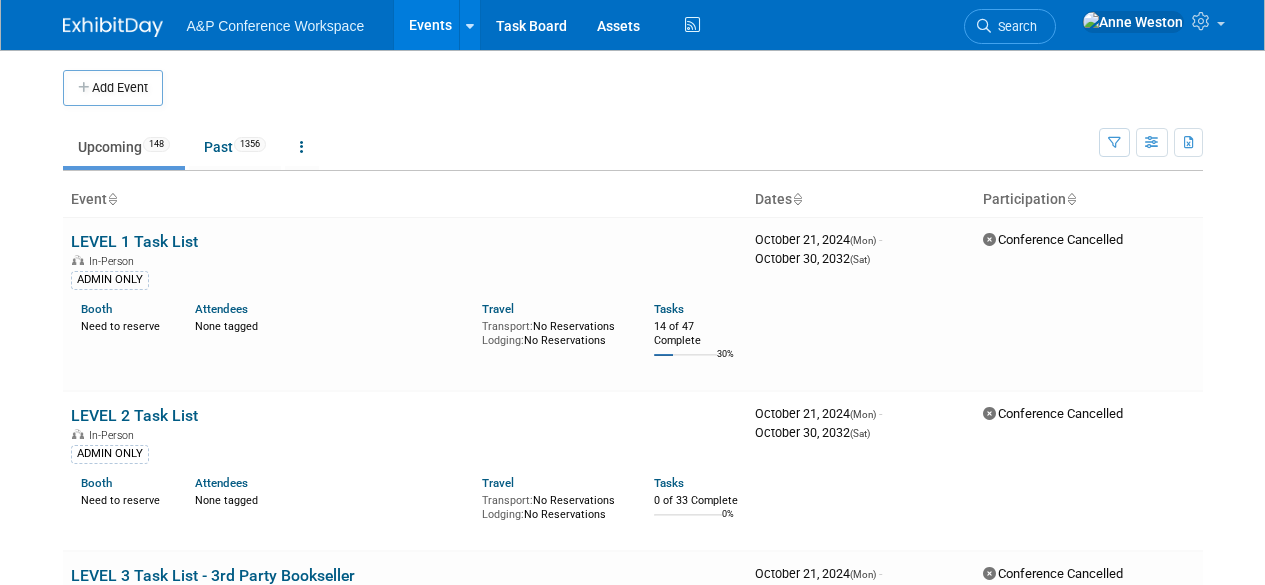 scroll, scrollTop: 0, scrollLeft: 0, axis: both 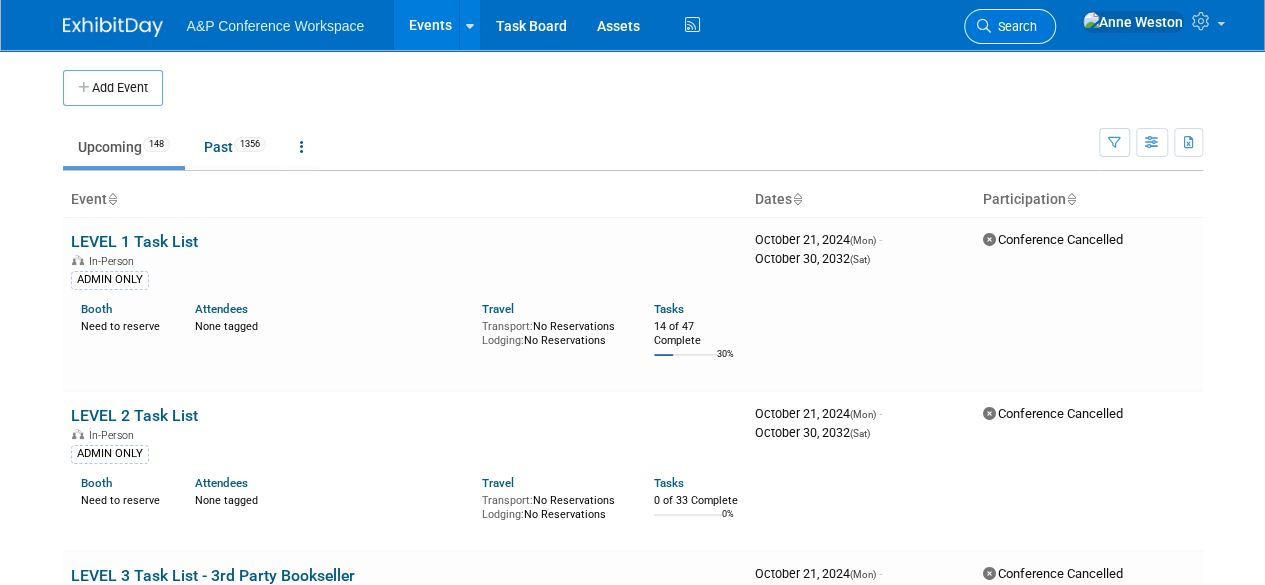 click on "Search" at bounding box center (1014, 26) 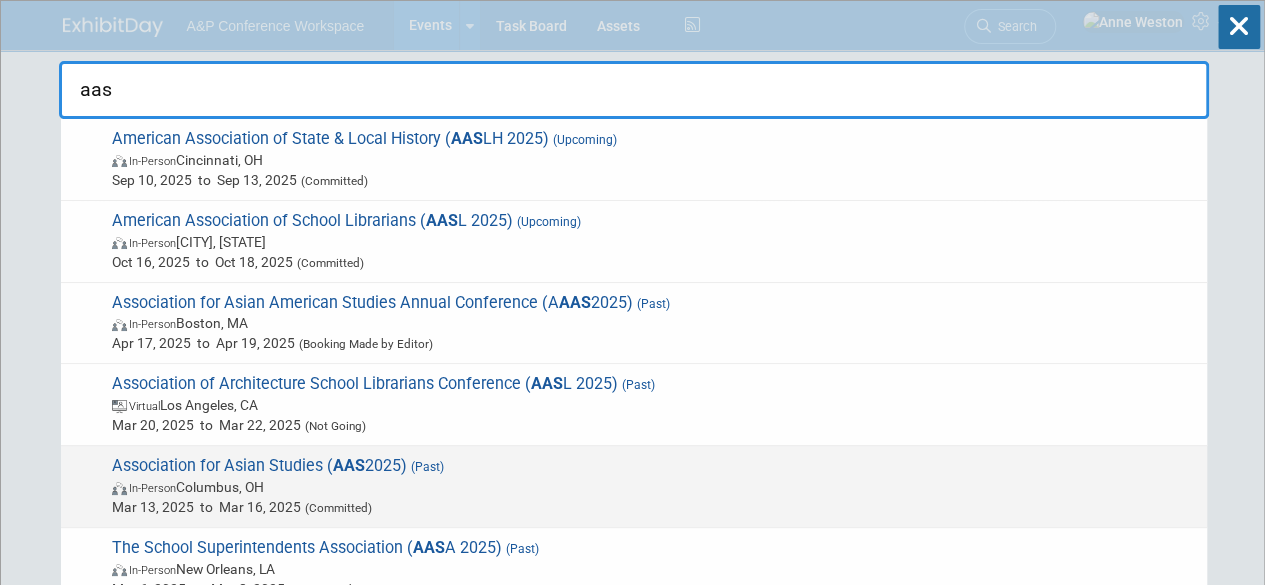 type on "aas" 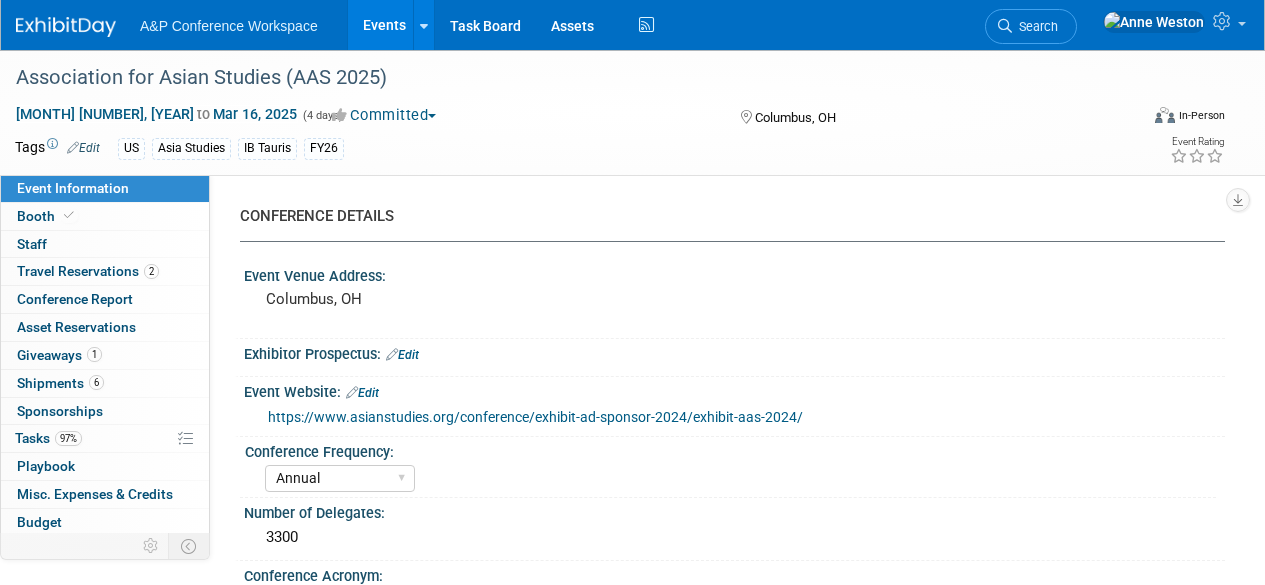 select on "Annual" 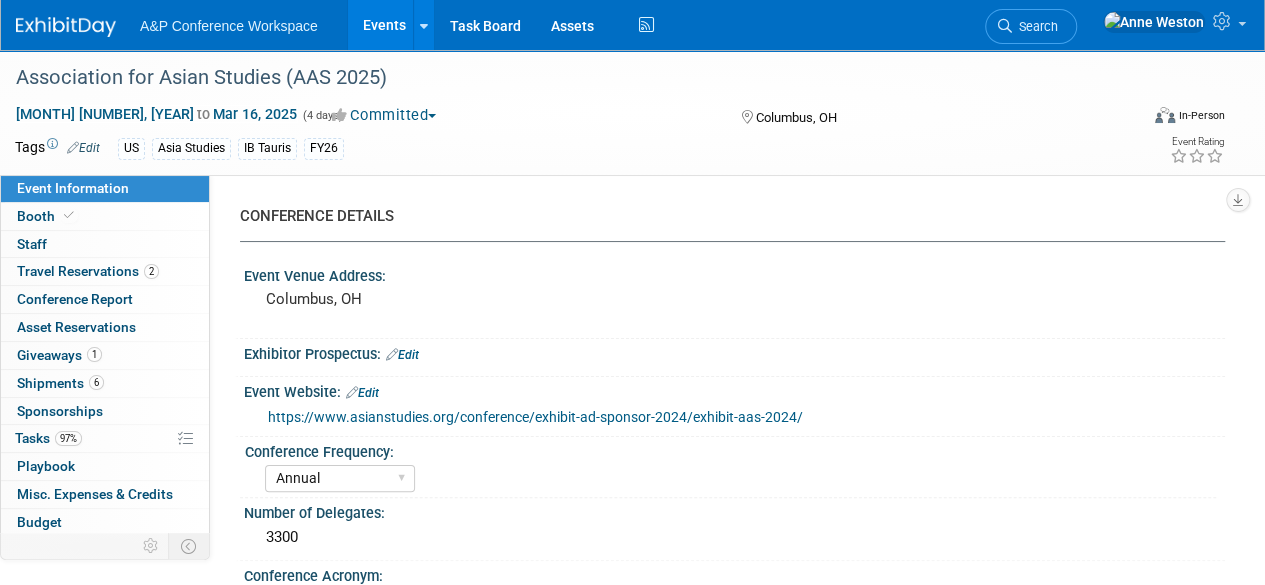 scroll, scrollTop: 0, scrollLeft: 0, axis: both 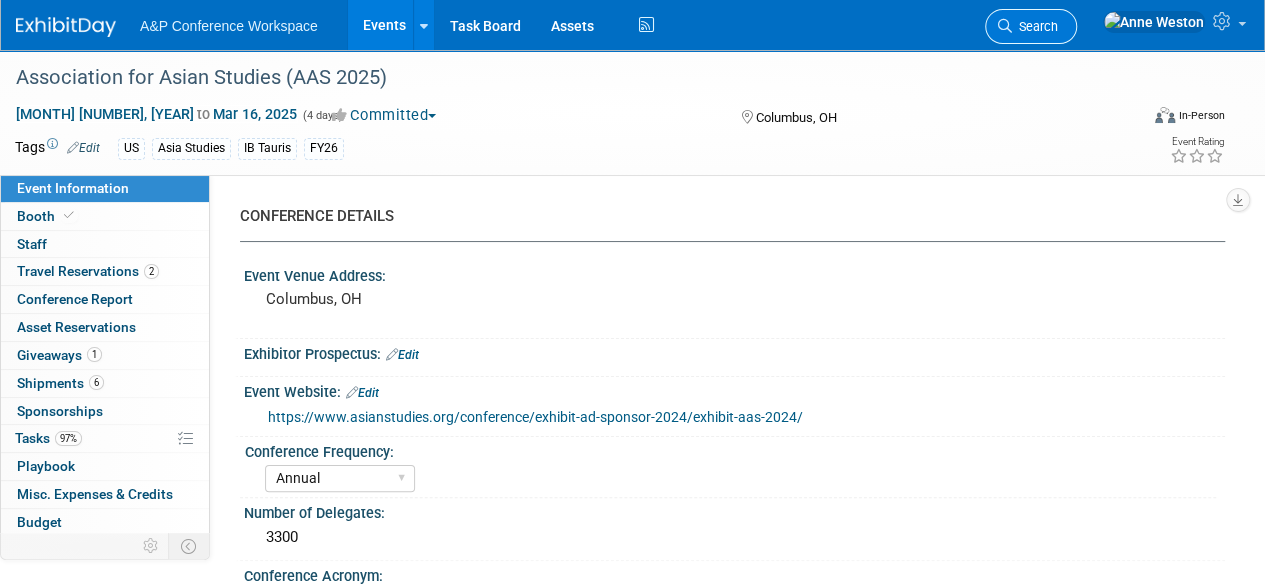 click on "Search" at bounding box center (1035, 26) 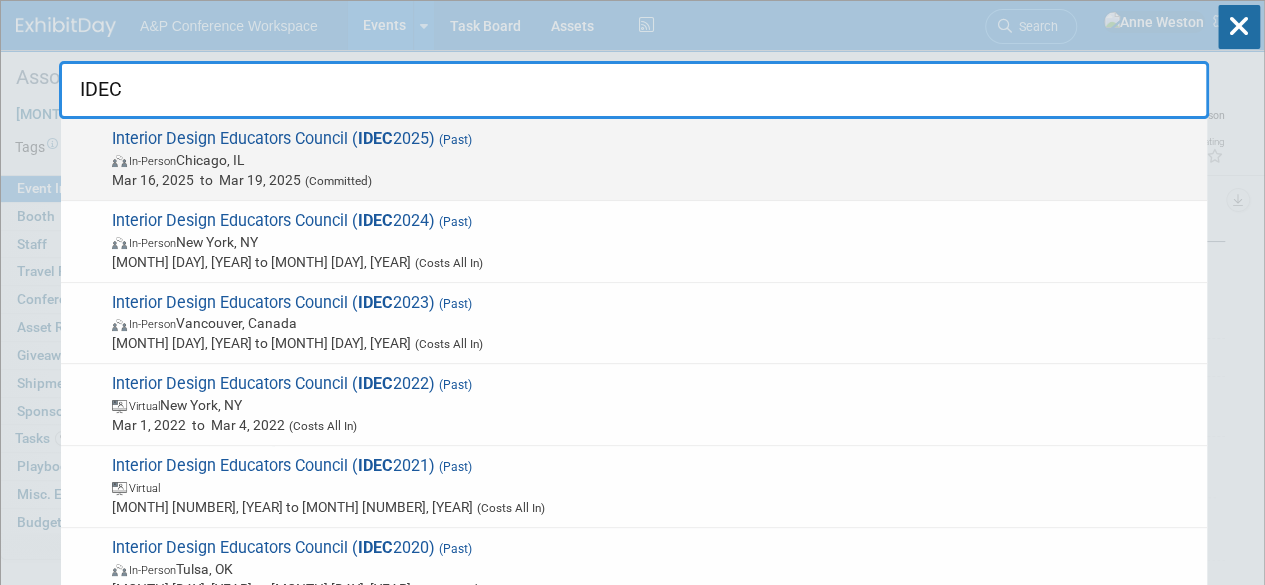 type on "IDEC" 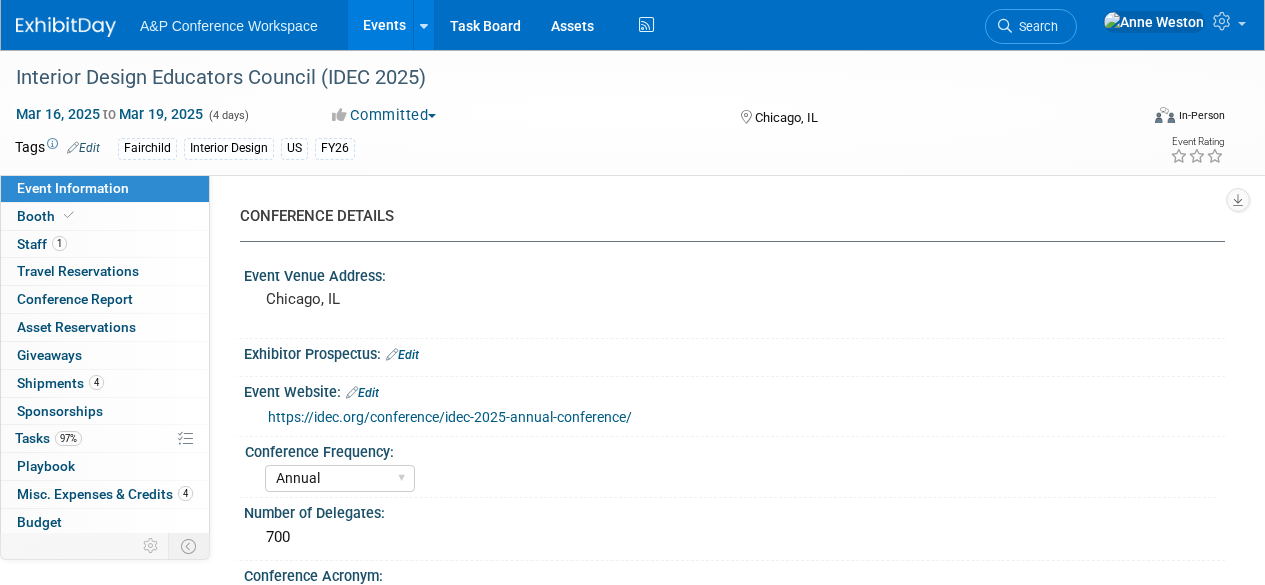 select on "Annual" 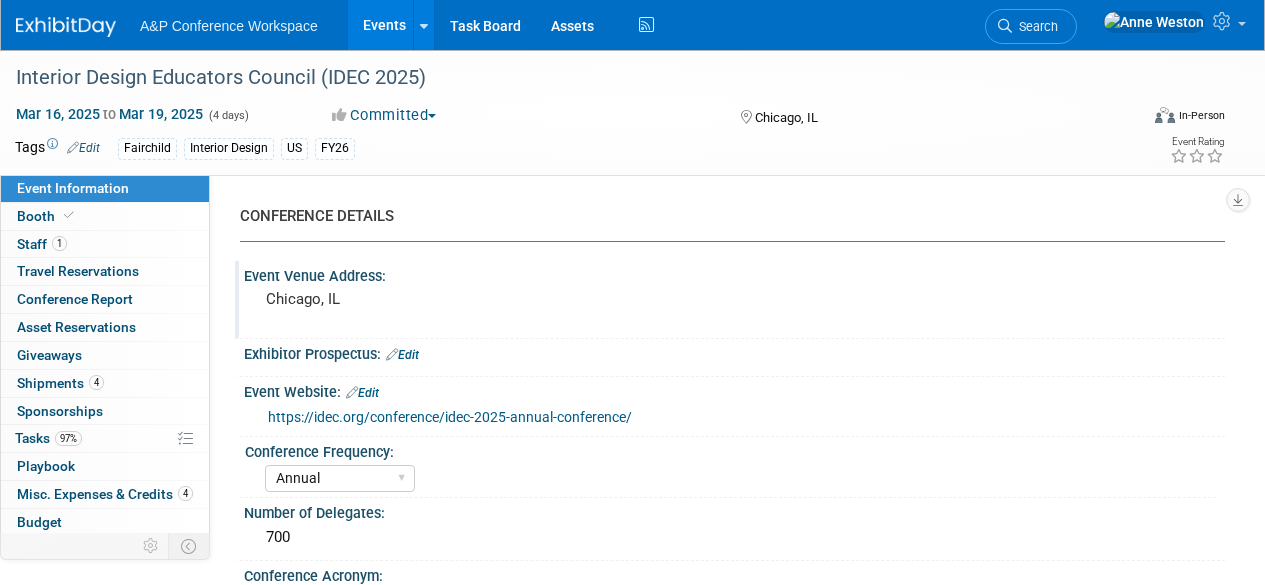 scroll, scrollTop: 0, scrollLeft: 0, axis: both 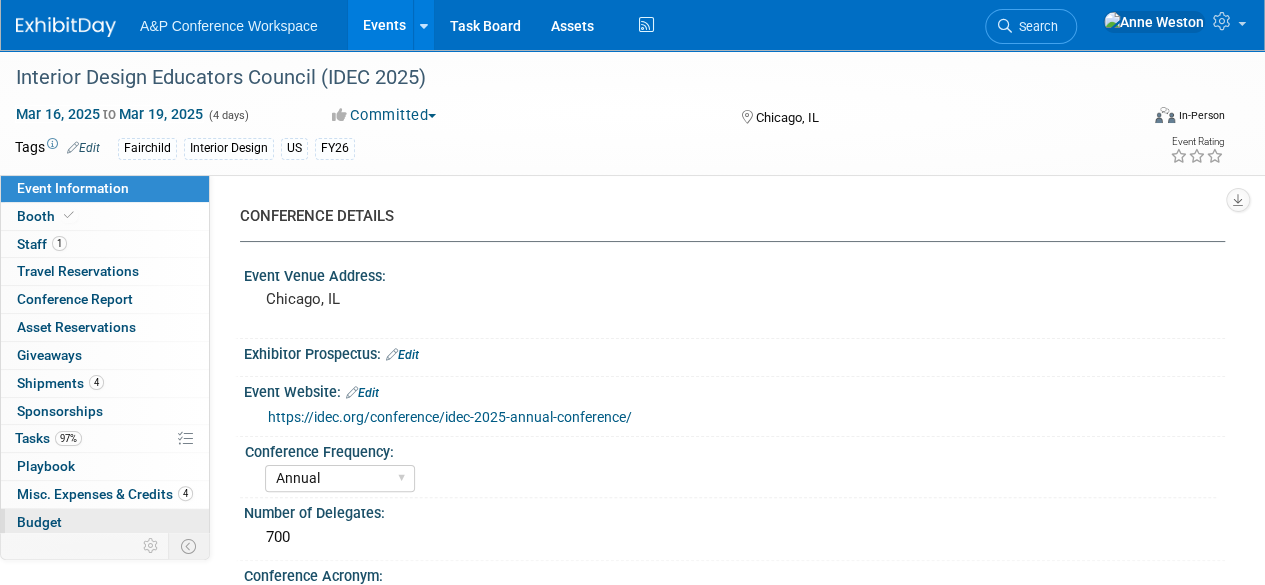 click on "Budget" at bounding box center (105, 522) 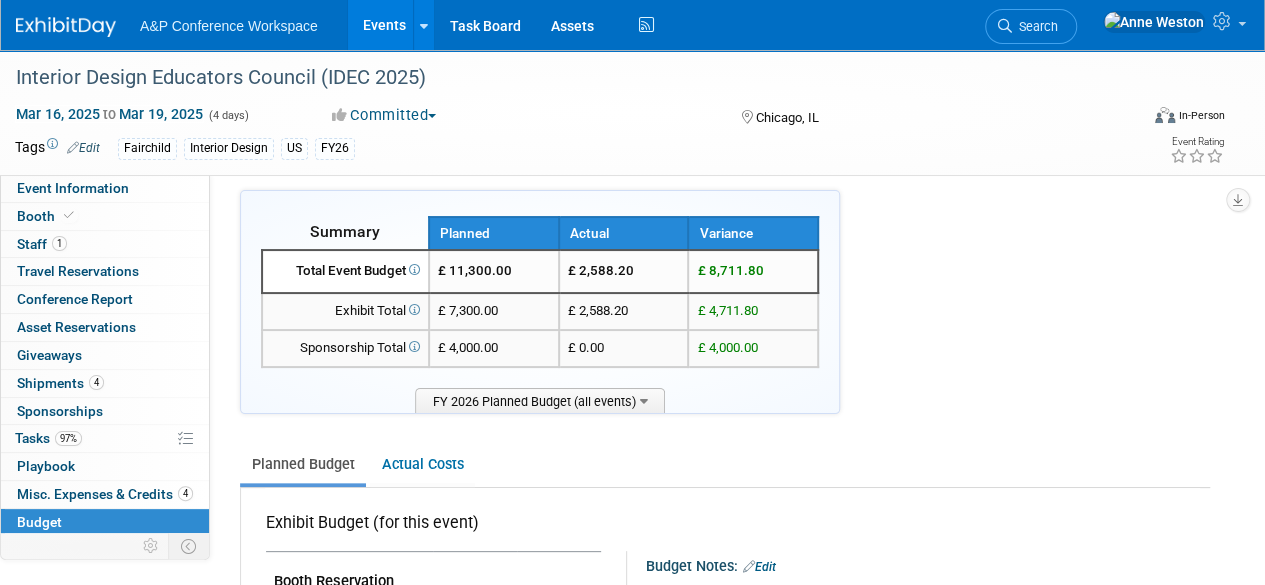 scroll, scrollTop: 0, scrollLeft: 0, axis: both 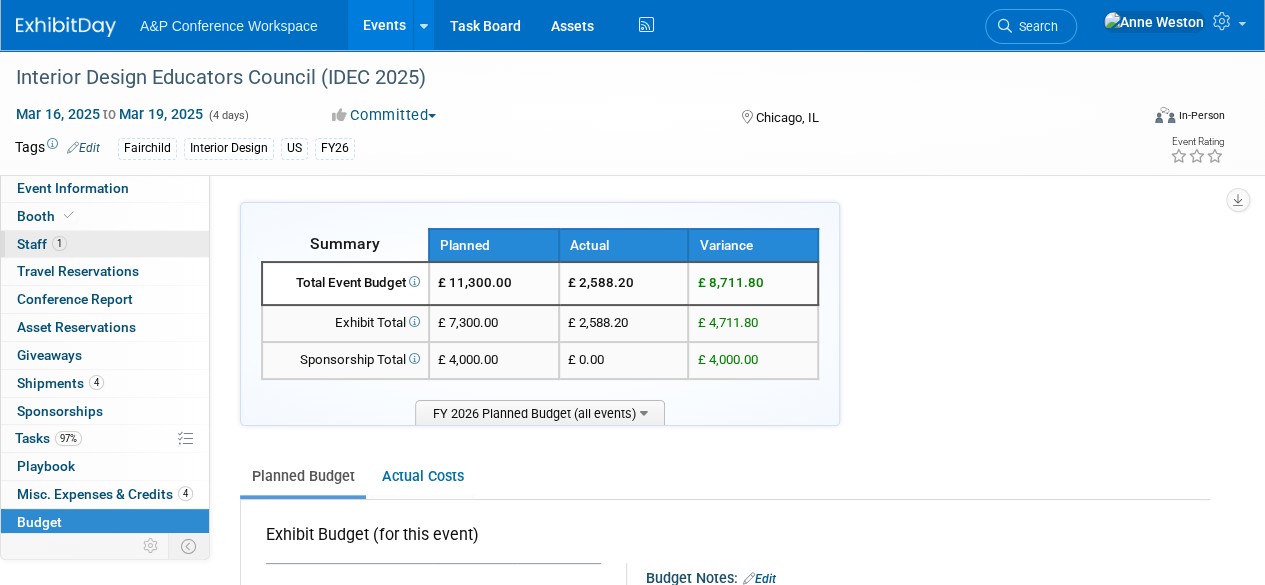 click on "1
Staff 1" at bounding box center [105, 244] 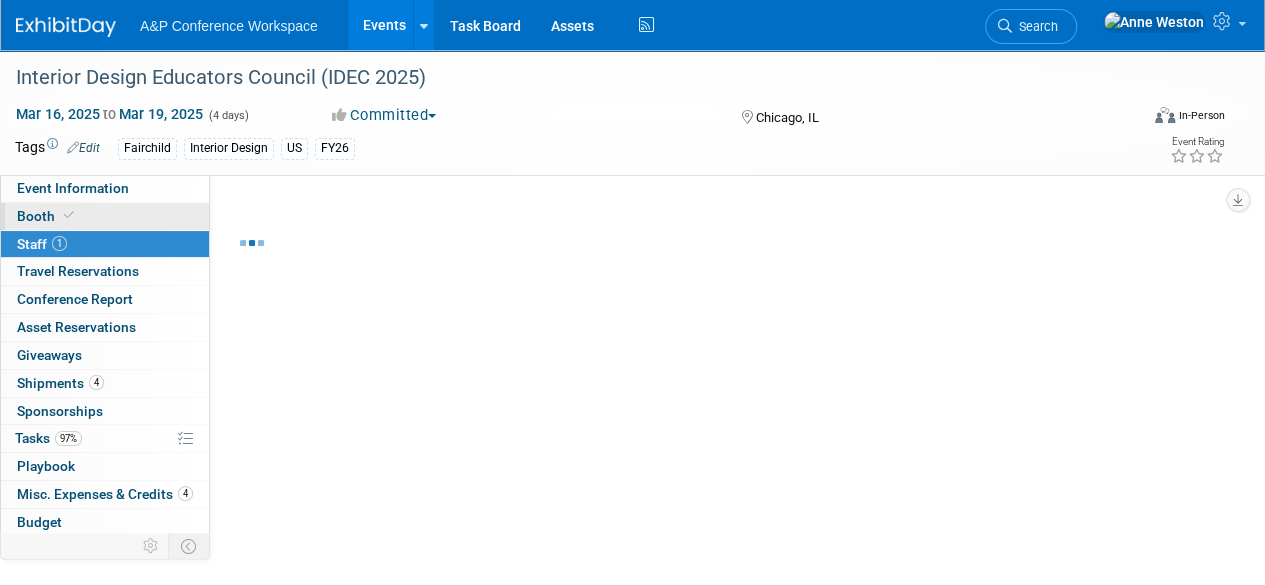 click on "Booth" at bounding box center [47, 216] 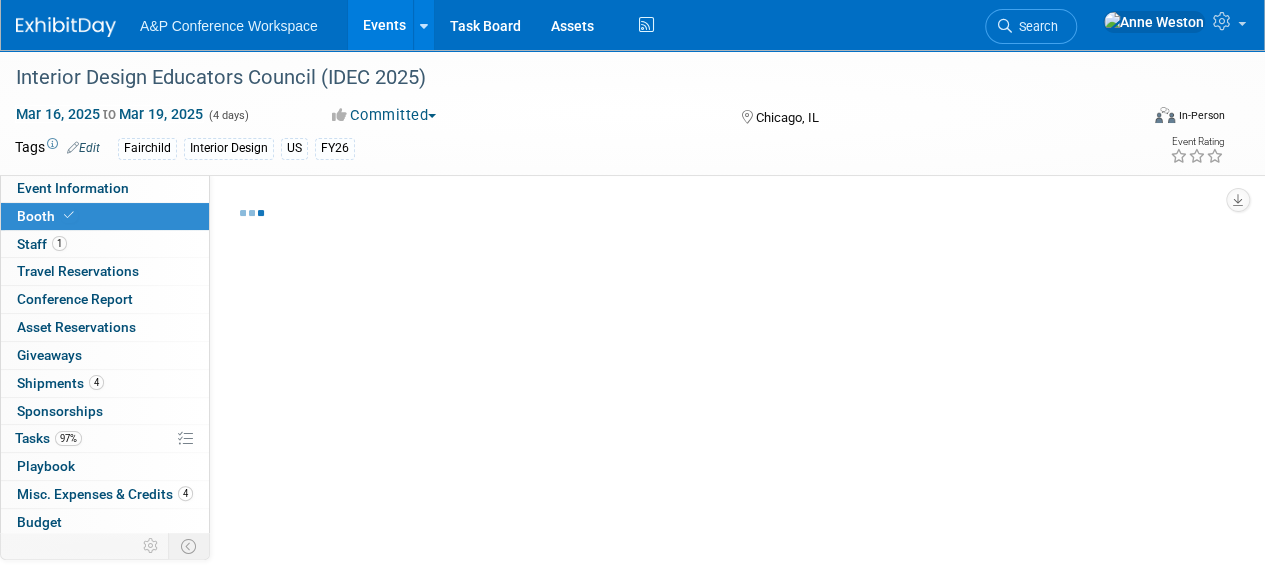 select on "FBAP" 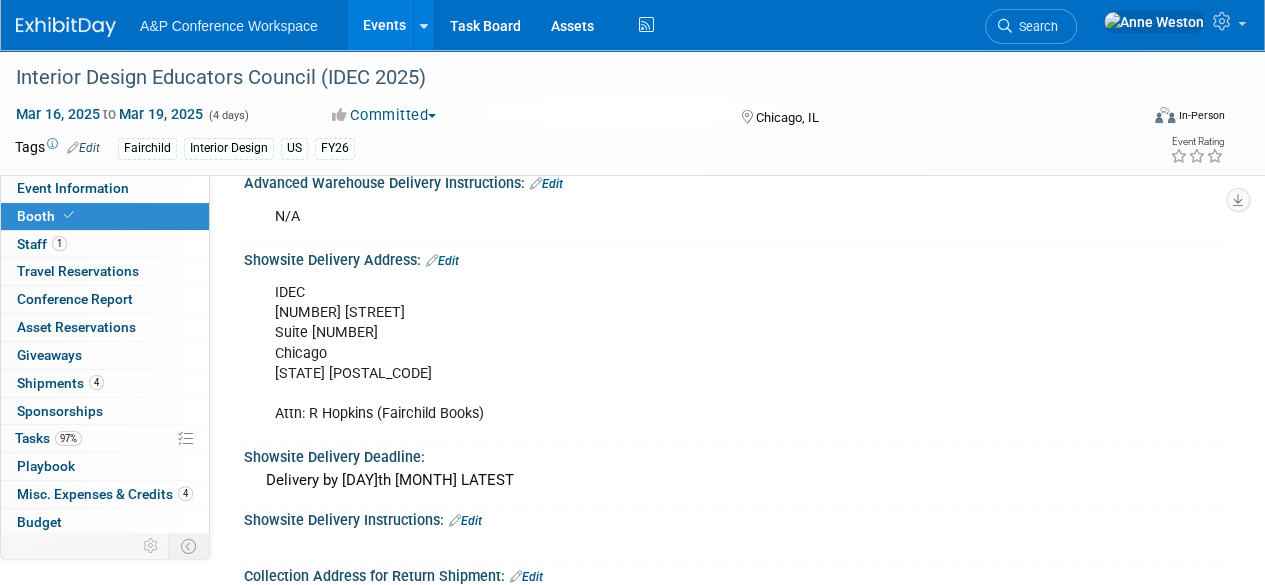 scroll, scrollTop: 1200, scrollLeft: 0, axis: vertical 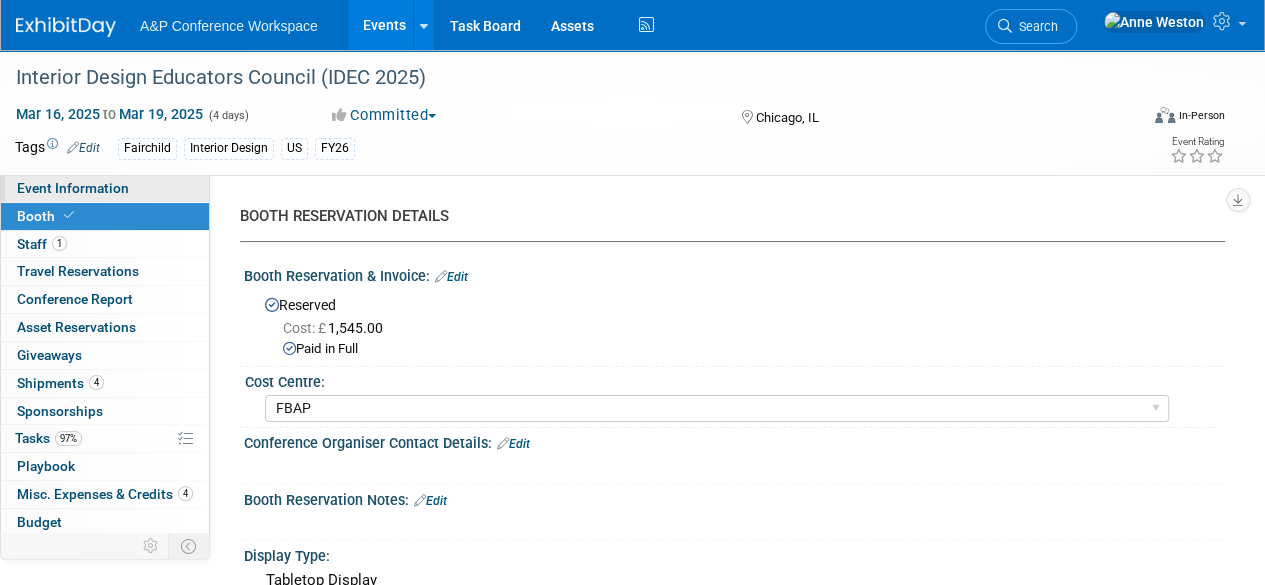 click on "Event Information" at bounding box center [73, 188] 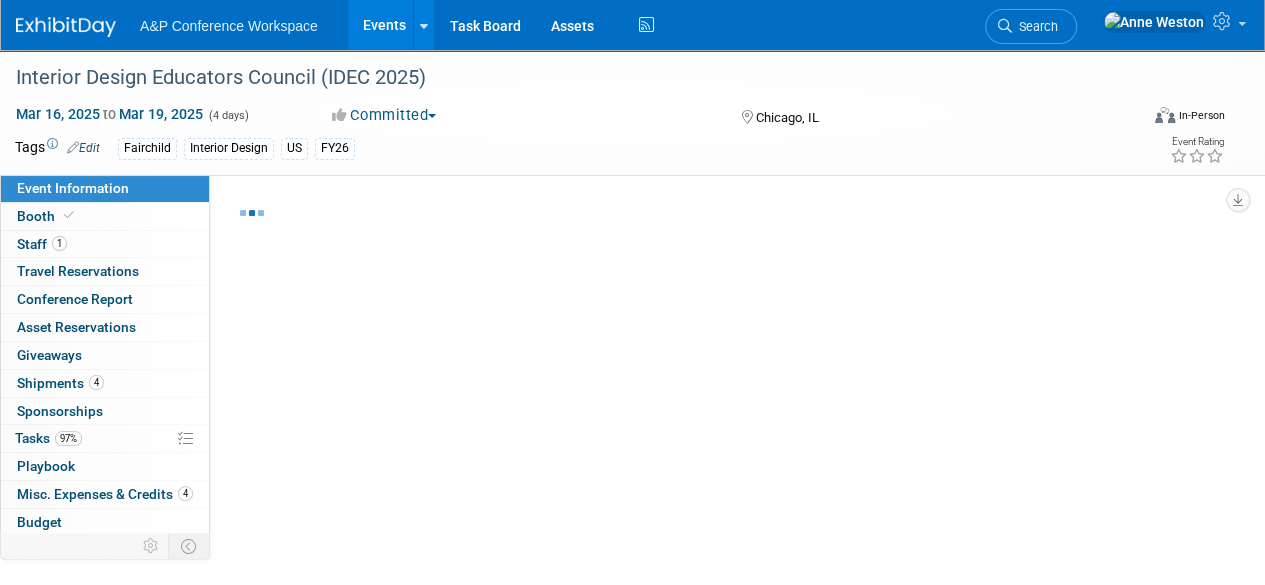 select on "Annual" 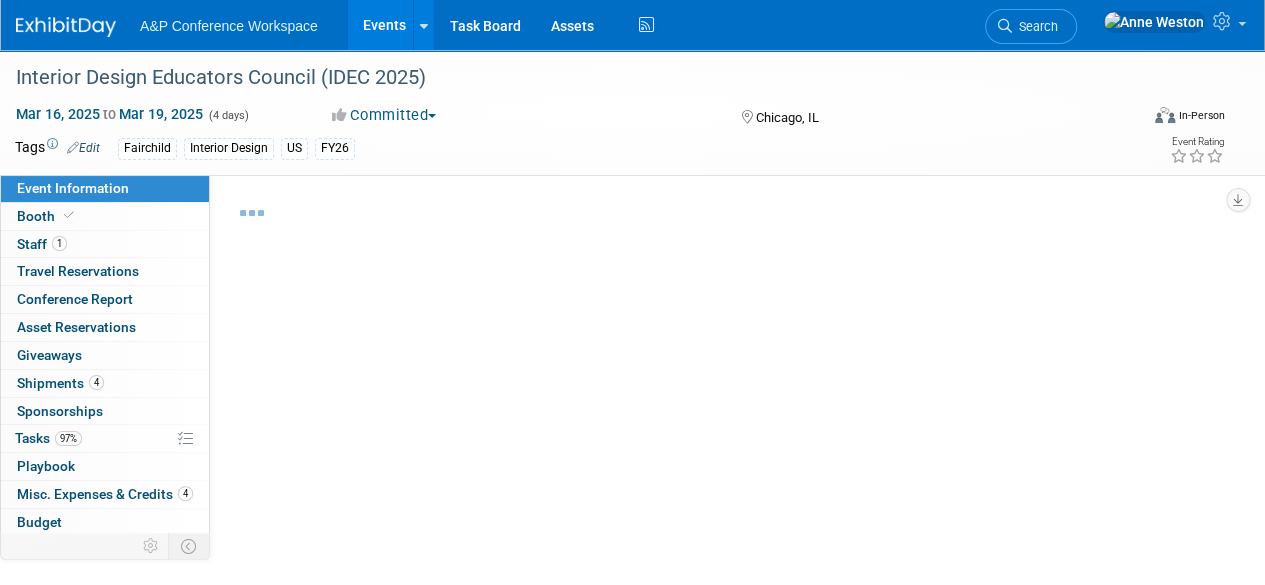 select on "Interior Design & Interior Architecture" 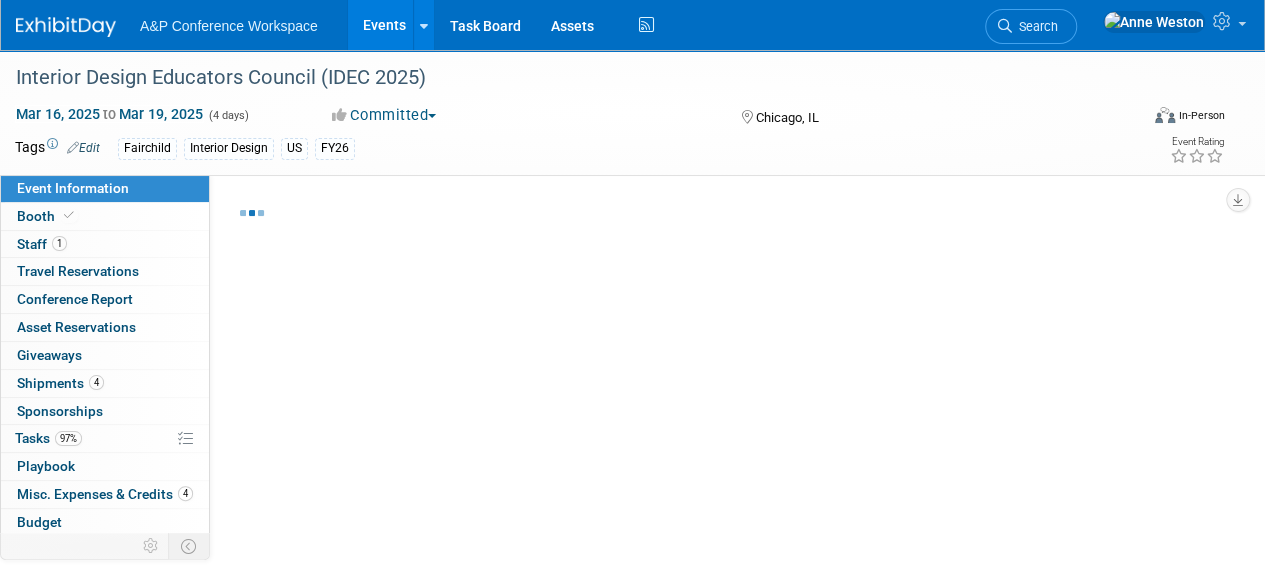 select on "[FIRST] [LAST]" 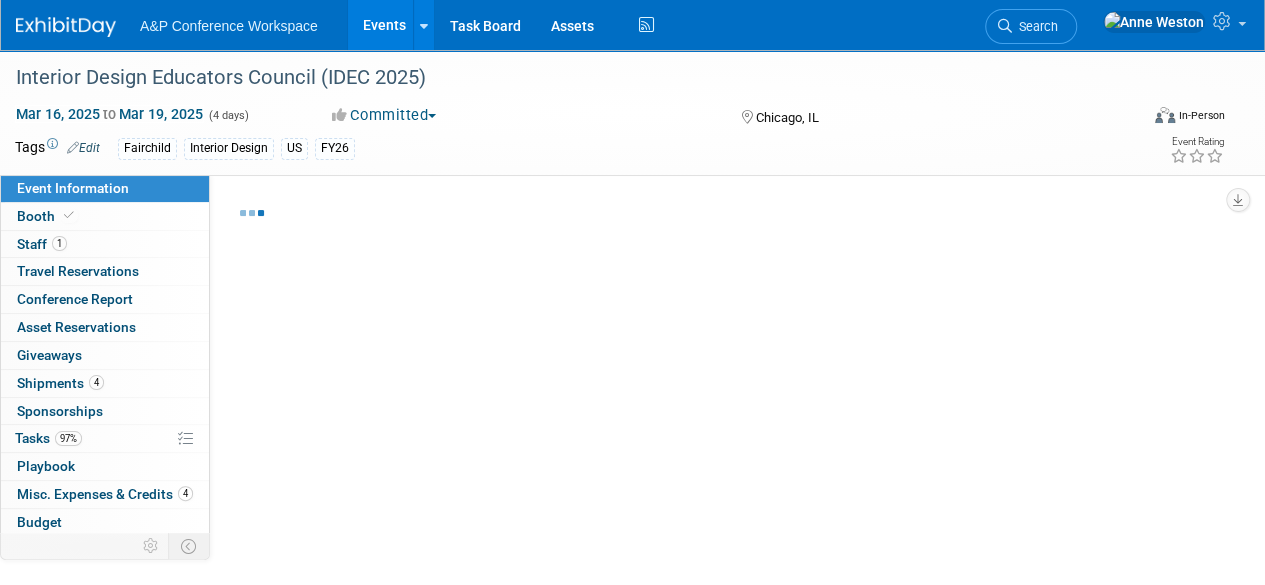 select on "[FIRST] [LAST]" 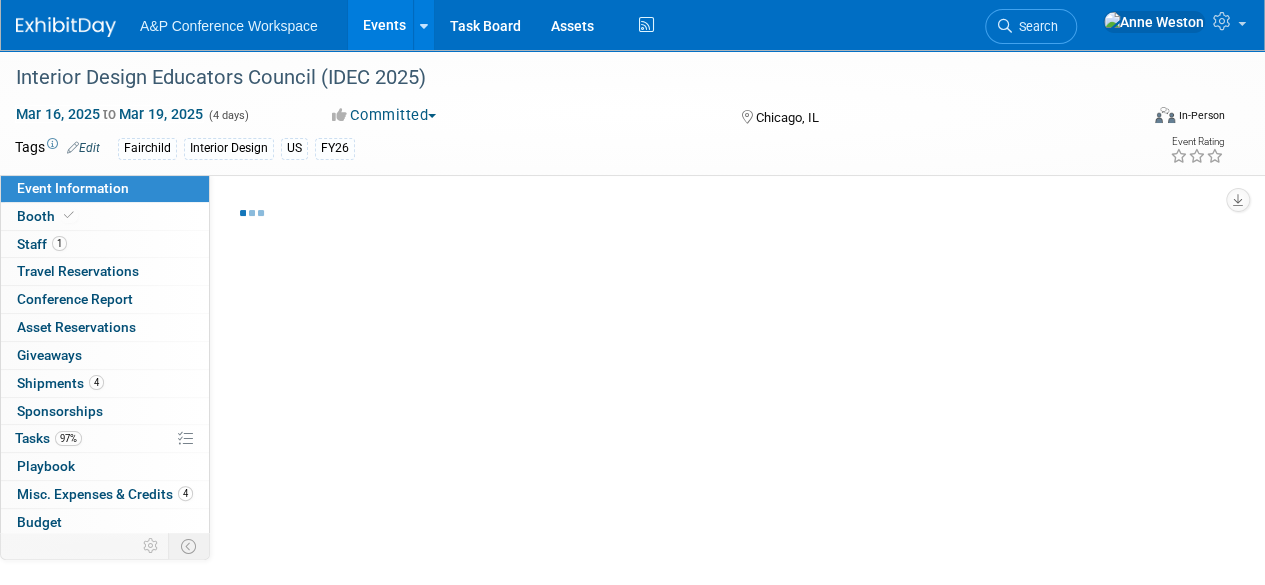 select on "Katie Dean" 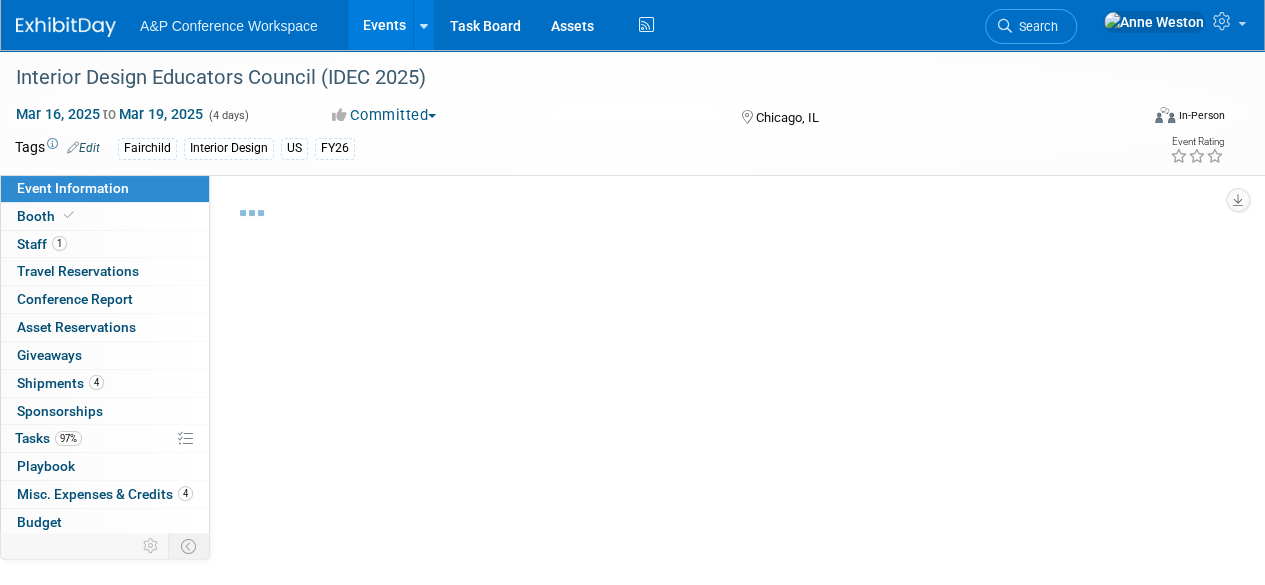 select on "Inspection/Exam Copy Leads​" 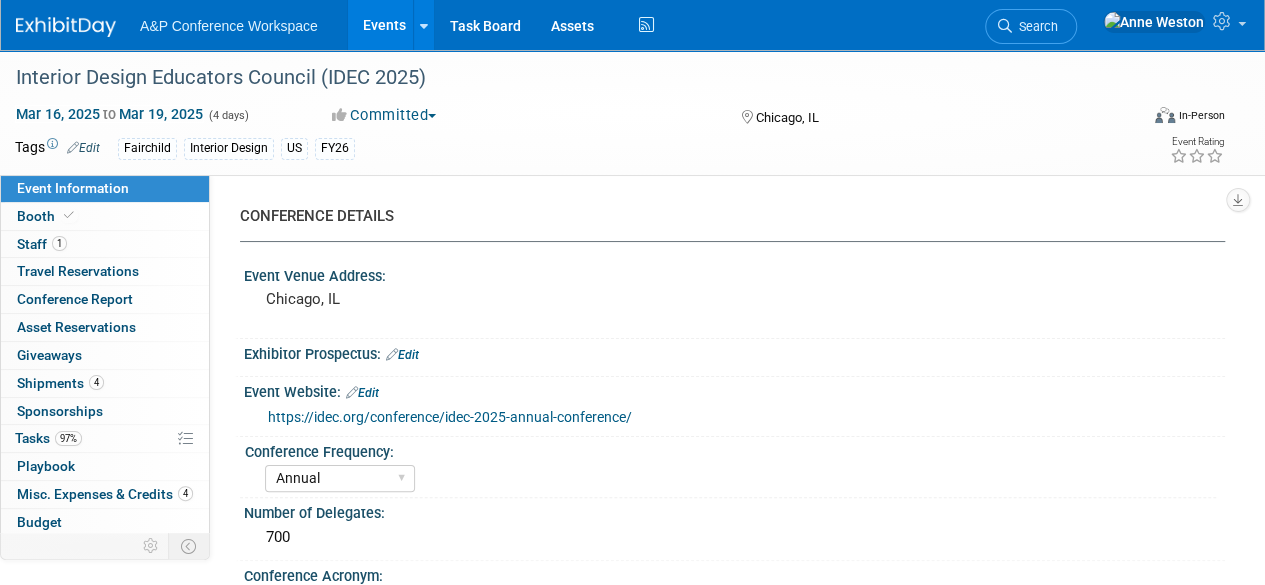 click on "https://idec.org/conference/idec-2025-annual-conference/" at bounding box center (450, 417) 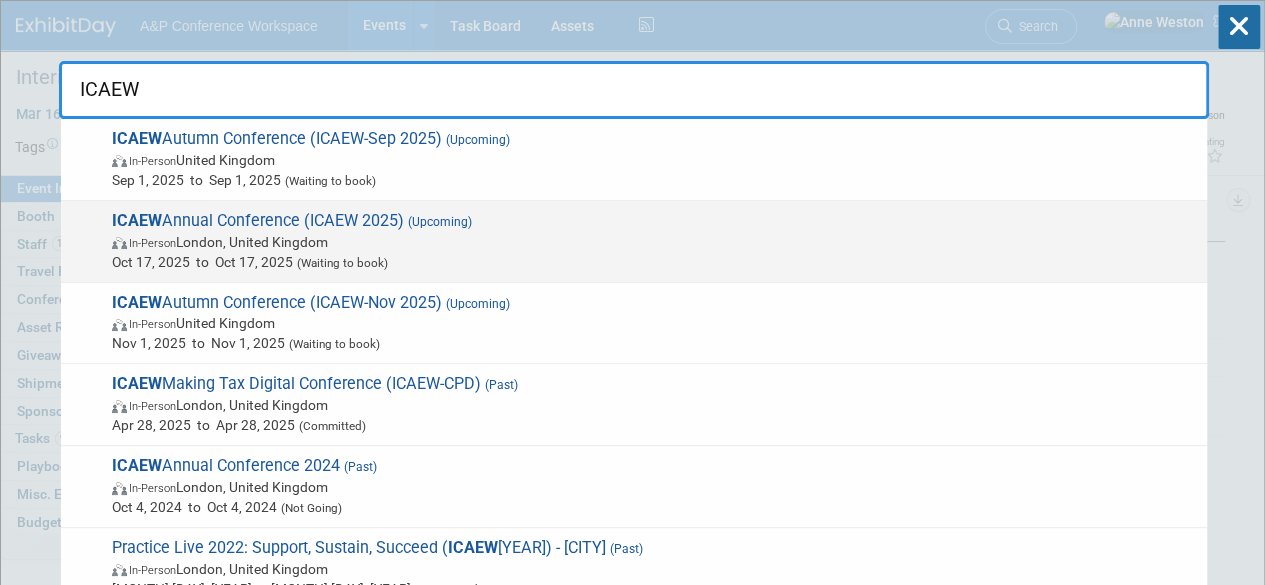 type on "ICAEW" 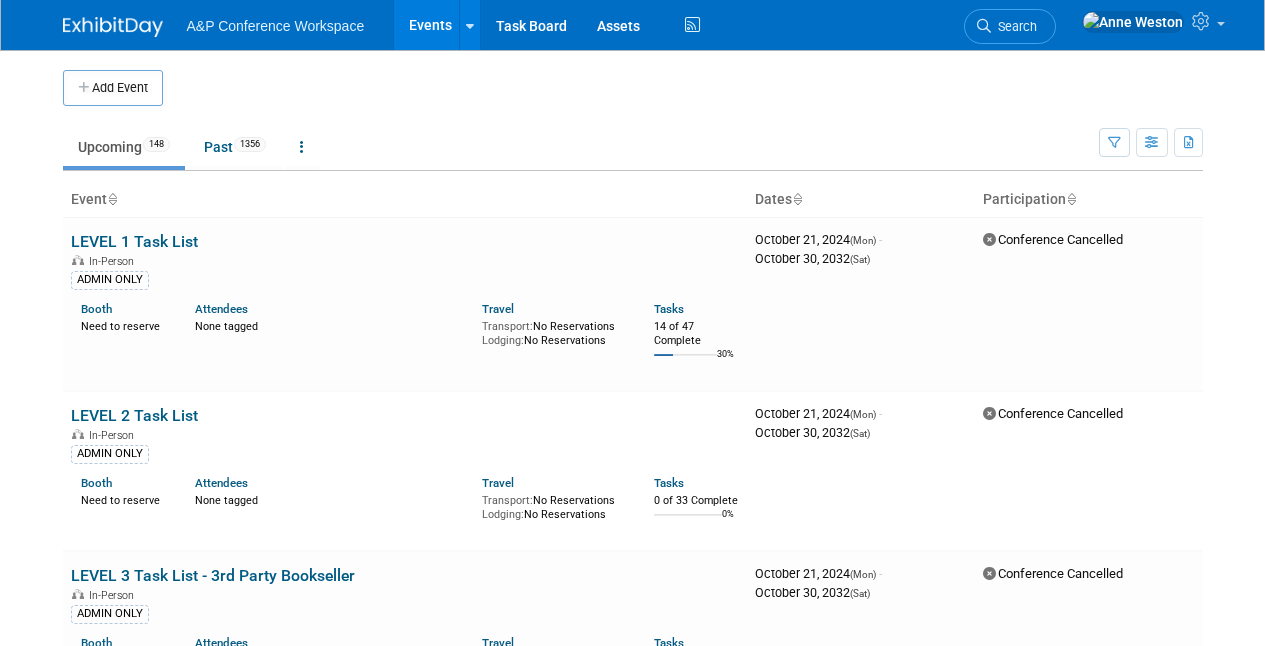 scroll, scrollTop: 0, scrollLeft: 0, axis: both 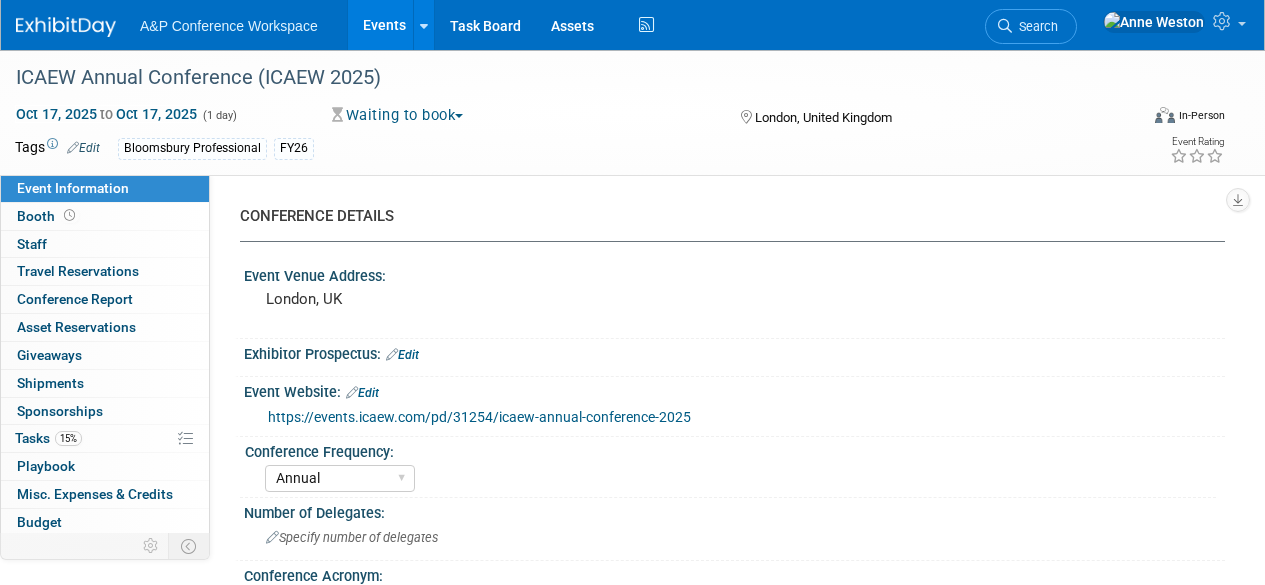 select on "Annual" 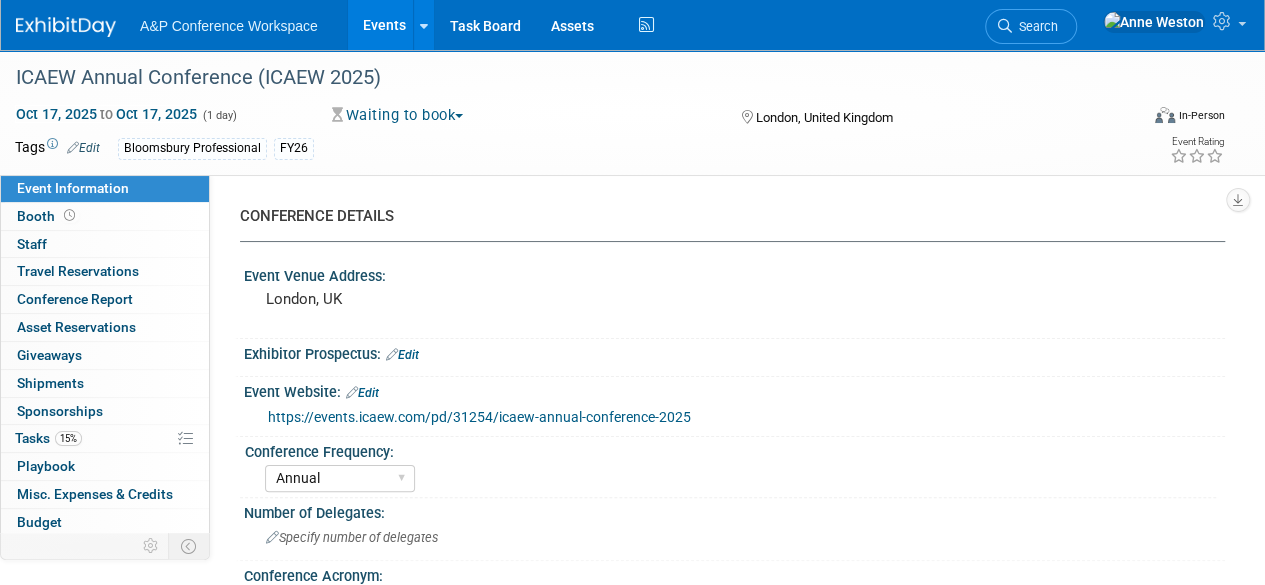 scroll, scrollTop: 0, scrollLeft: 0, axis: both 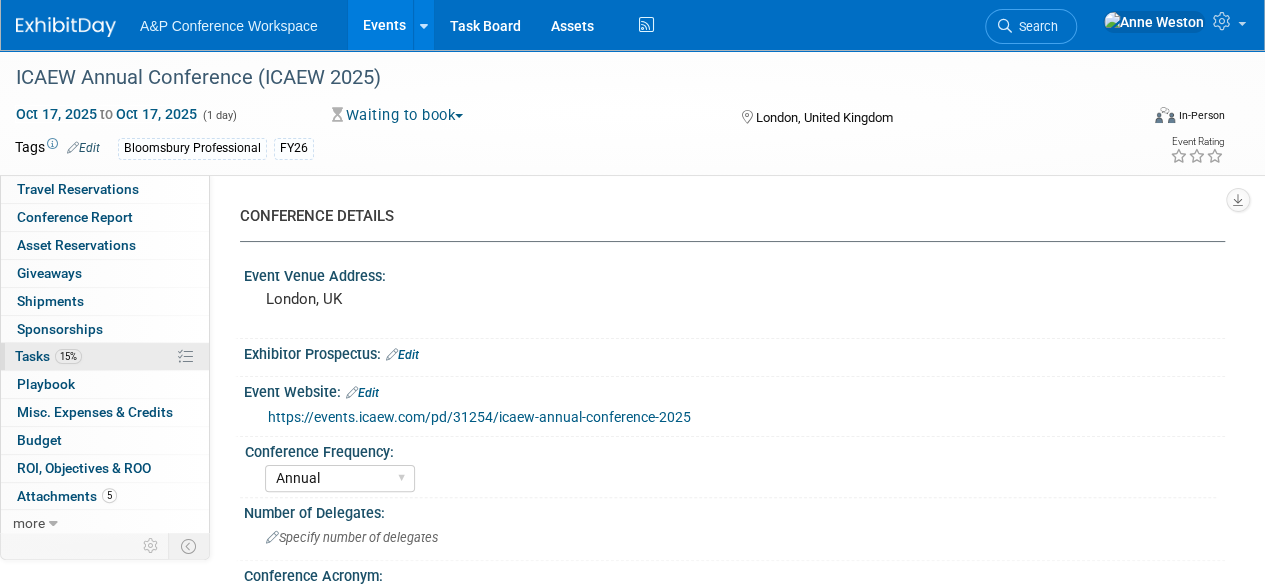 click on "Tasks 15%" at bounding box center (48, 356) 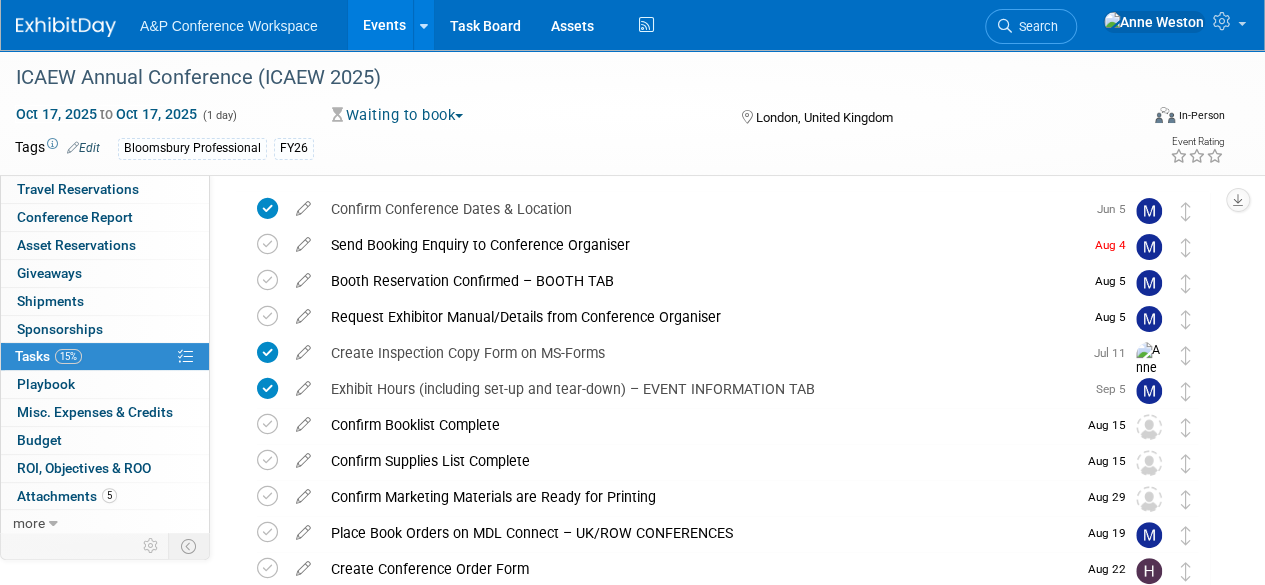 scroll, scrollTop: 100, scrollLeft: 0, axis: vertical 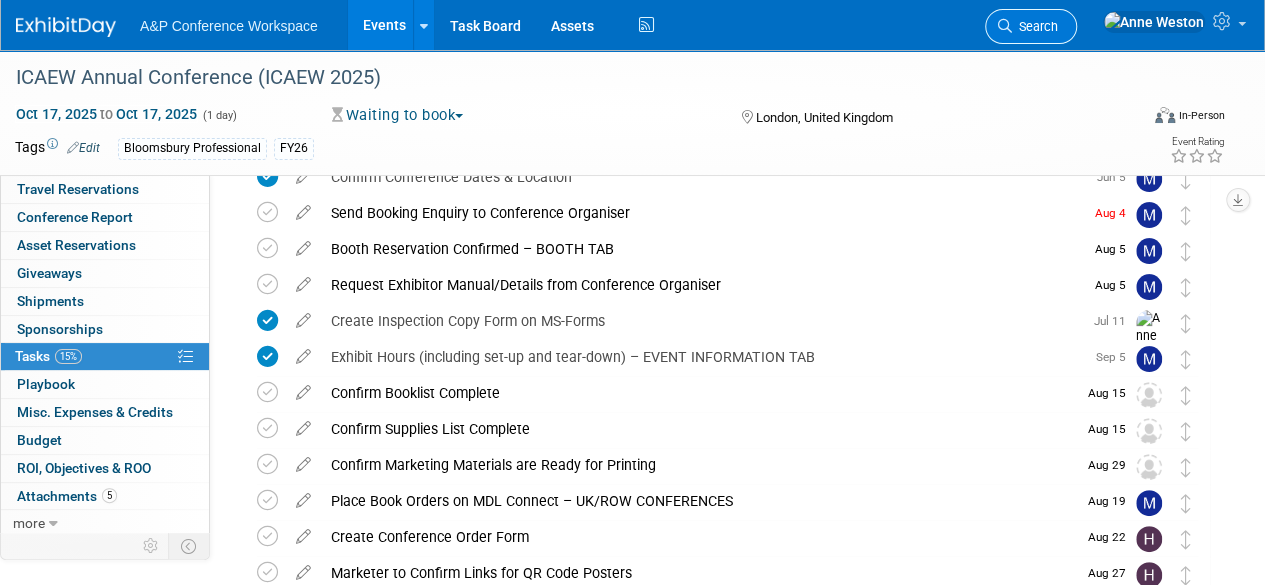 click on "Search" at bounding box center [1035, 26] 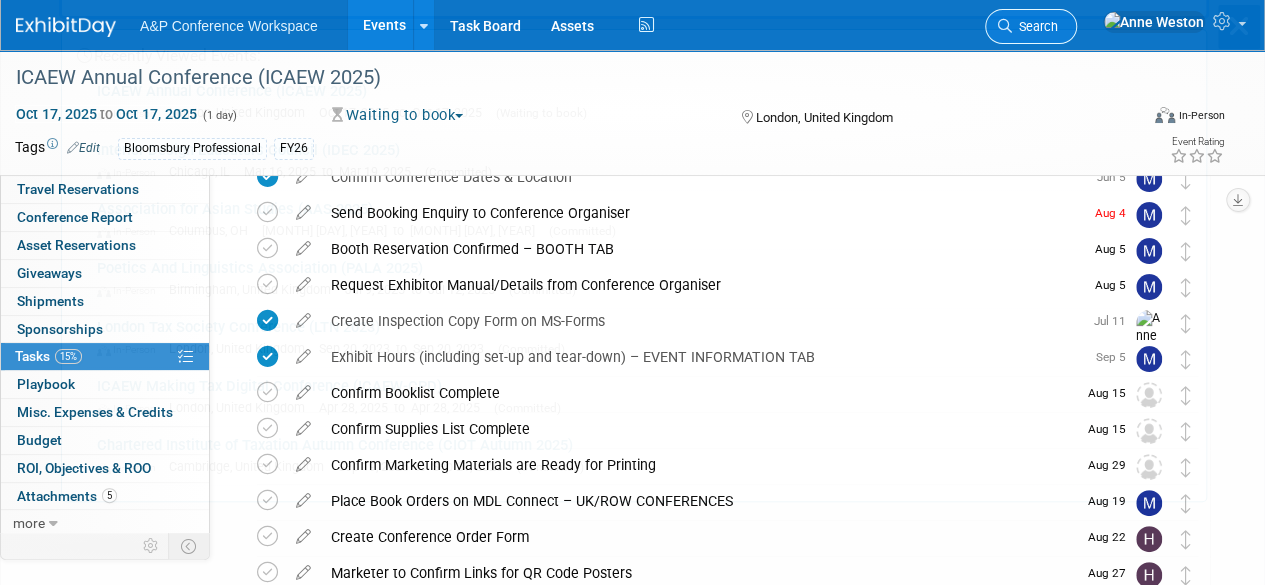 scroll, scrollTop: 0, scrollLeft: 0, axis: both 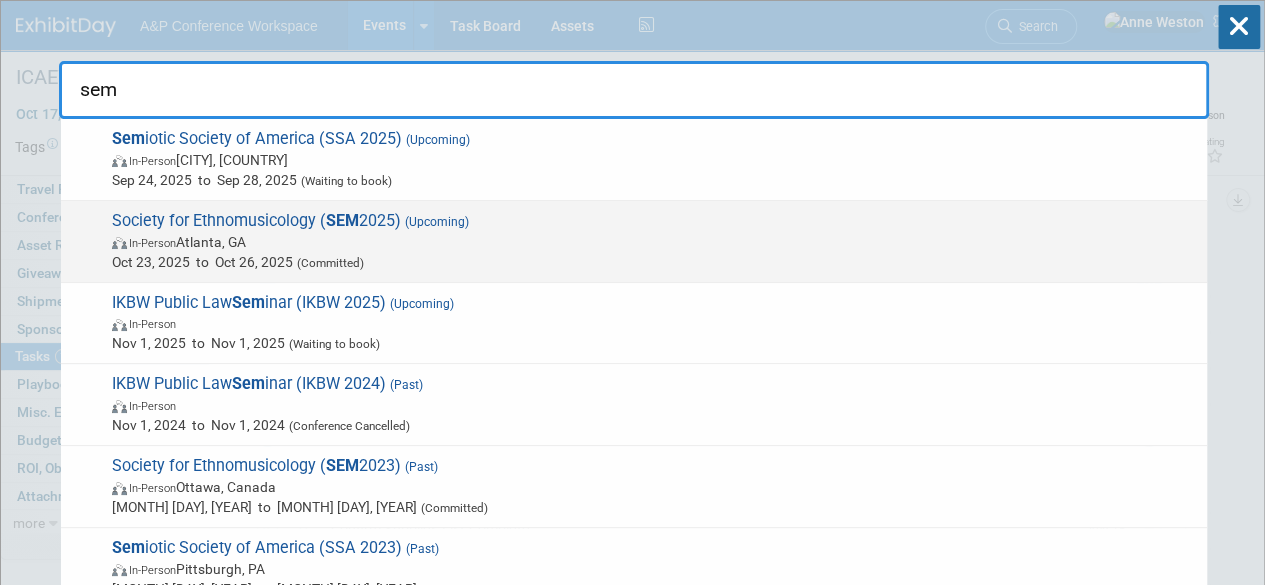 type on "sem" 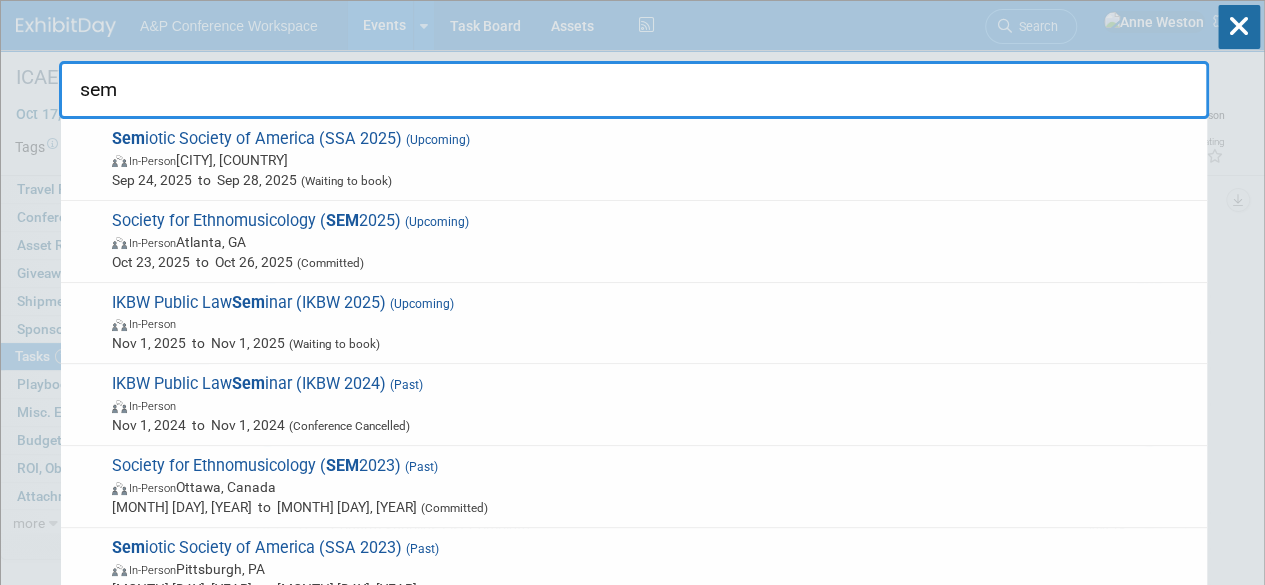 click on "Society for Ethnomusicology ( SEM  2025)  (Upcoming)  In-Person     Atlanta, GA Oct 23, 2025  to  Oct 26, 2025  (Committed)" at bounding box center (651, 241) 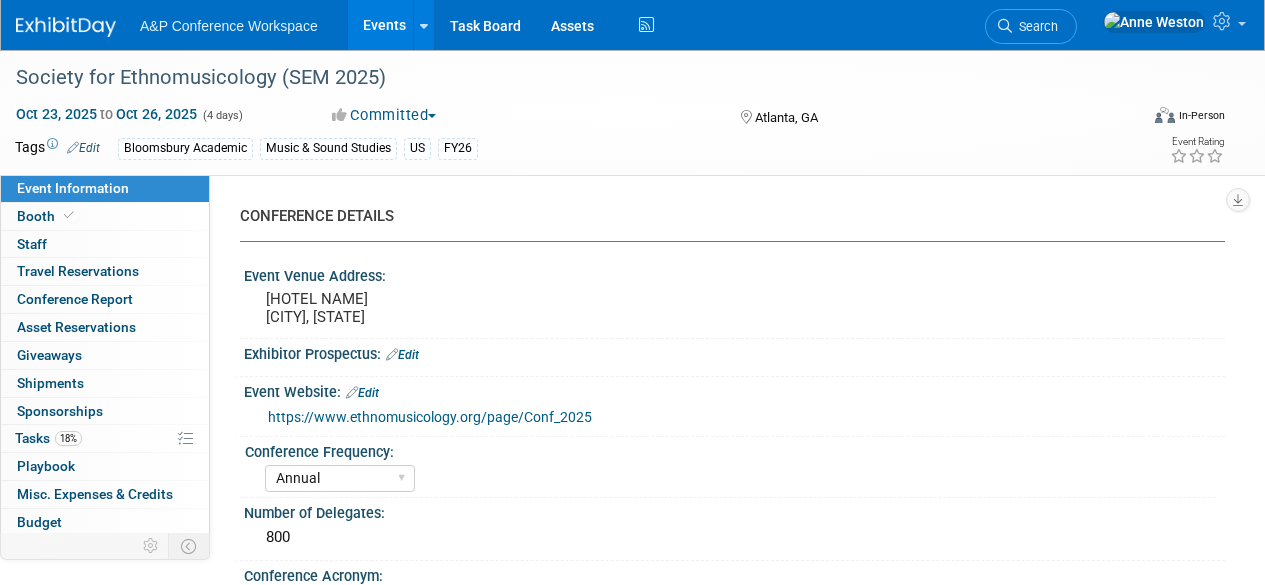 select on "Annual" 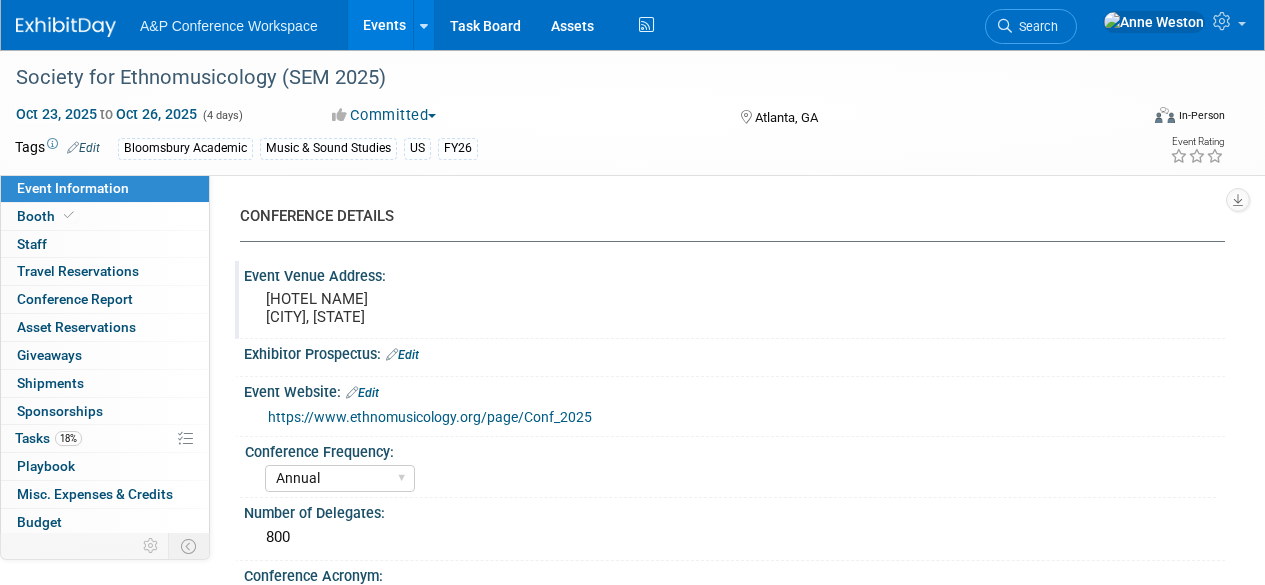 scroll, scrollTop: 0, scrollLeft: 0, axis: both 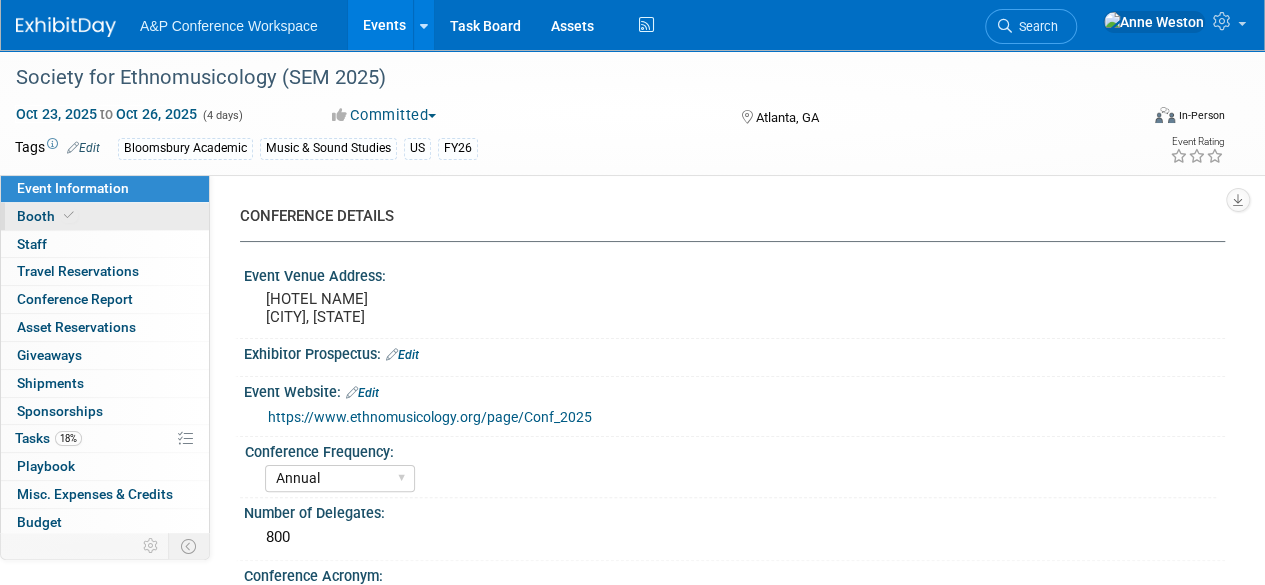 click on "Booth" at bounding box center (105, 216) 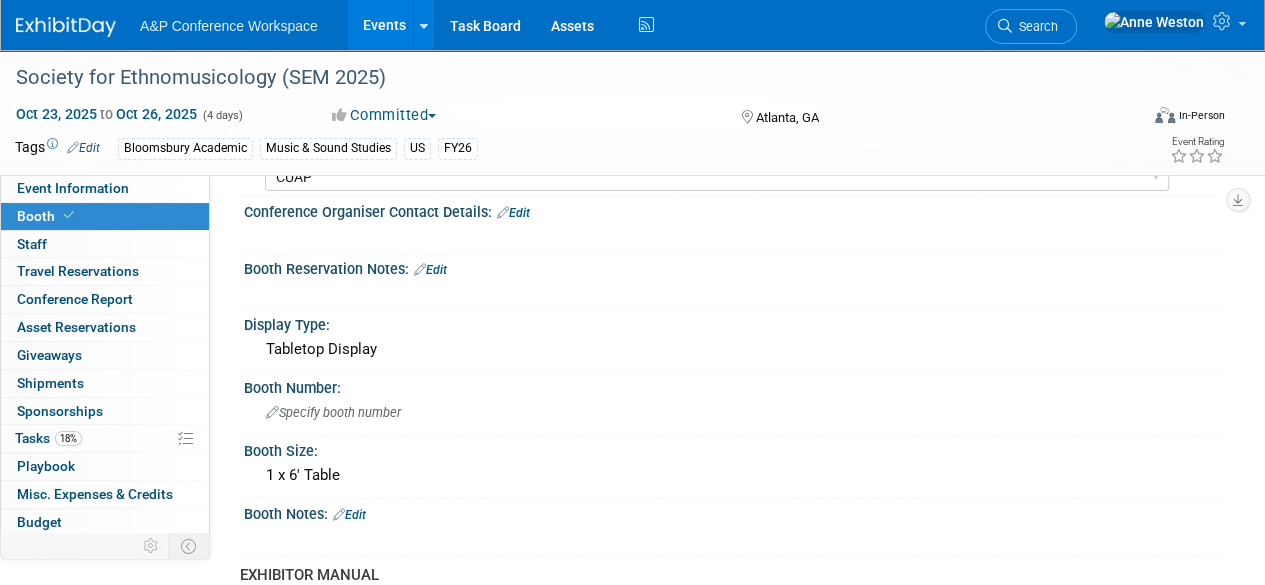 scroll, scrollTop: 0, scrollLeft: 0, axis: both 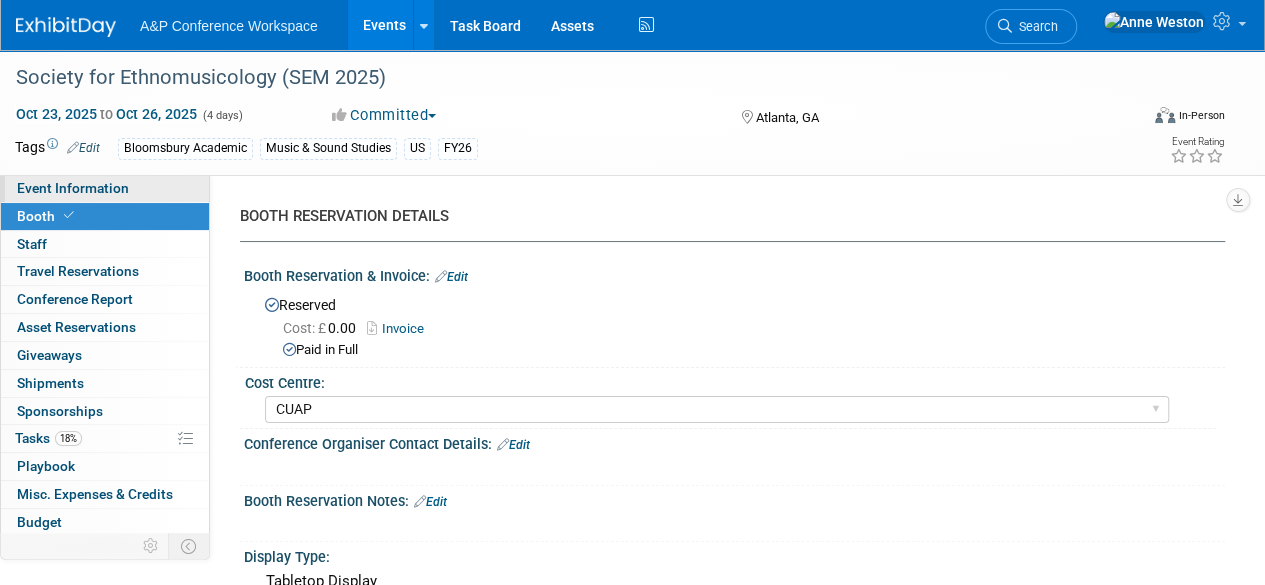 click on "Event Information" at bounding box center [73, 188] 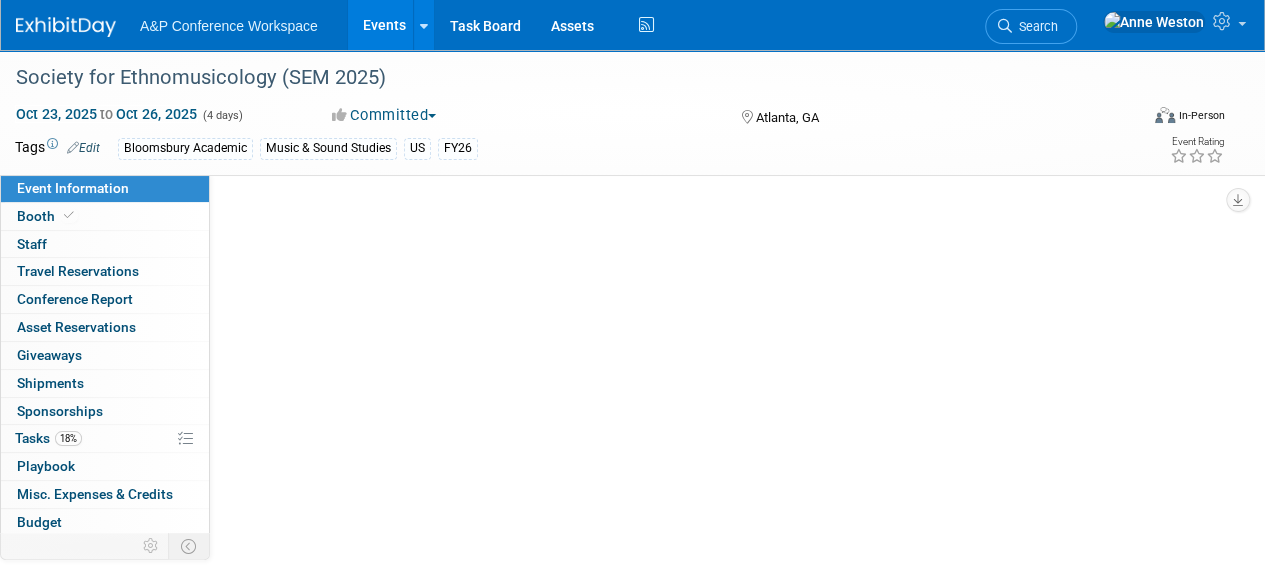 select on "Annual" 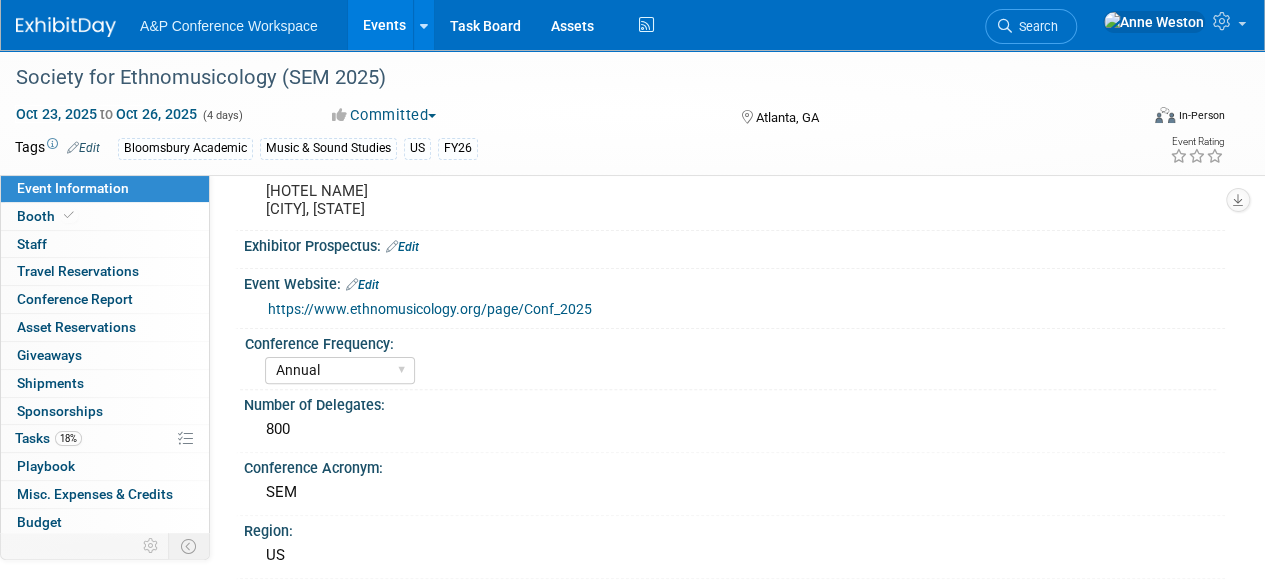 scroll, scrollTop: 0, scrollLeft: 0, axis: both 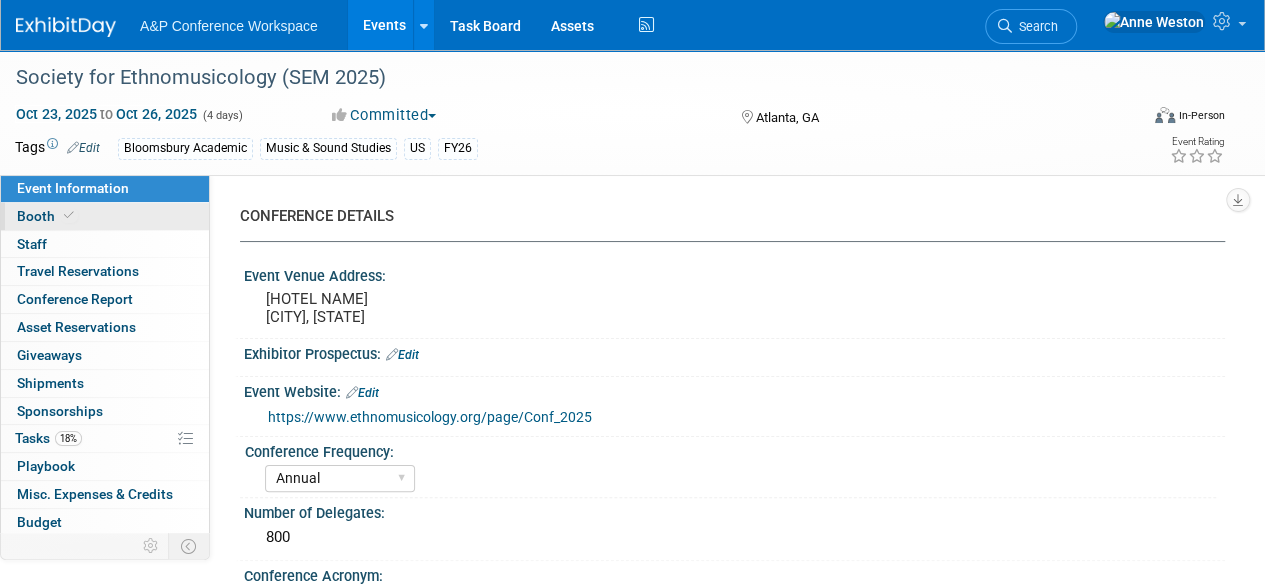 click on "Booth" at bounding box center (47, 216) 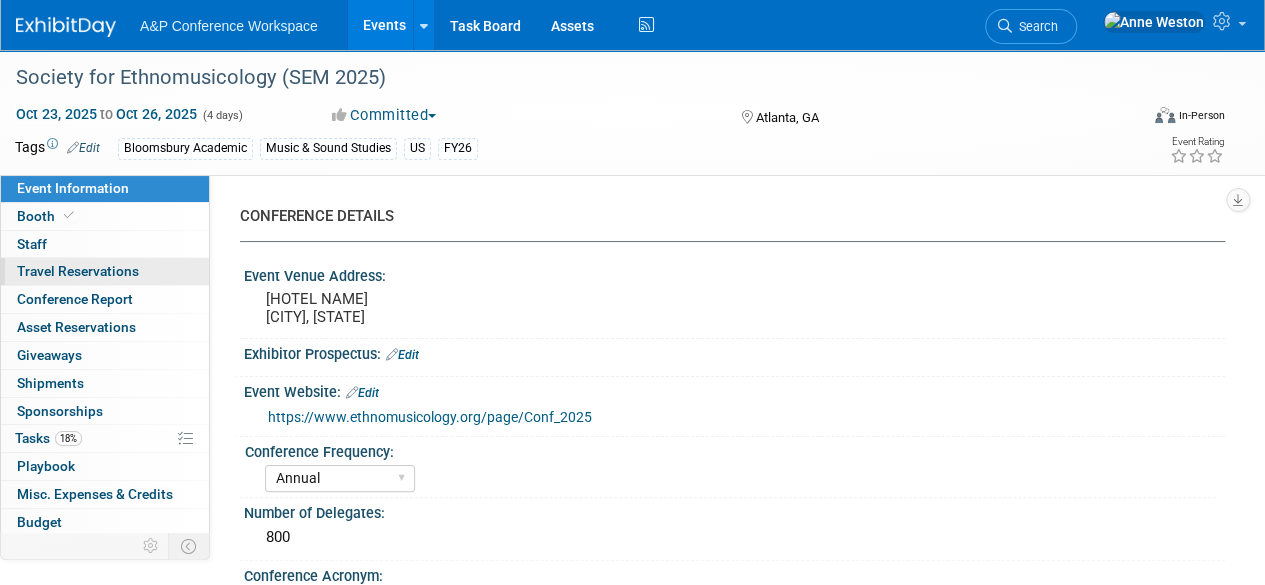 select on "CUAP" 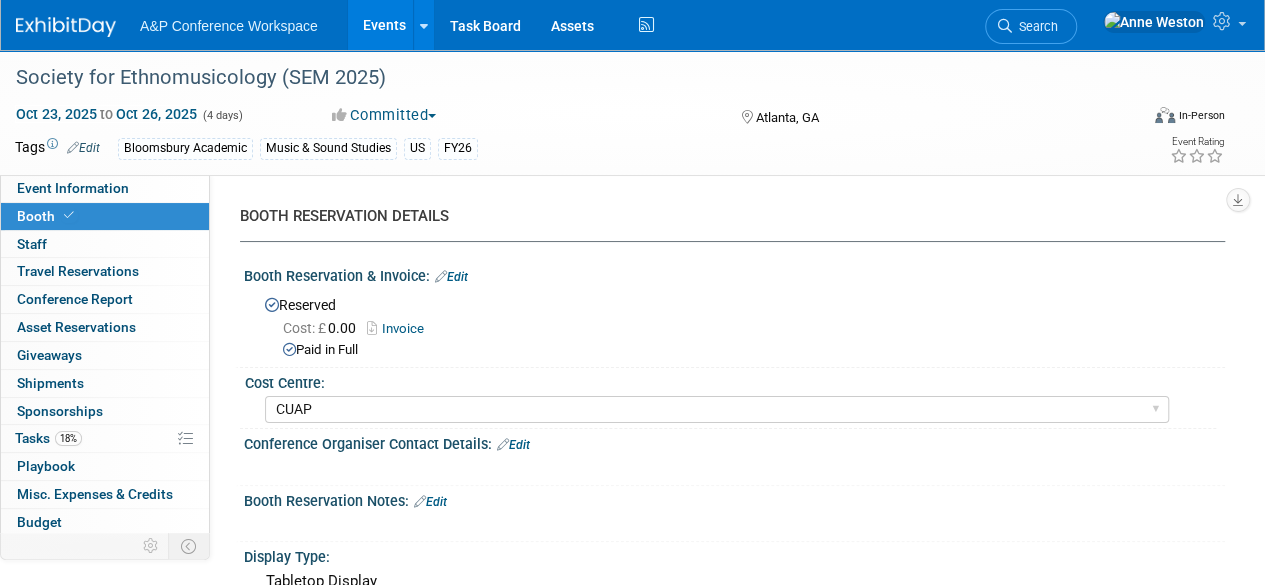 click on "Invoice" at bounding box center (400, 328) 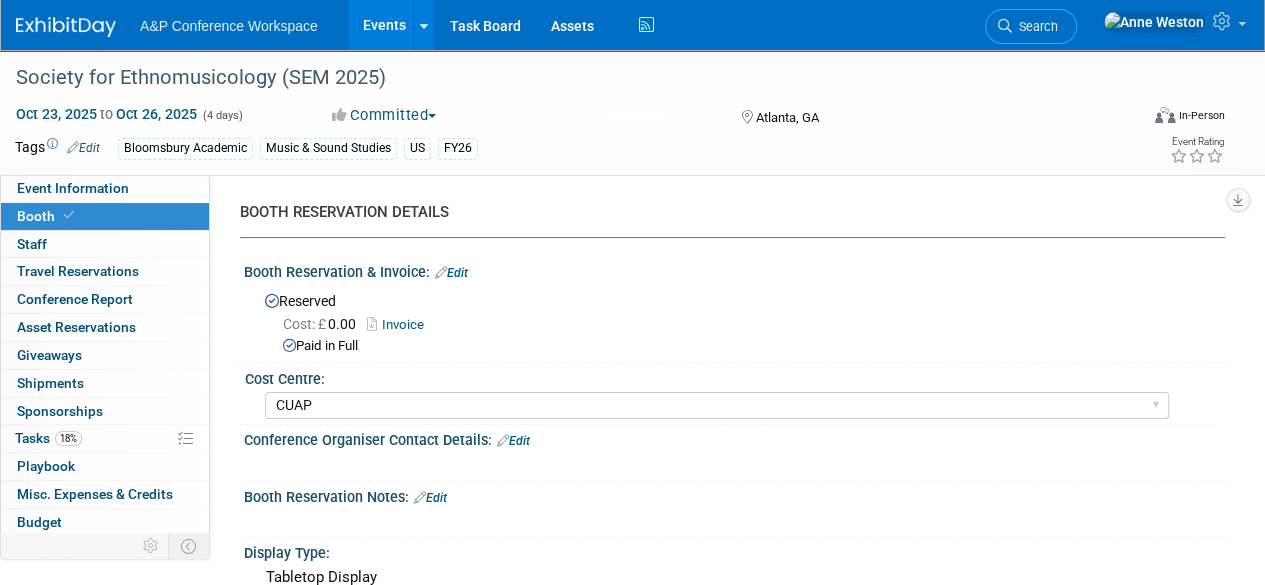 scroll, scrollTop: 0, scrollLeft: 0, axis: both 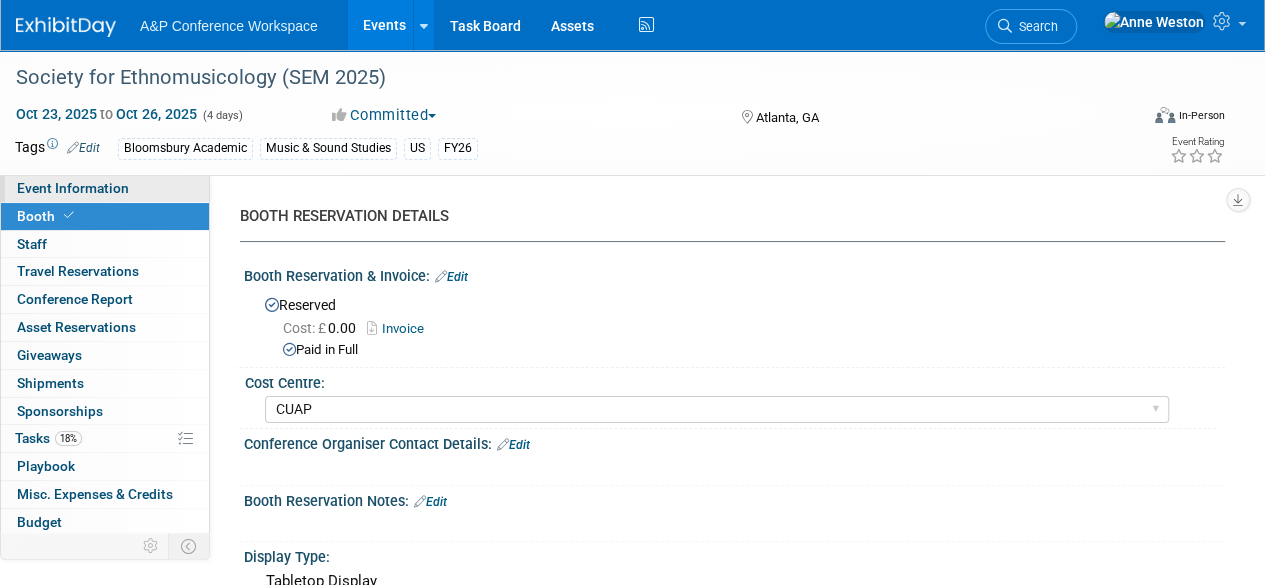 click on "Event Information" at bounding box center (73, 188) 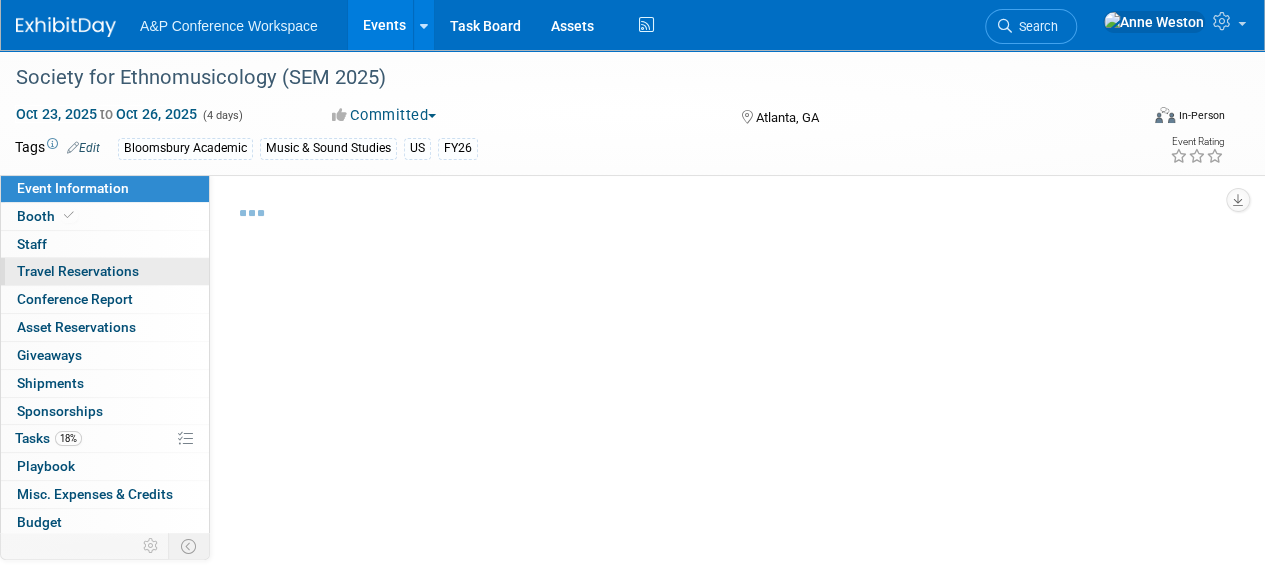 select on "Annual" 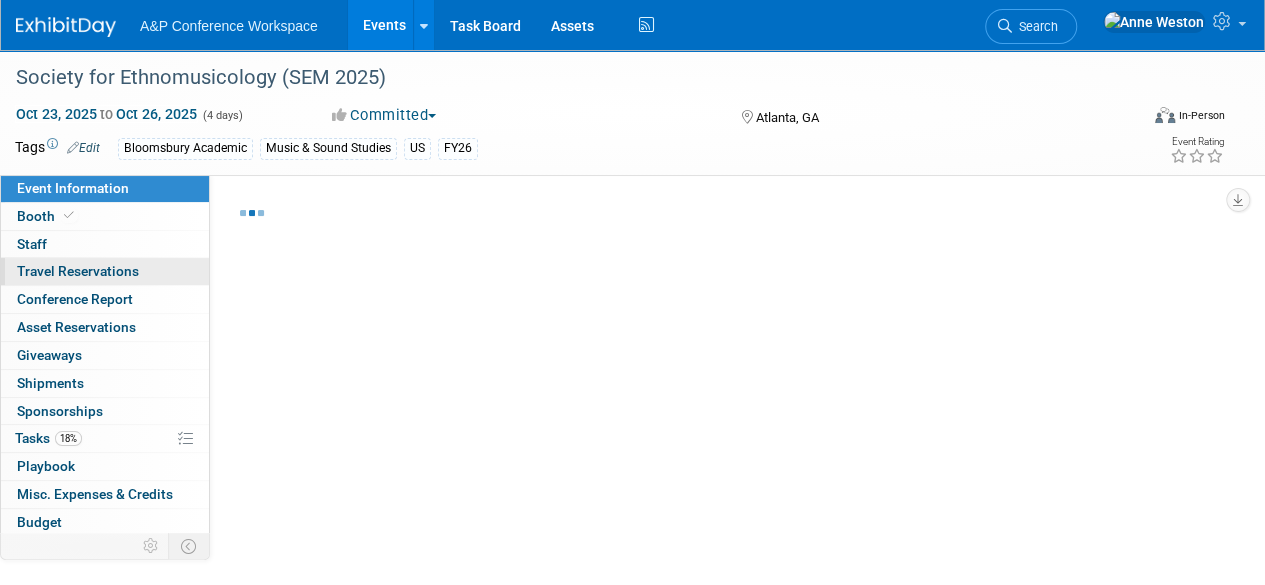 select on "Level 2" 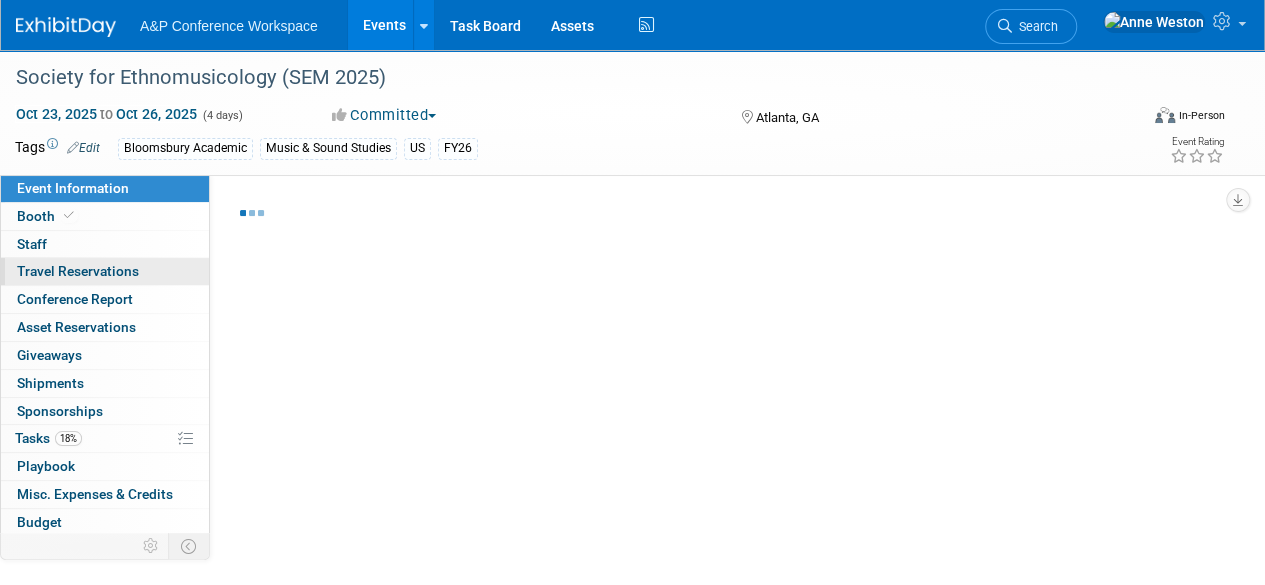 select on "Music & Sound Studies" 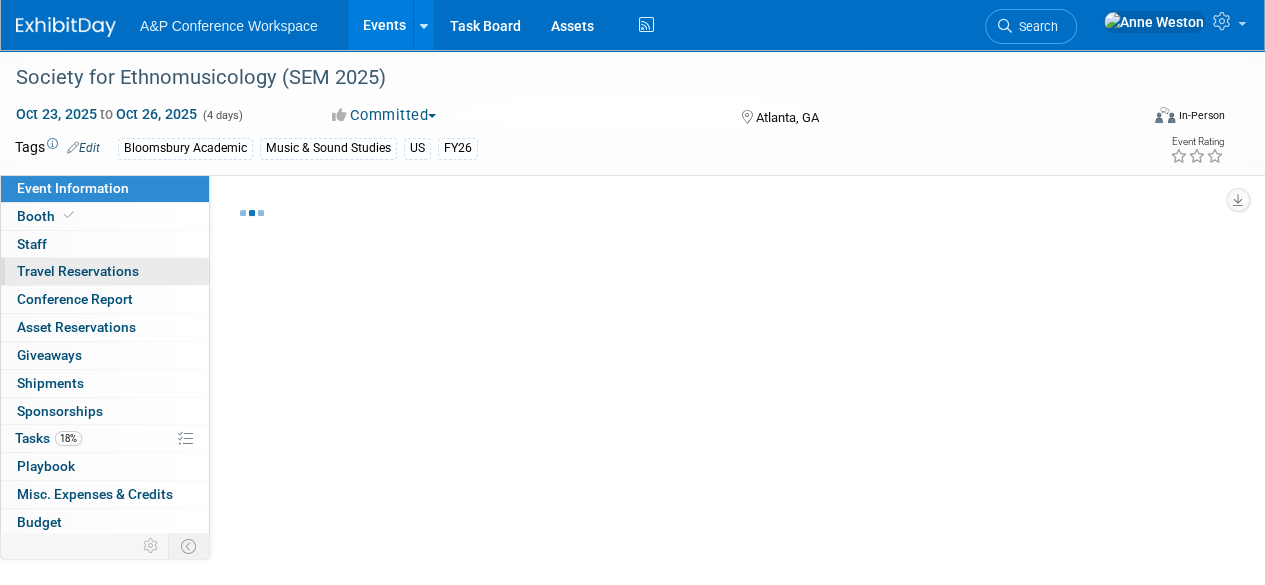 select on "[FIRST] [LAST]" 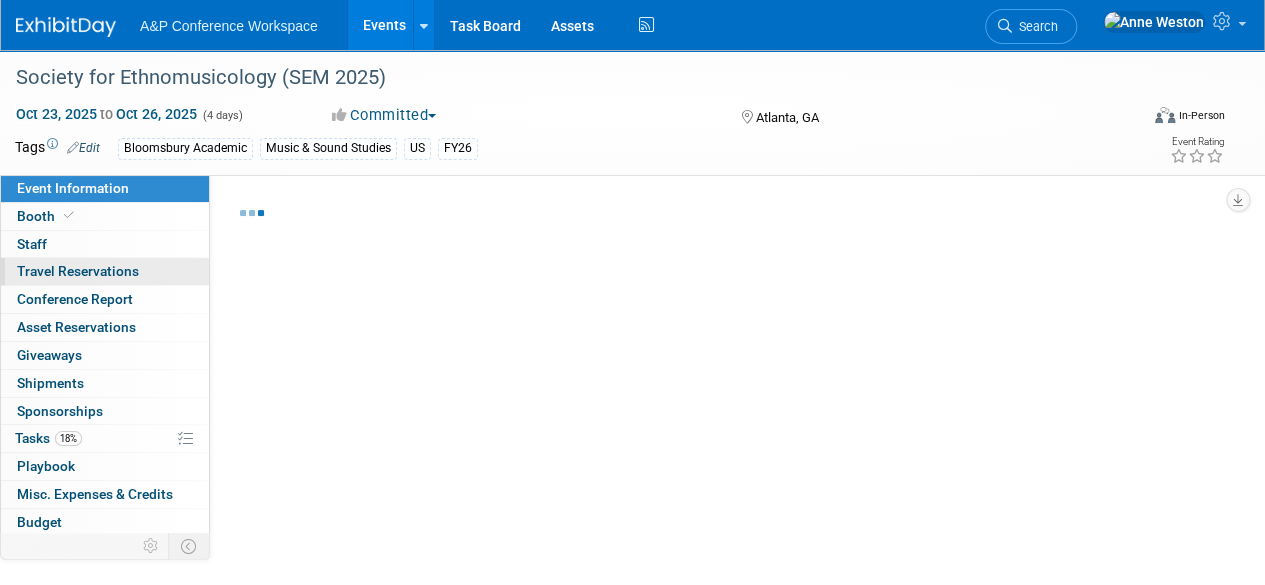select on "[FIRST] [LAST]" 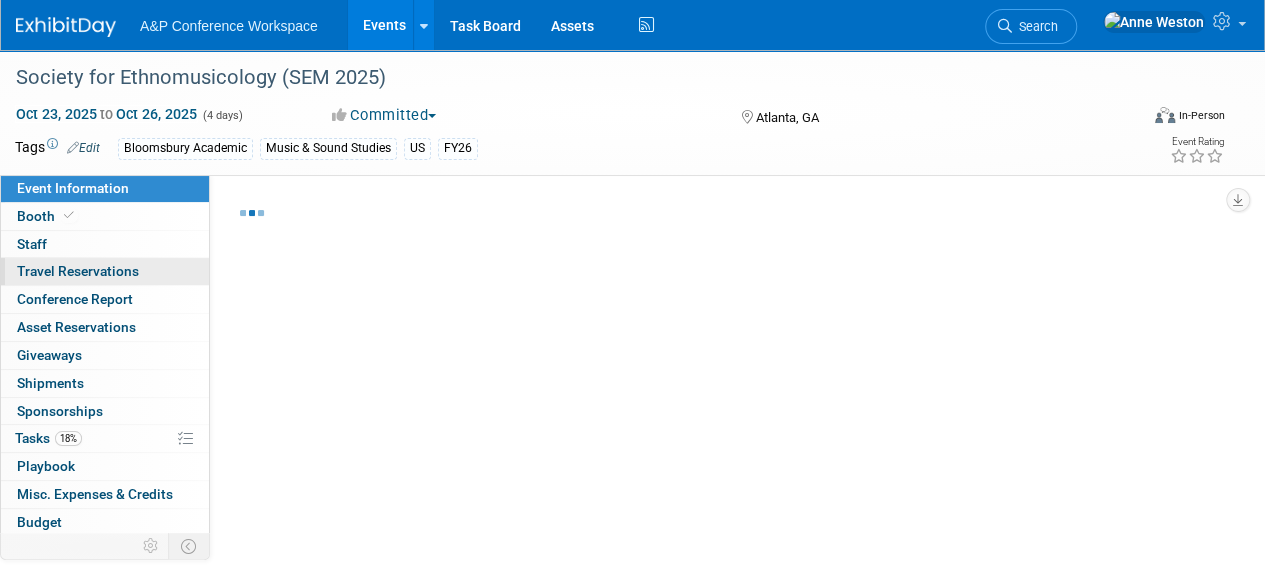 select on "Brand/Subject Presence​" 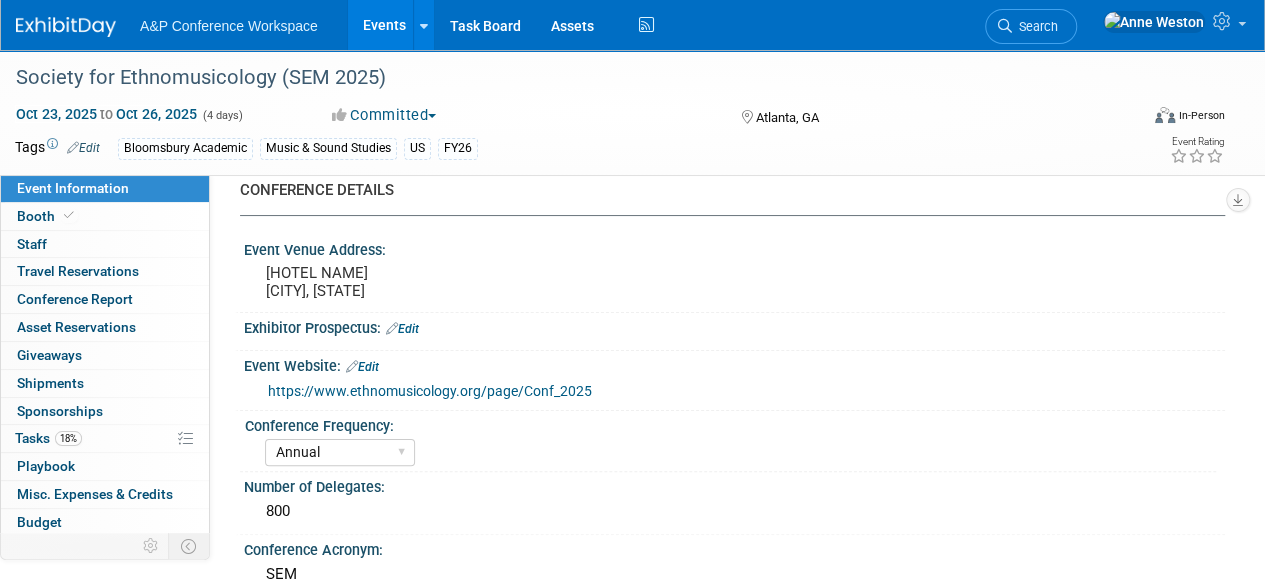 scroll, scrollTop: 0, scrollLeft: 0, axis: both 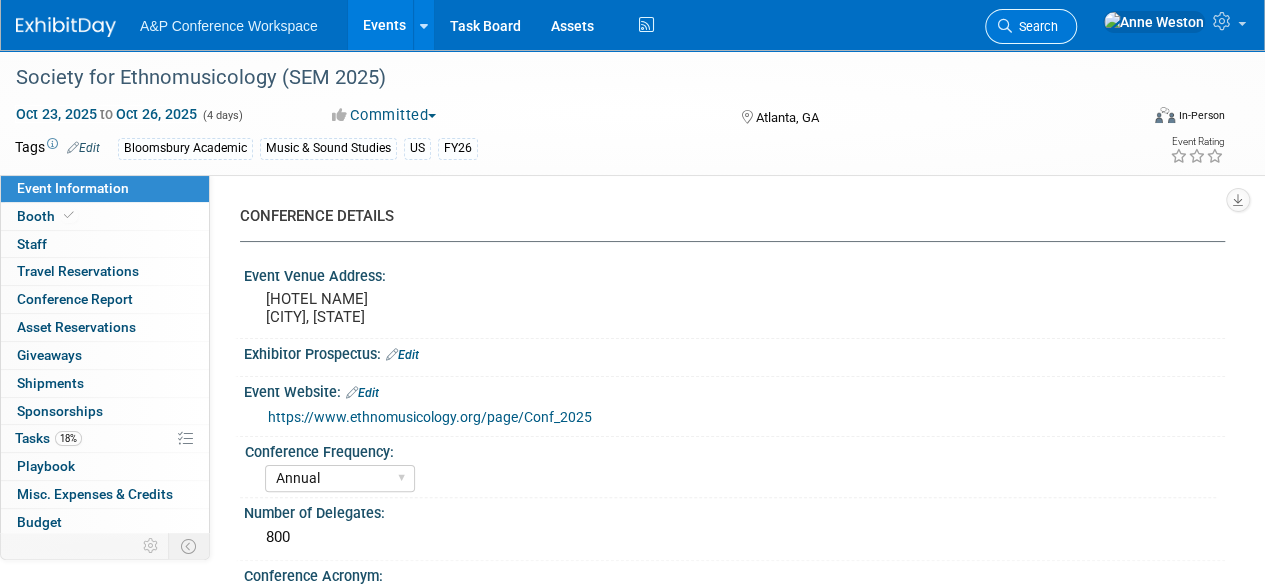 click on "Search" at bounding box center [1031, 26] 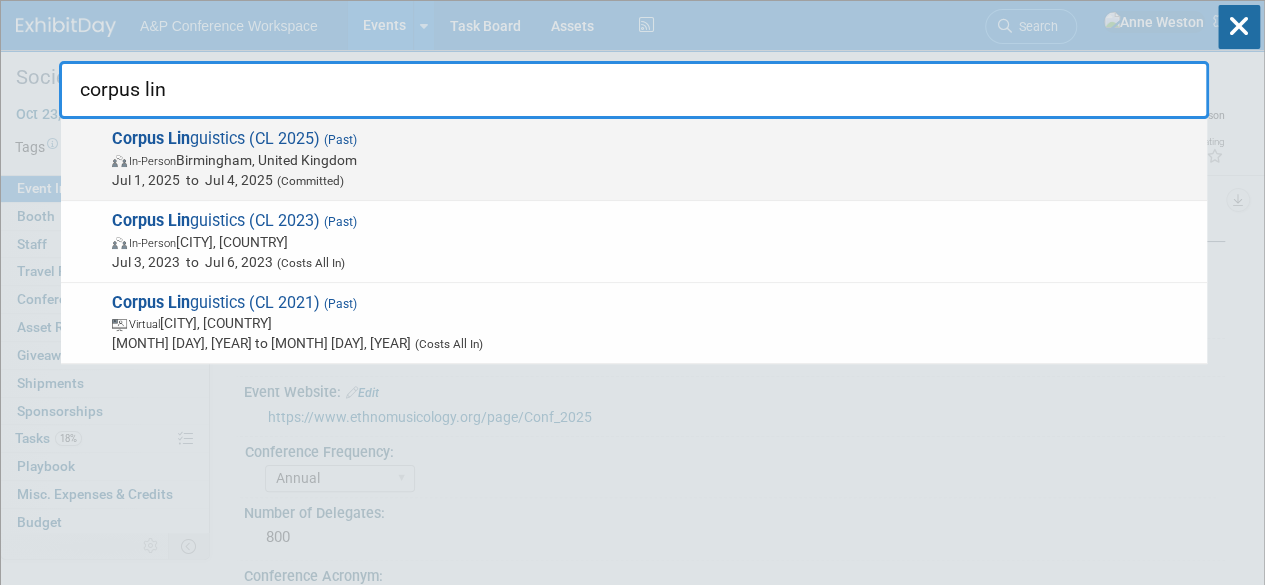 type on "corpus lin" 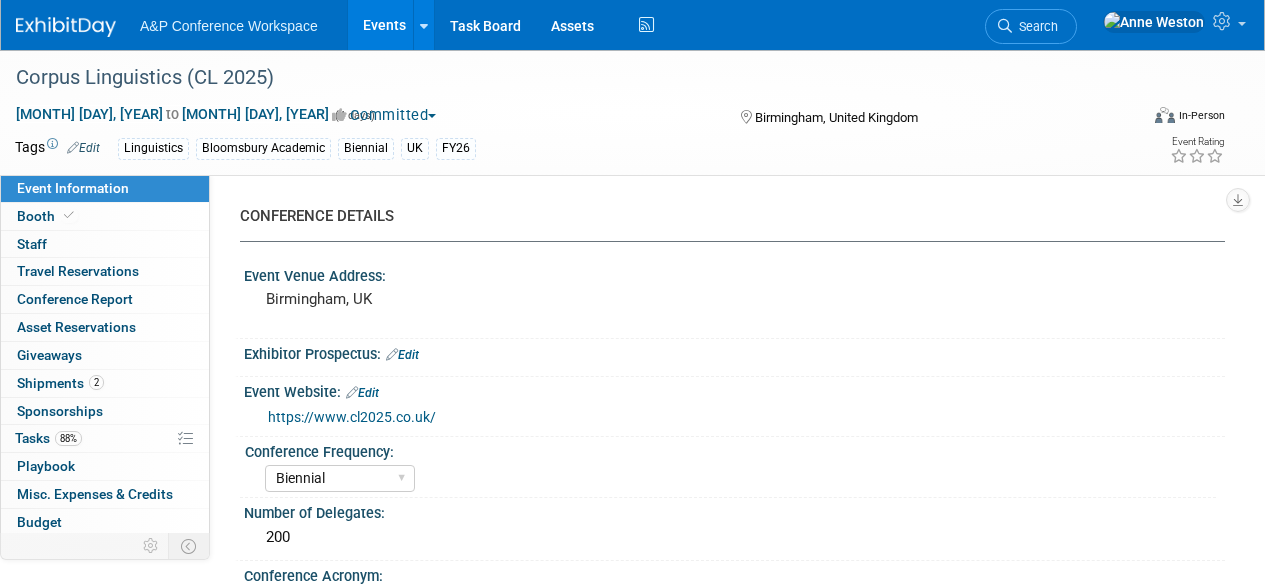 select on "Biennial" 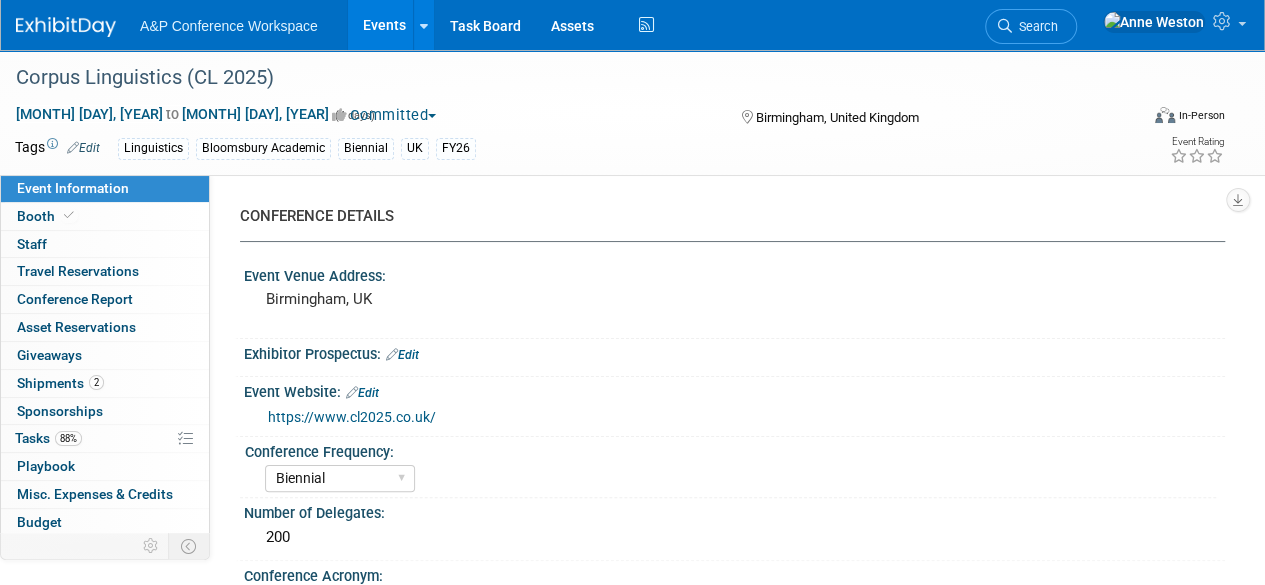 scroll, scrollTop: 0, scrollLeft: 0, axis: both 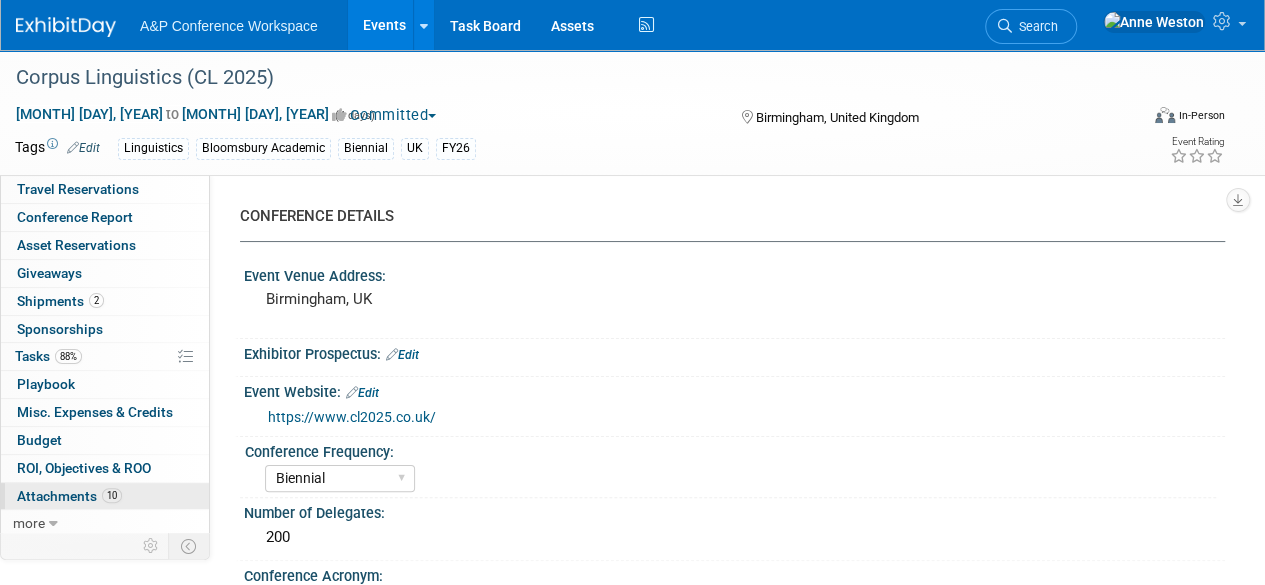 click on "Attachments 10" at bounding box center (69, 496) 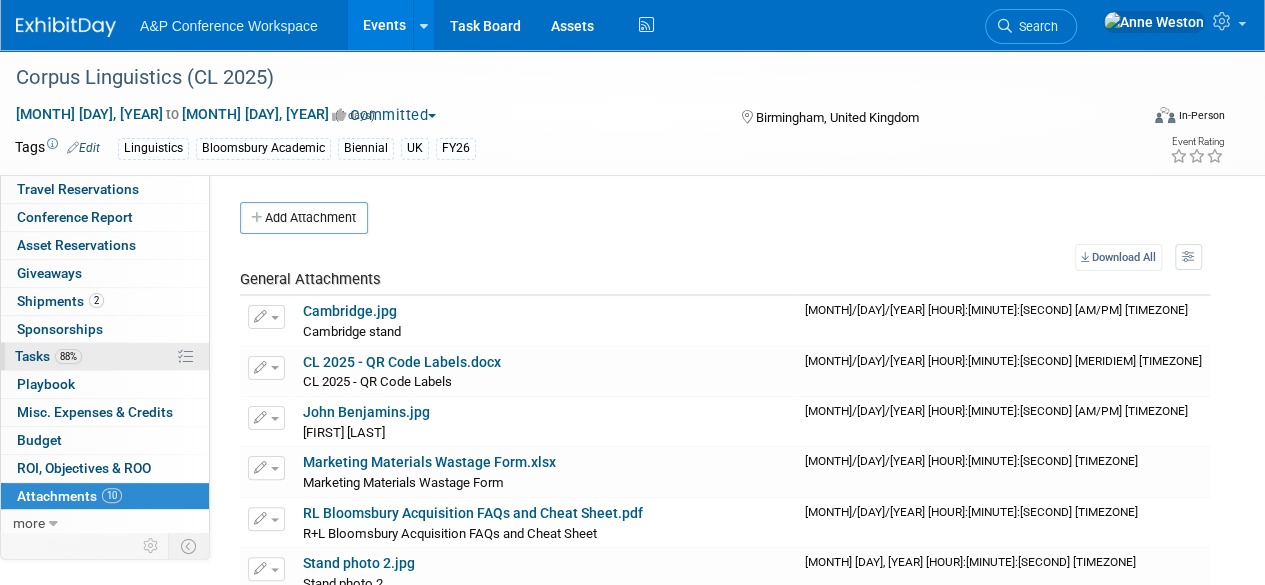 click on "88%" at bounding box center (68, 356) 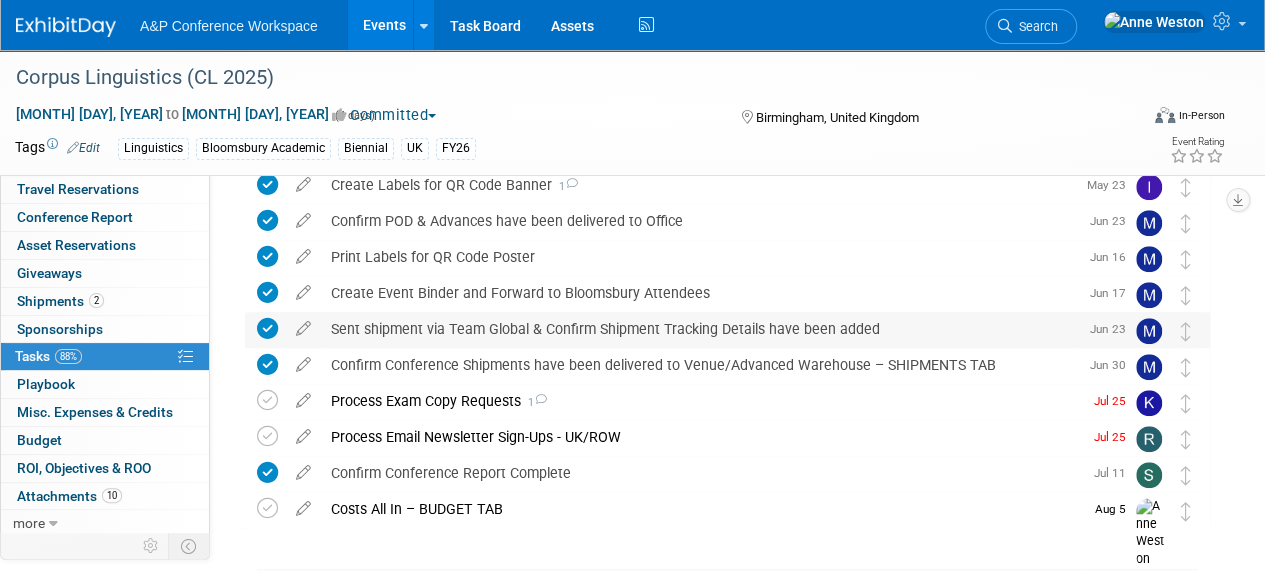 scroll, scrollTop: 660, scrollLeft: 0, axis: vertical 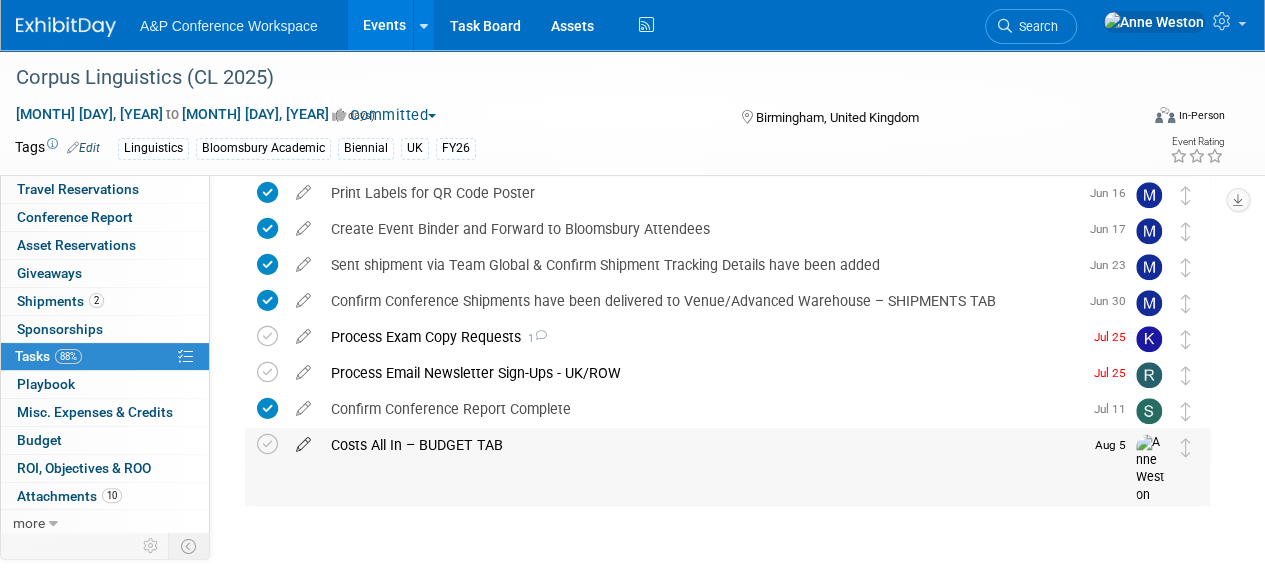click at bounding box center [303, 440] 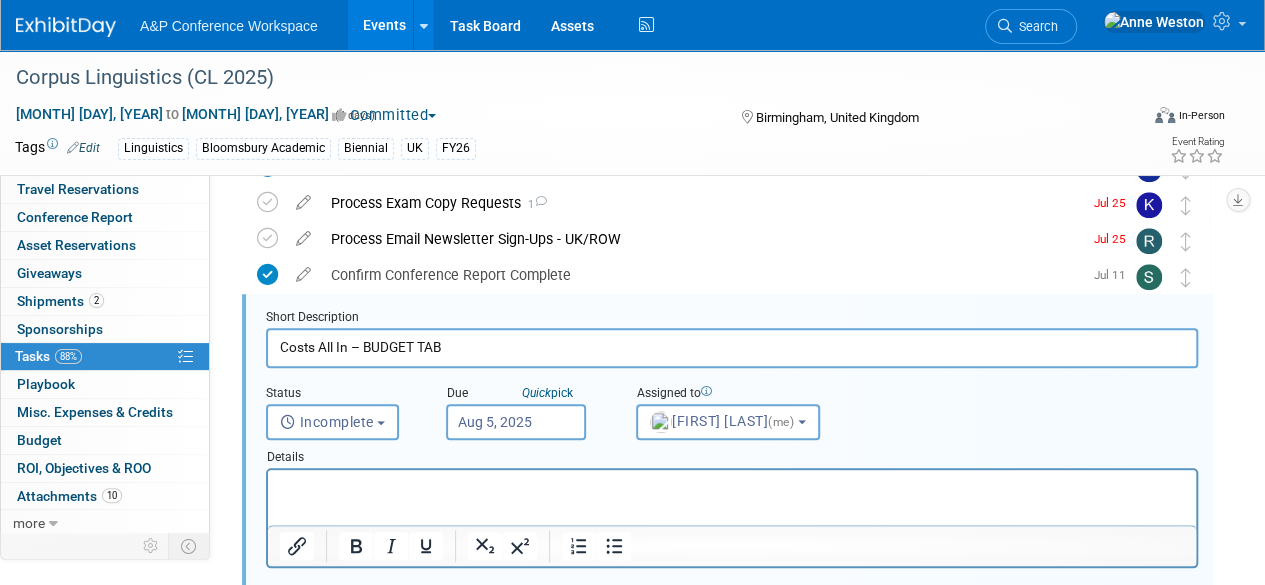 scroll, scrollTop: 0, scrollLeft: 0, axis: both 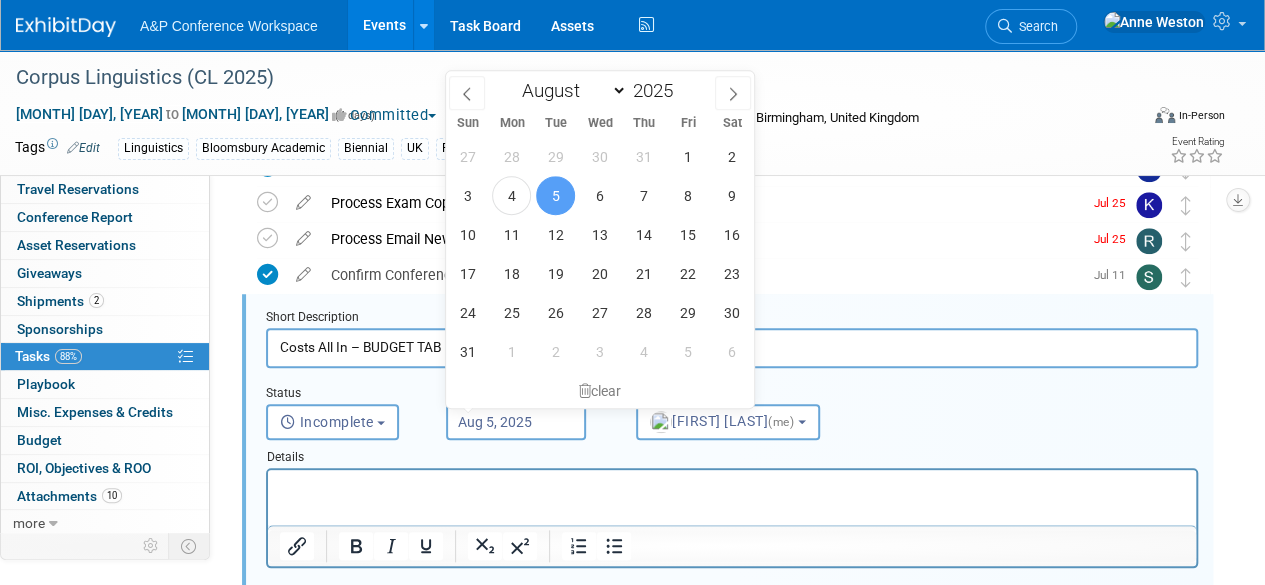 click on "Aug 5, 2025" at bounding box center [516, 422] 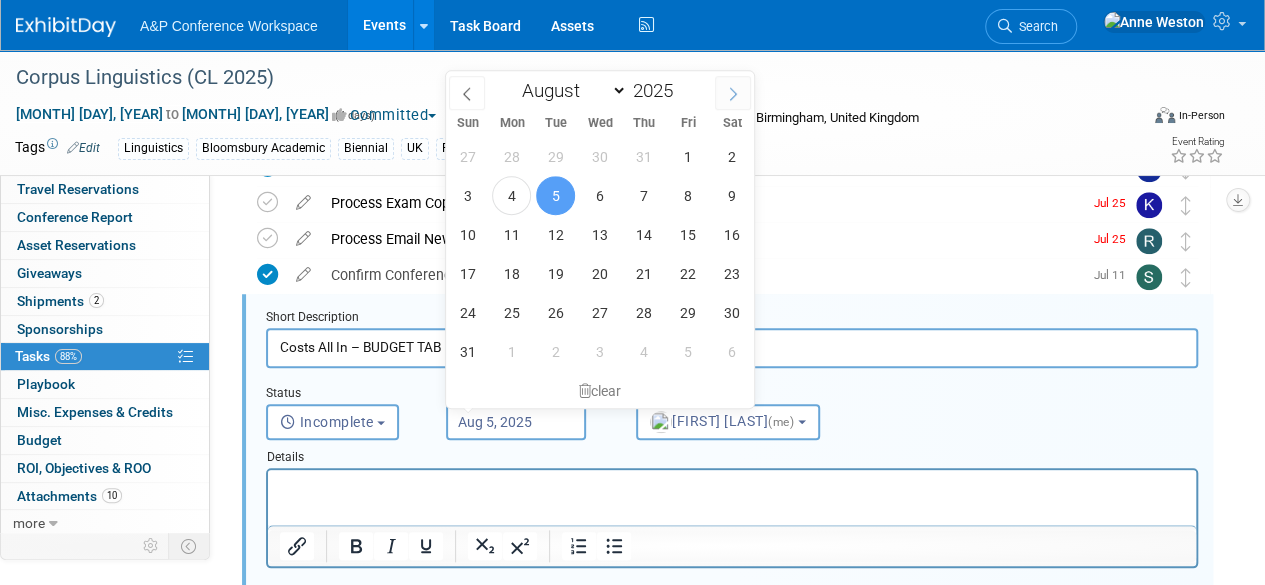 click 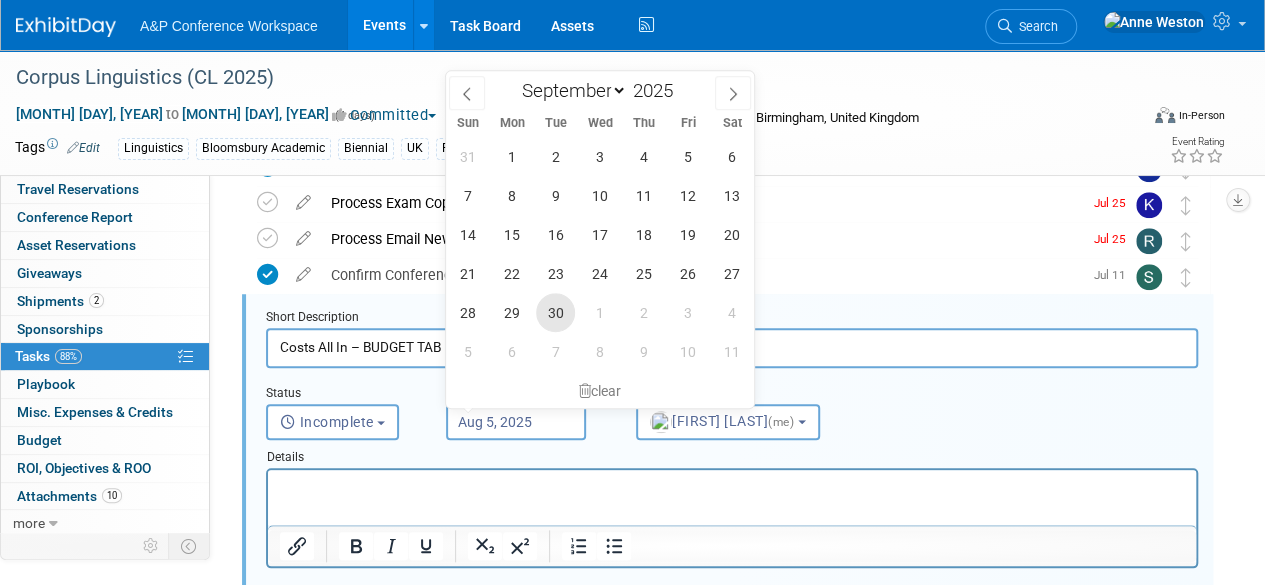 click on "30" at bounding box center (555, 312) 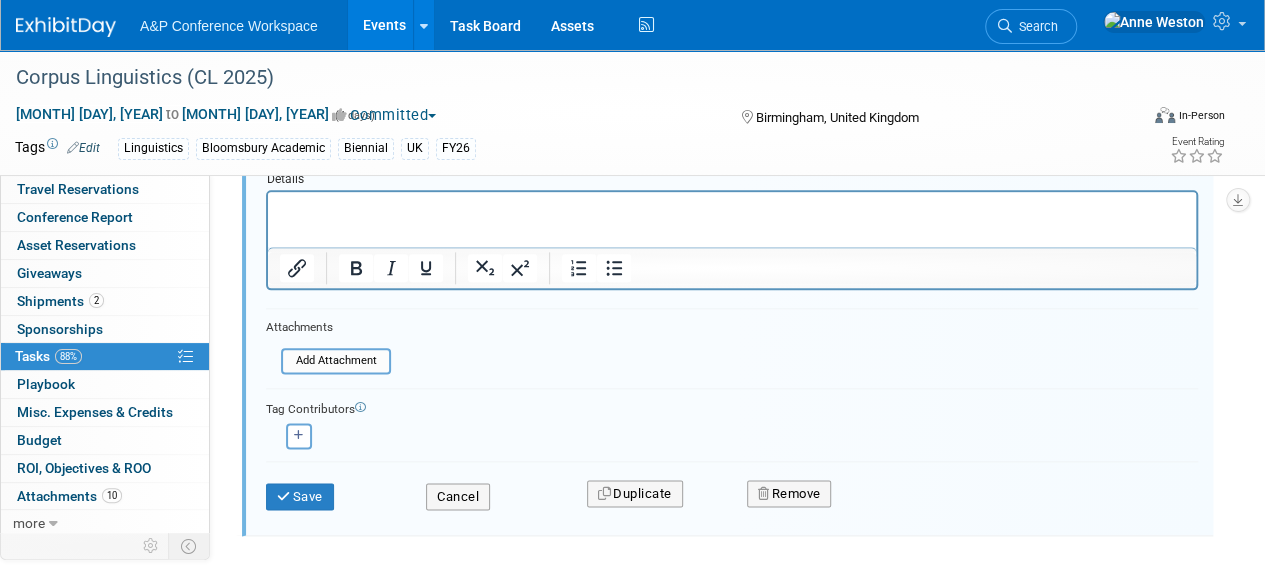 scroll, scrollTop: 1094, scrollLeft: 0, axis: vertical 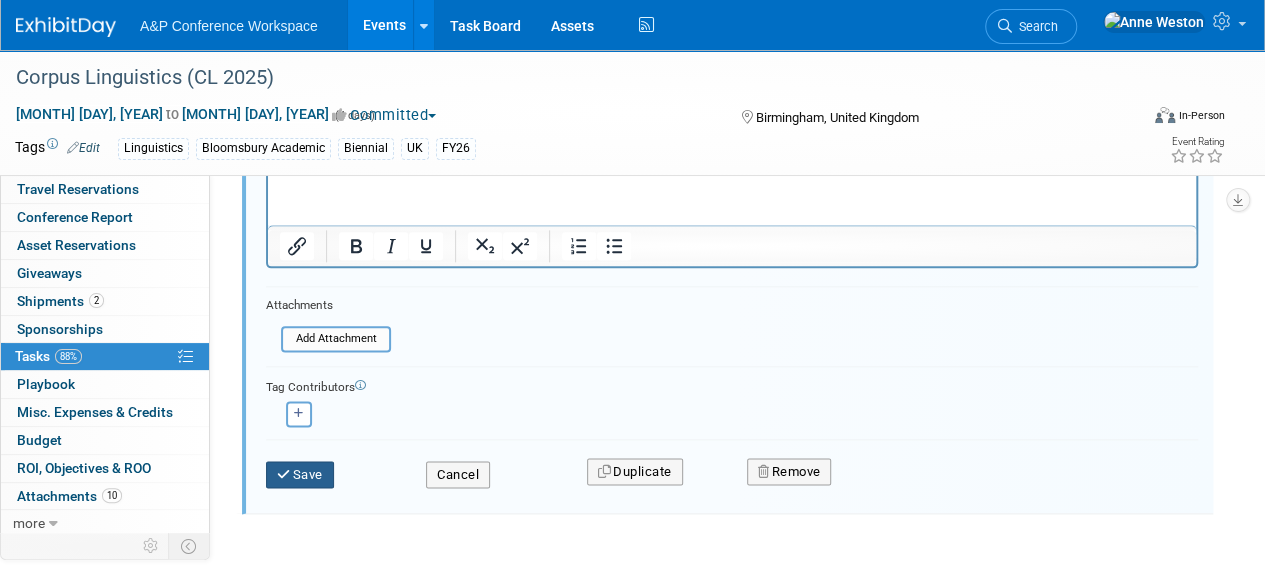 click on "Save" at bounding box center (300, 475) 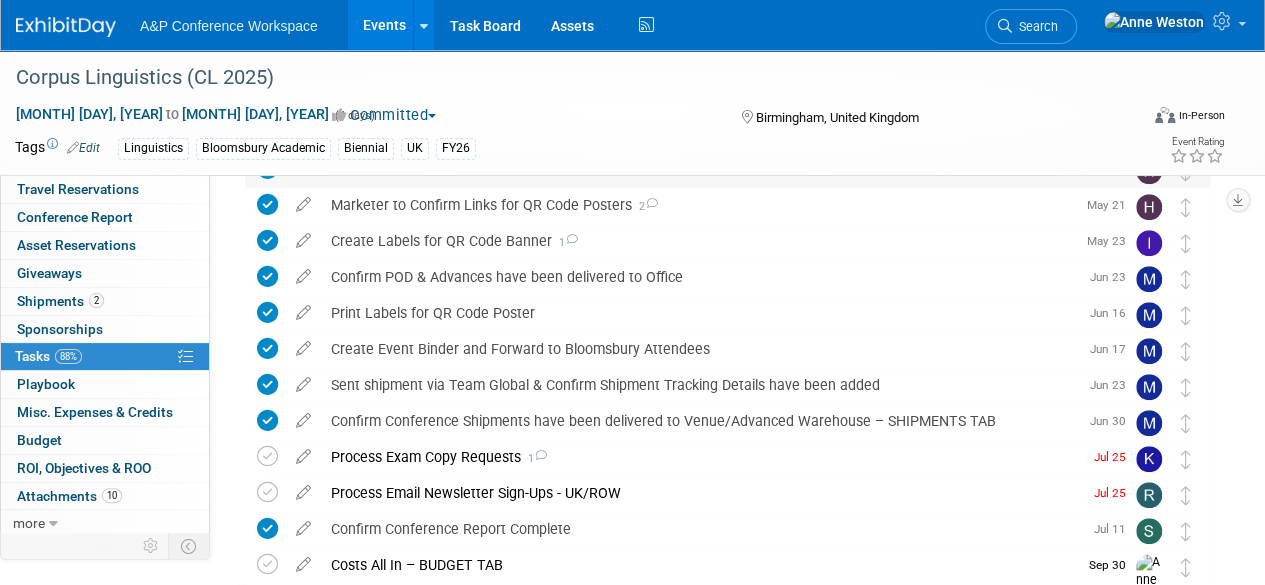scroll, scrollTop: 560, scrollLeft: 0, axis: vertical 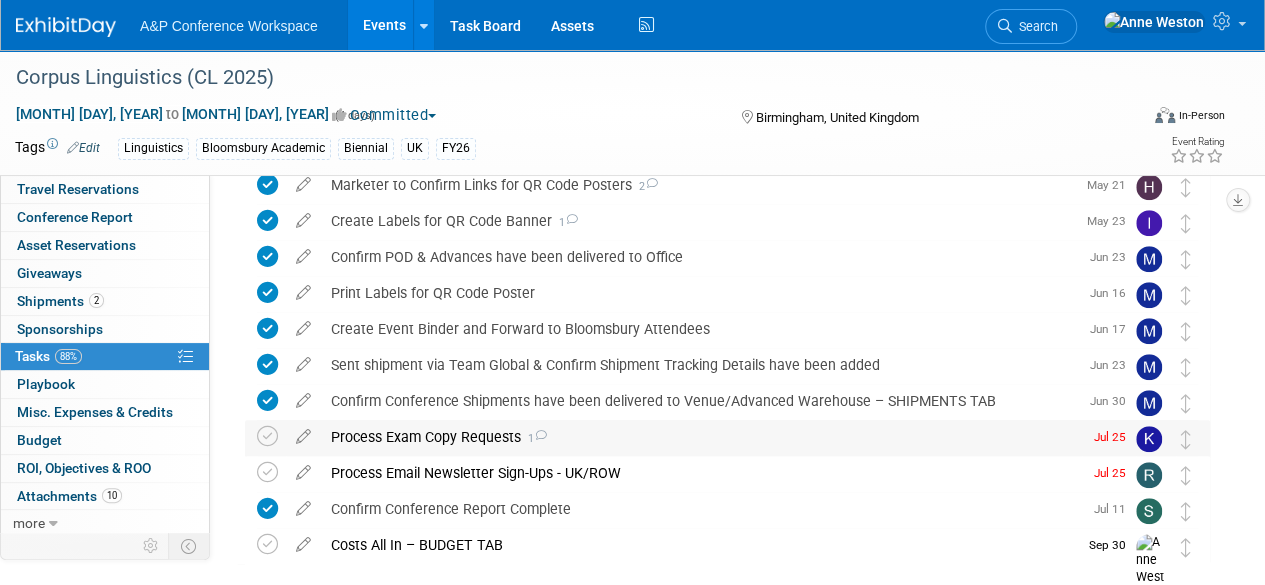 click on "Process Exam Copy Requests
1" at bounding box center (701, 437) 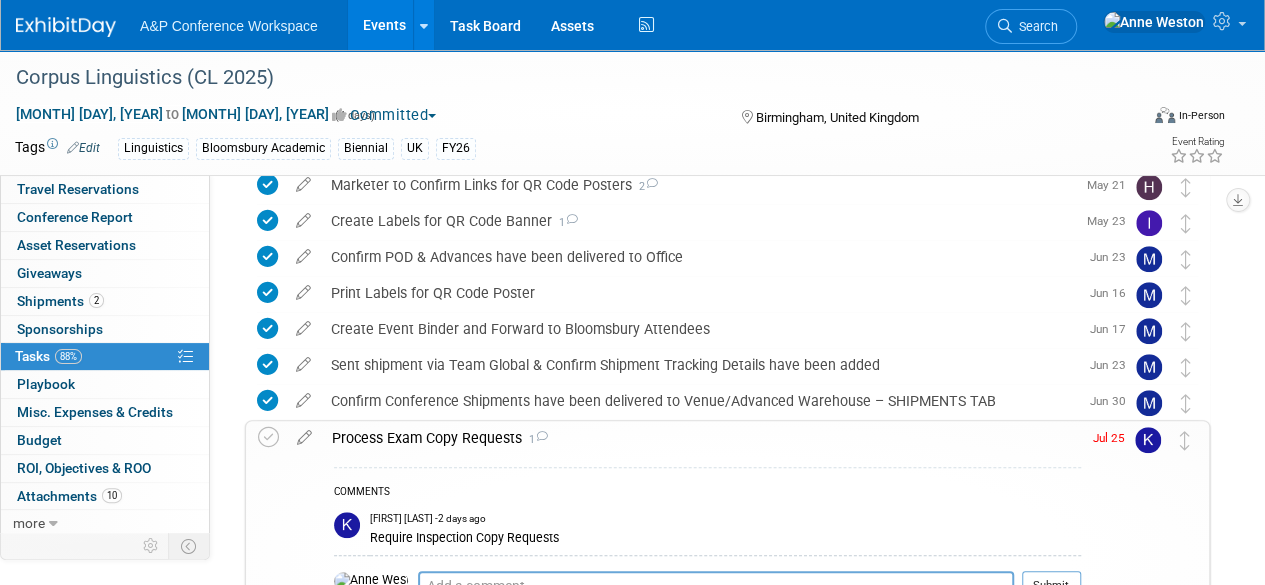 click on "Process Exam Copy Requests
1" at bounding box center [701, 438] 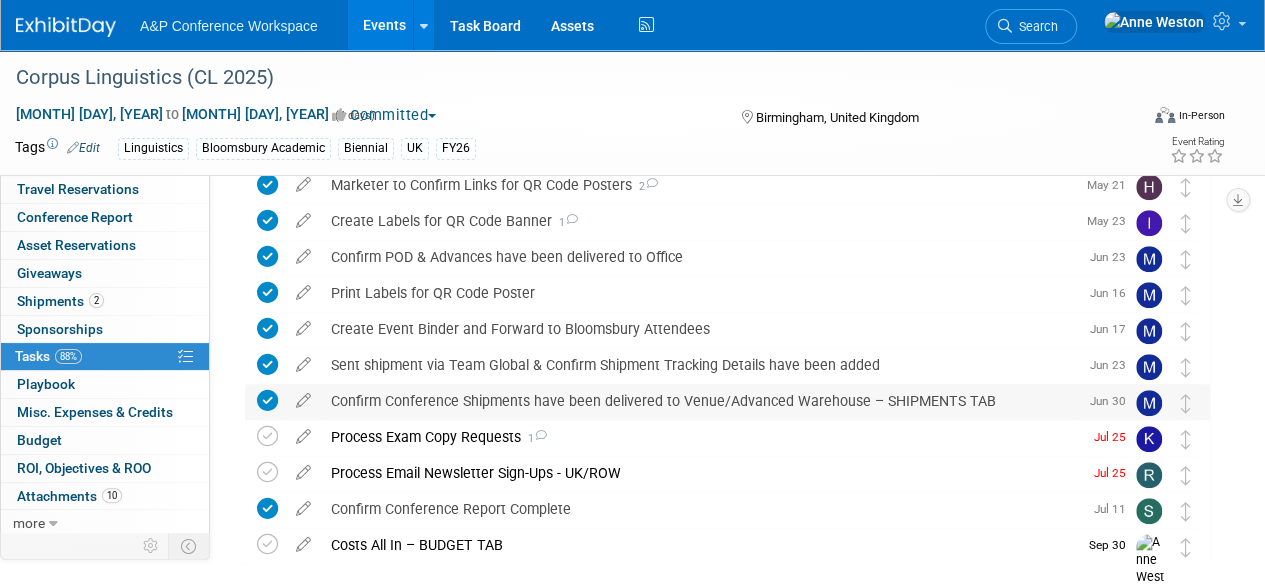 scroll, scrollTop: 460, scrollLeft: 0, axis: vertical 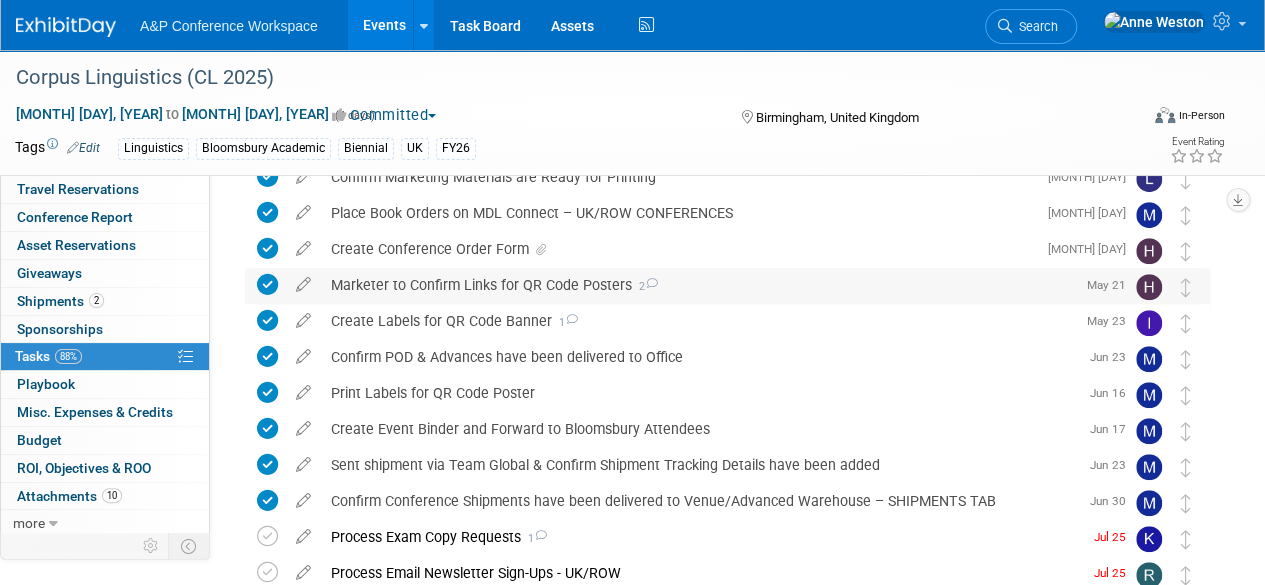 click on "Marketer to Confirm Links for QR Code Posters
2" at bounding box center [698, 285] 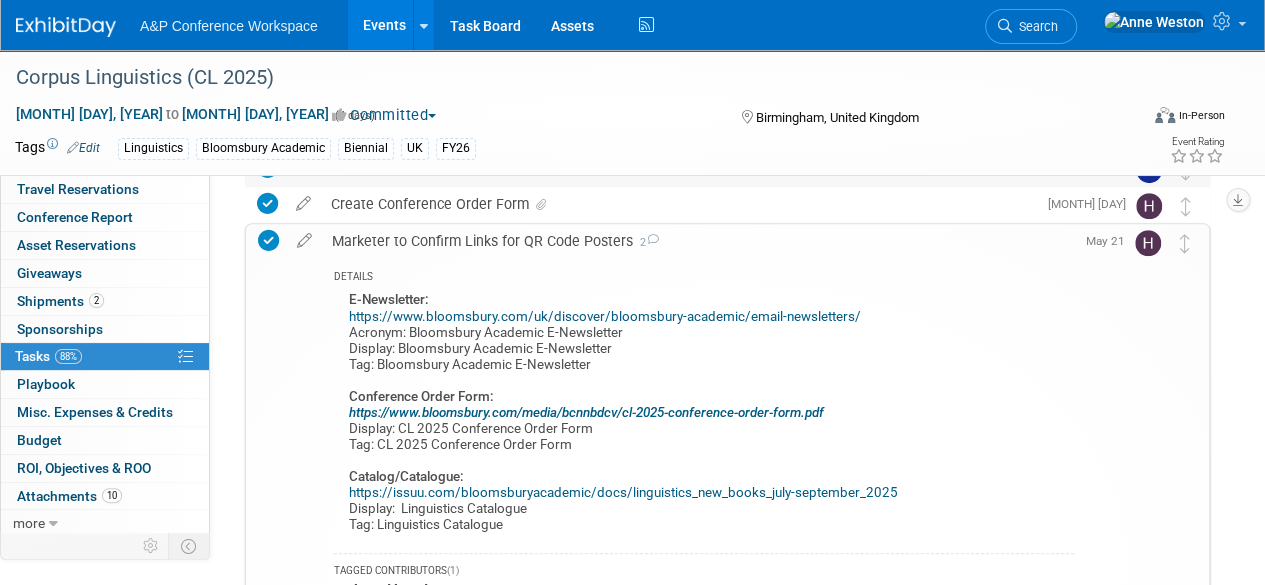 scroll, scrollTop: 460, scrollLeft: 0, axis: vertical 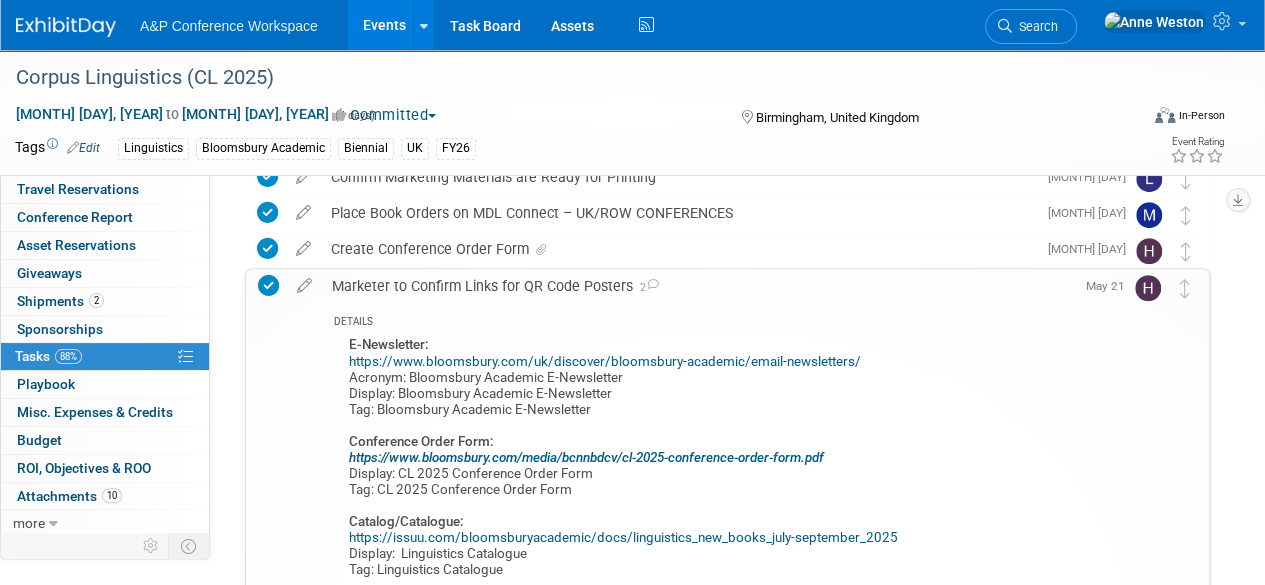 click on "Marketer to Confirm Links for QR Code Posters
2" at bounding box center (698, 286) 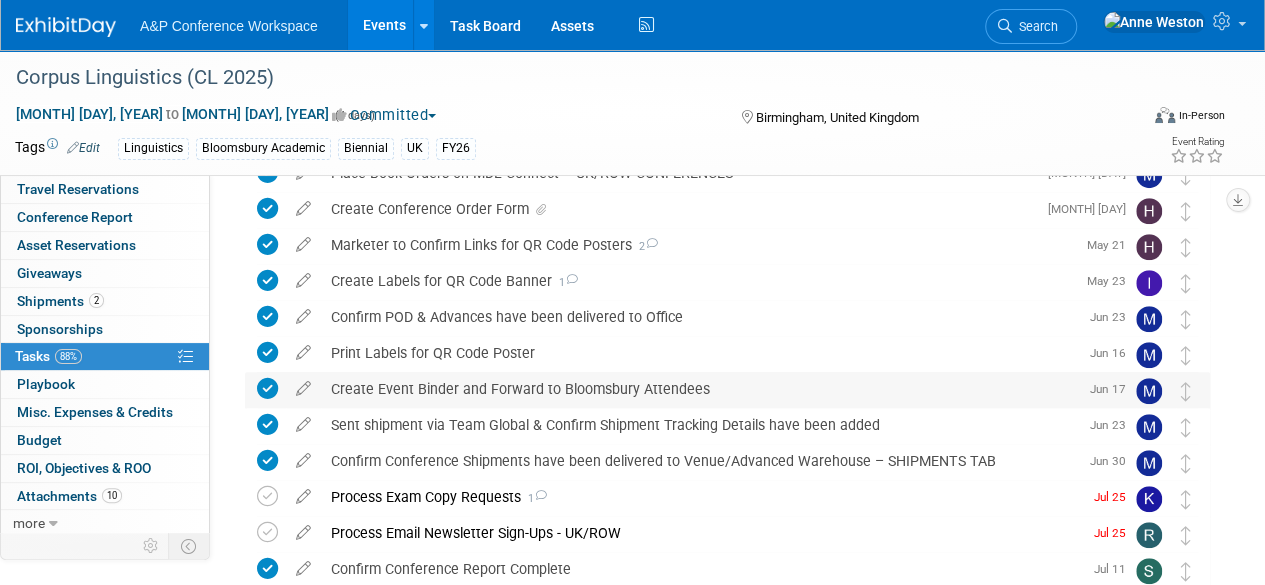scroll, scrollTop: 600, scrollLeft: 0, axis: vertical 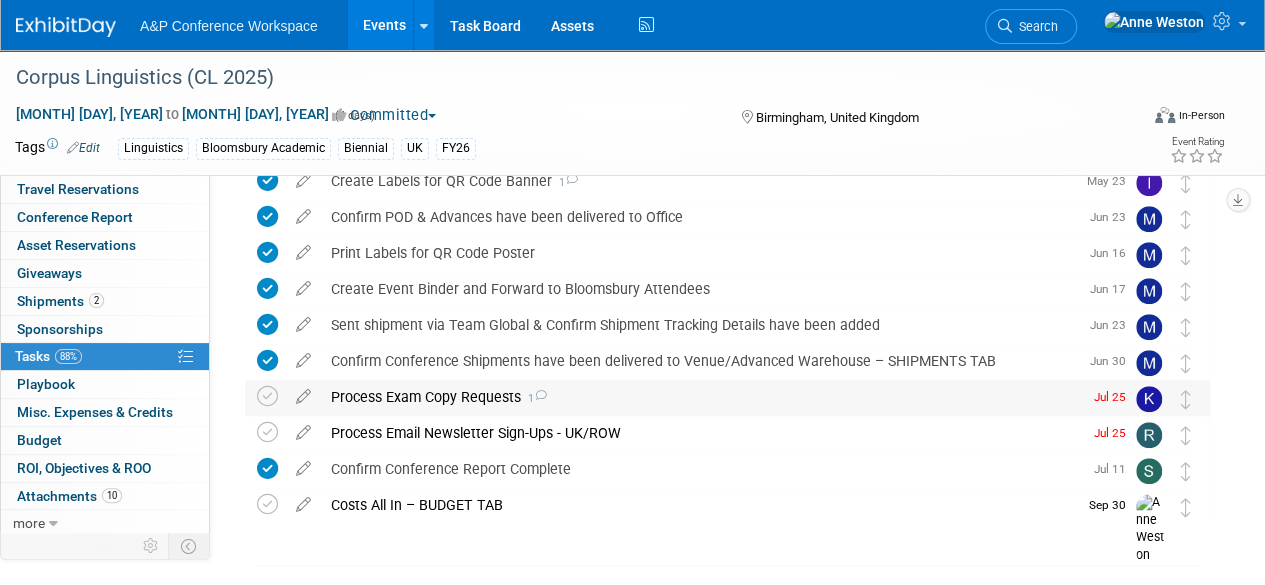 click on "Process Exam Copy Requests
1" at bounding box center [701, 397] 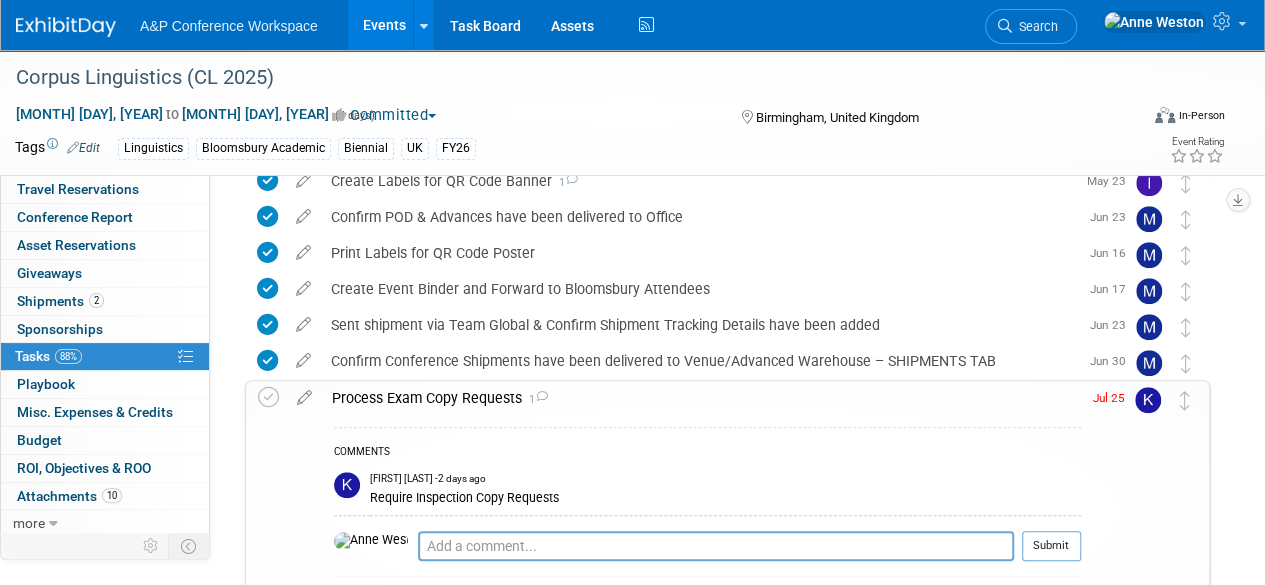 click on "Process Exam Copy Requests
1" at bounding box center (701, 398) 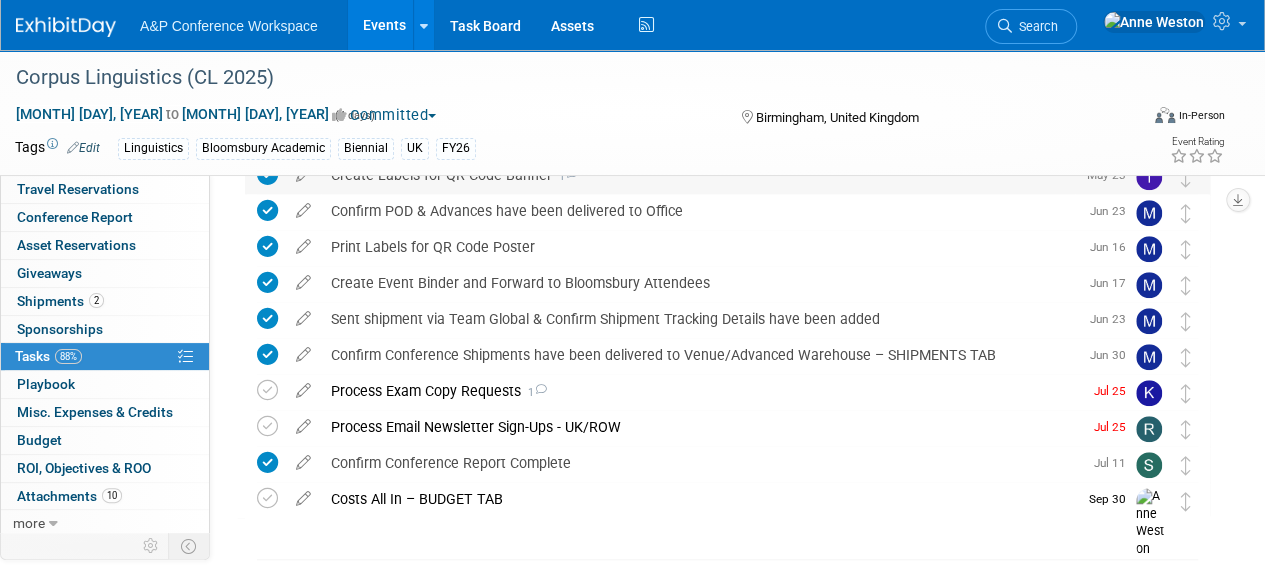 scroll, scrollTop: 660, scrollLeft: 0, axis: vertical 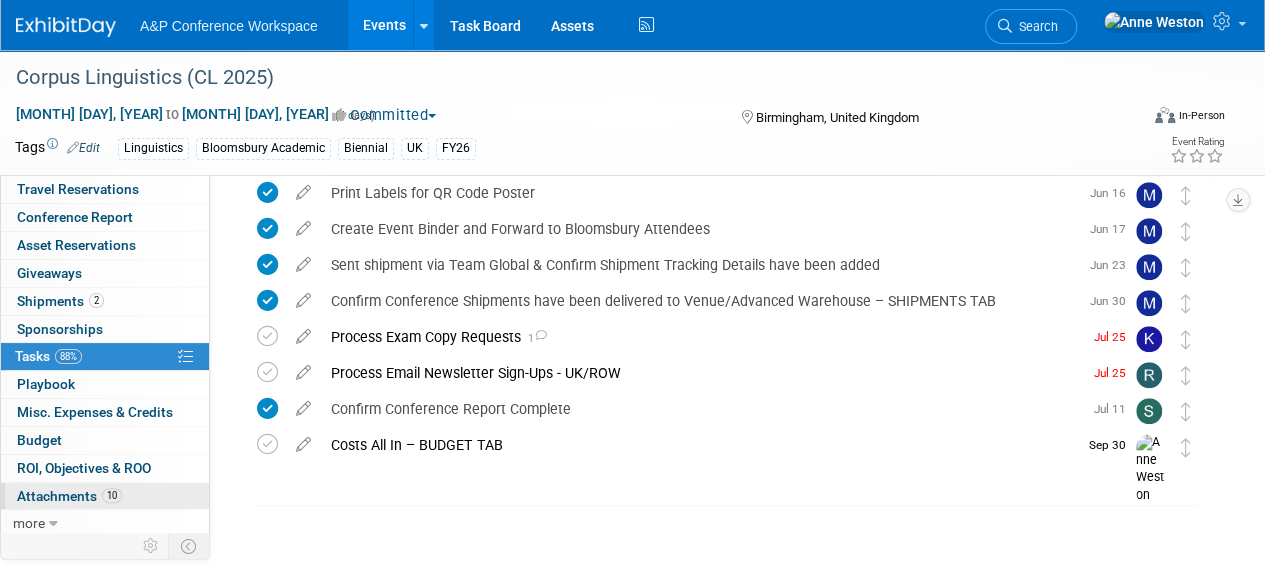 click on "10
Attachments 10" at bounding box center (105, 496) 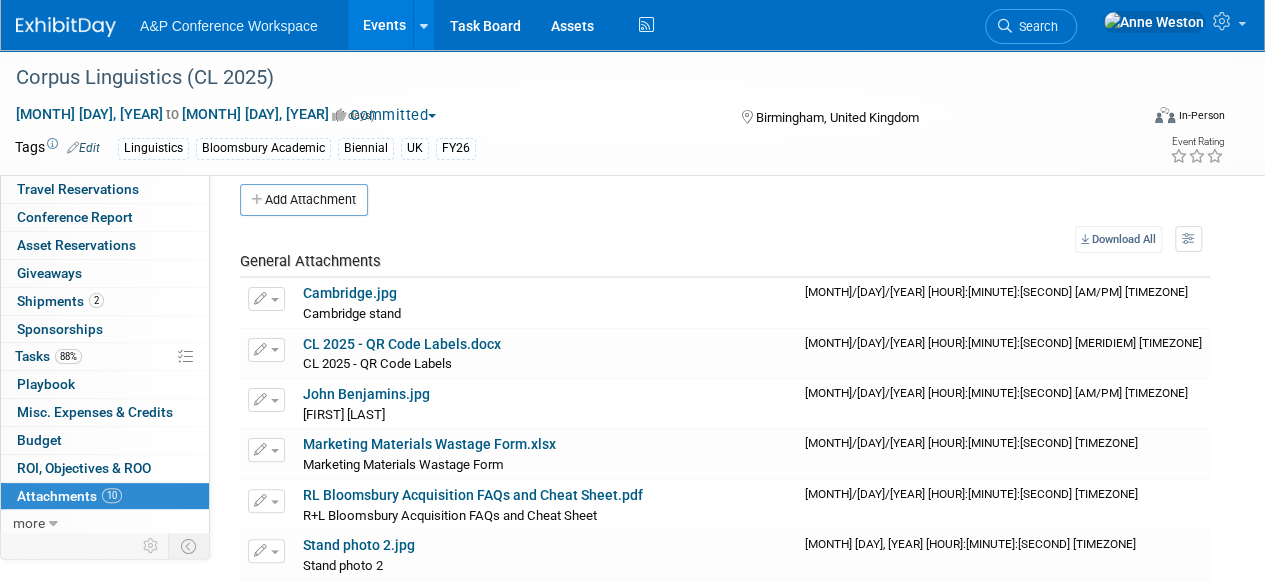 scroll, scrollTop: 0, scrollLeft: 0, axis: both 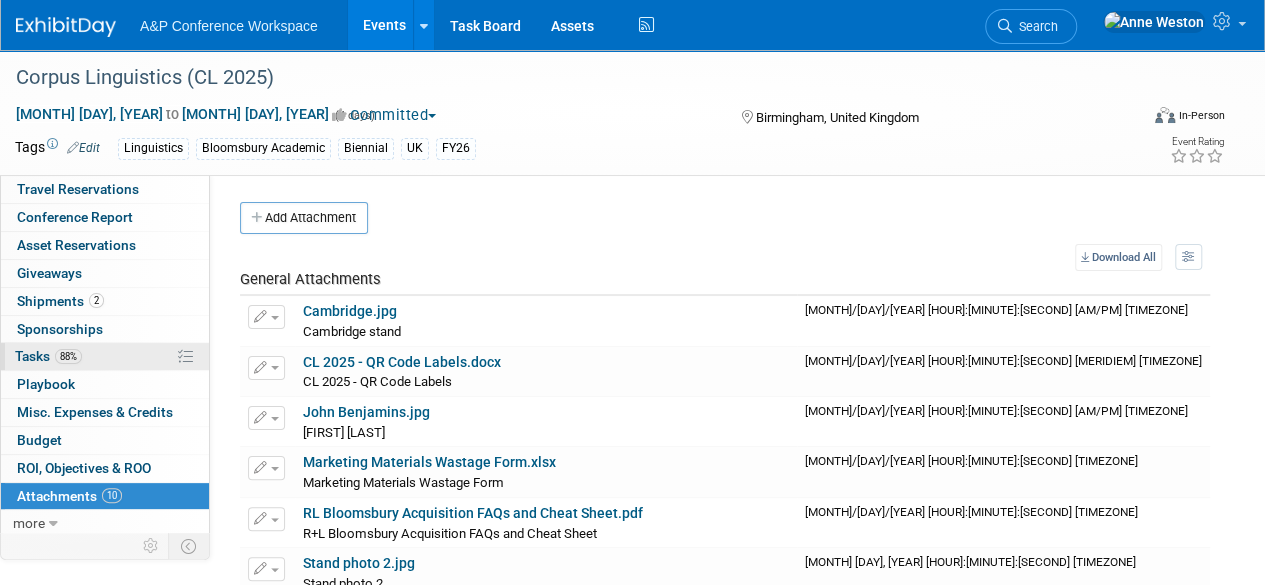 click on "88%
Tasks 88%" at bounding box center (105, 356) 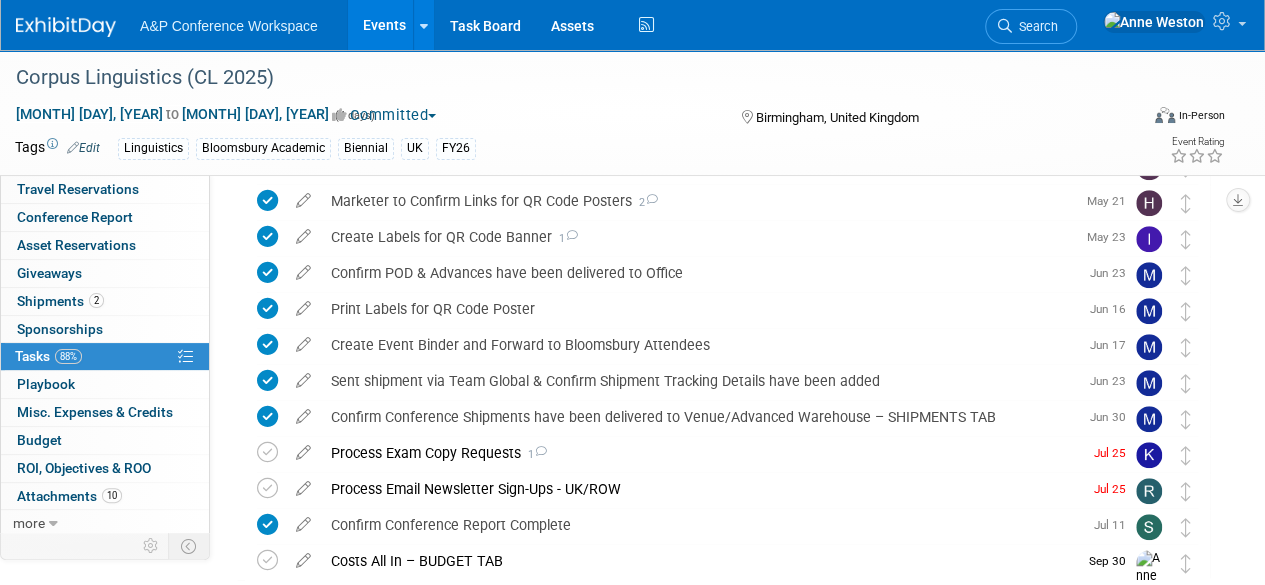 scroll, scrollTop: 500, scrollLeft: 0, axis: vertical 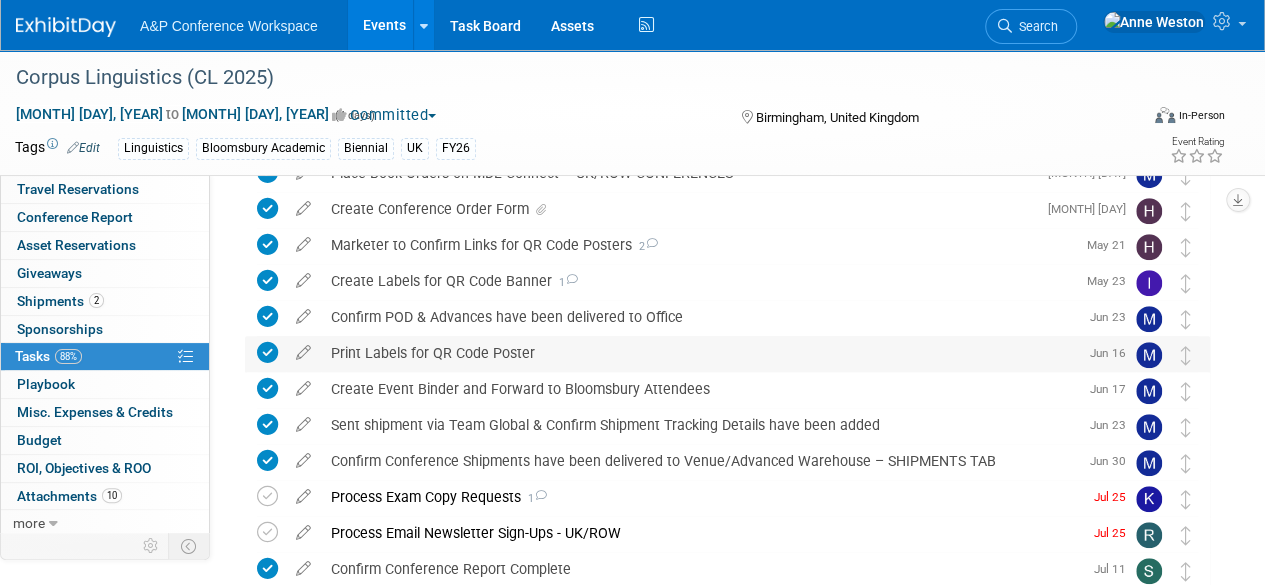 click on "Print Labels for QR Code Poster" at bounding box center (699, 353) 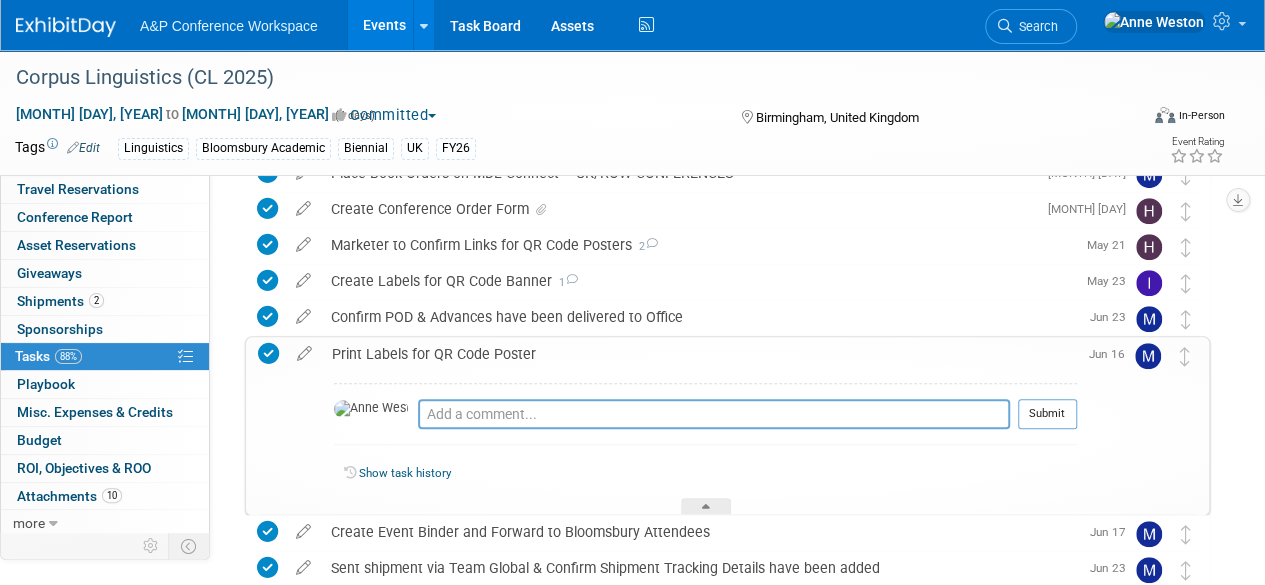 click on "Print Labels for QR Code Poster" at bounding box center [699, 354] 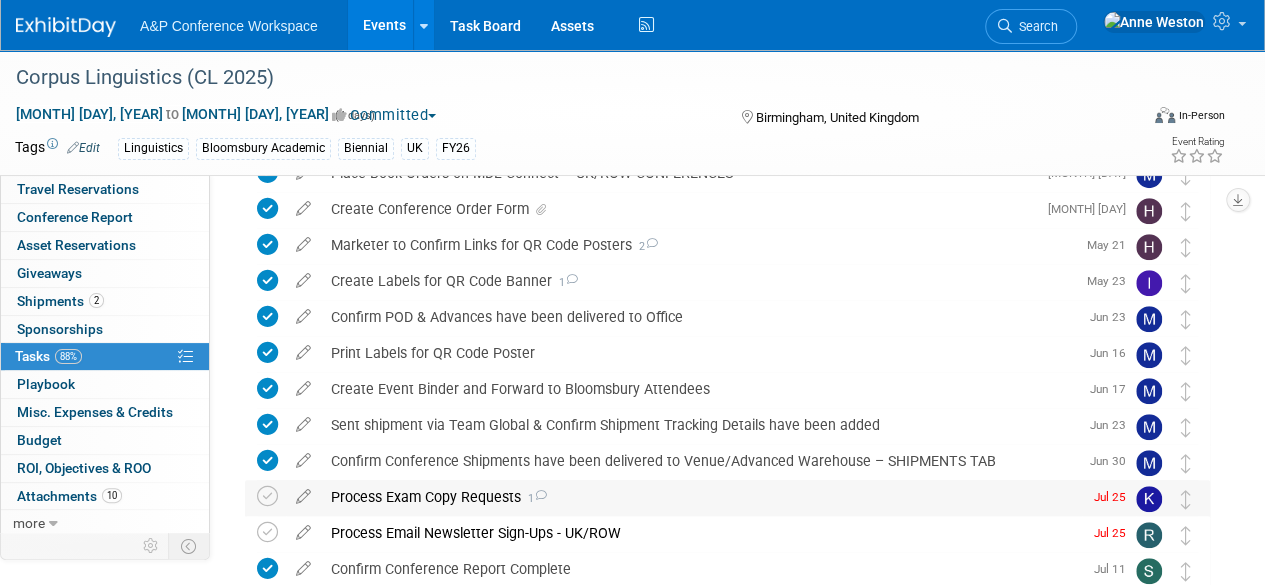 scroll, scrollTop: 400, scrollLeft: 0, axis: vertical 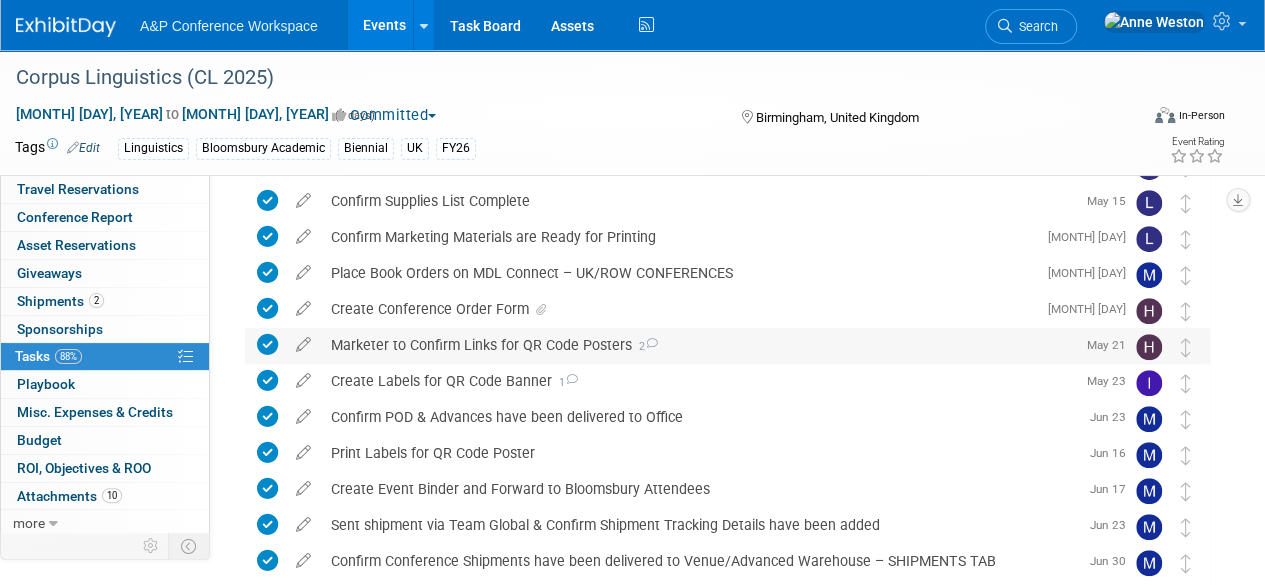 click on "Marketer to Confirm Links for QR Code Posters
2" at bounding box center (698, 345) 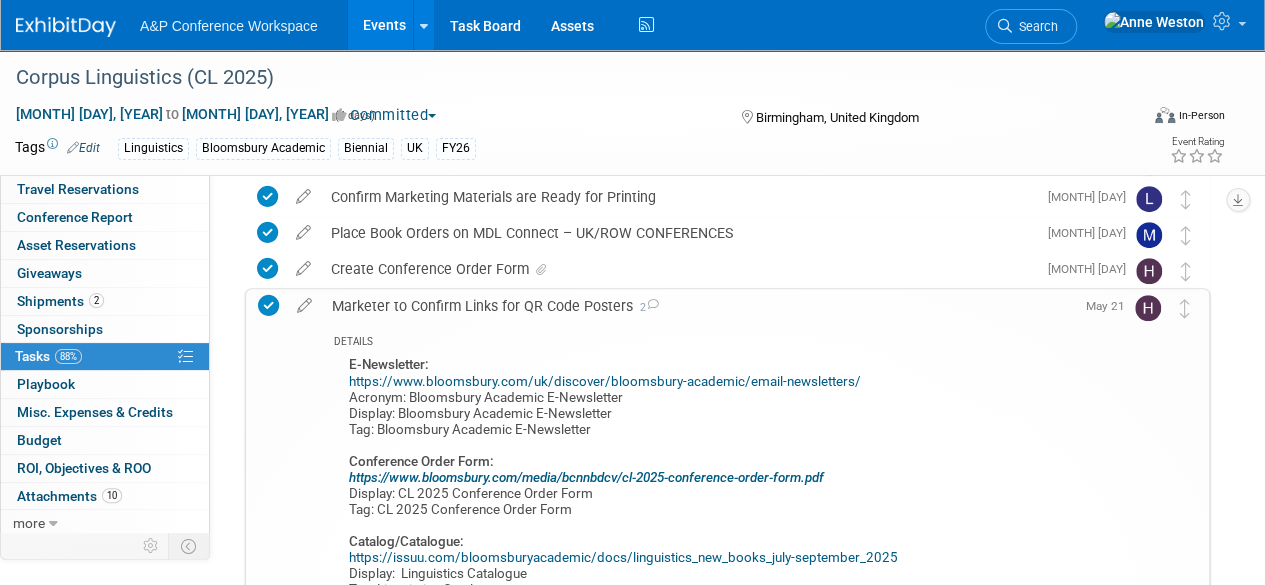scroll, scrollTop: 400, scrollLeft: 0, axis: vertical 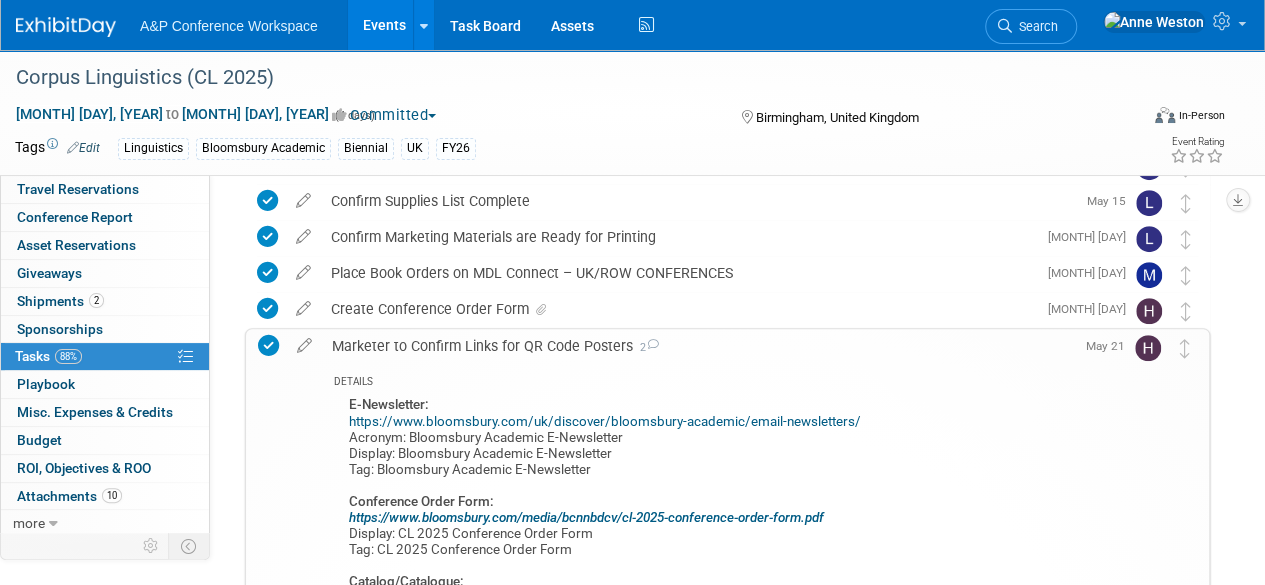 click on "Marketer to Confirm Links for QR Code Posters
2" at bounding box center [698, 346] 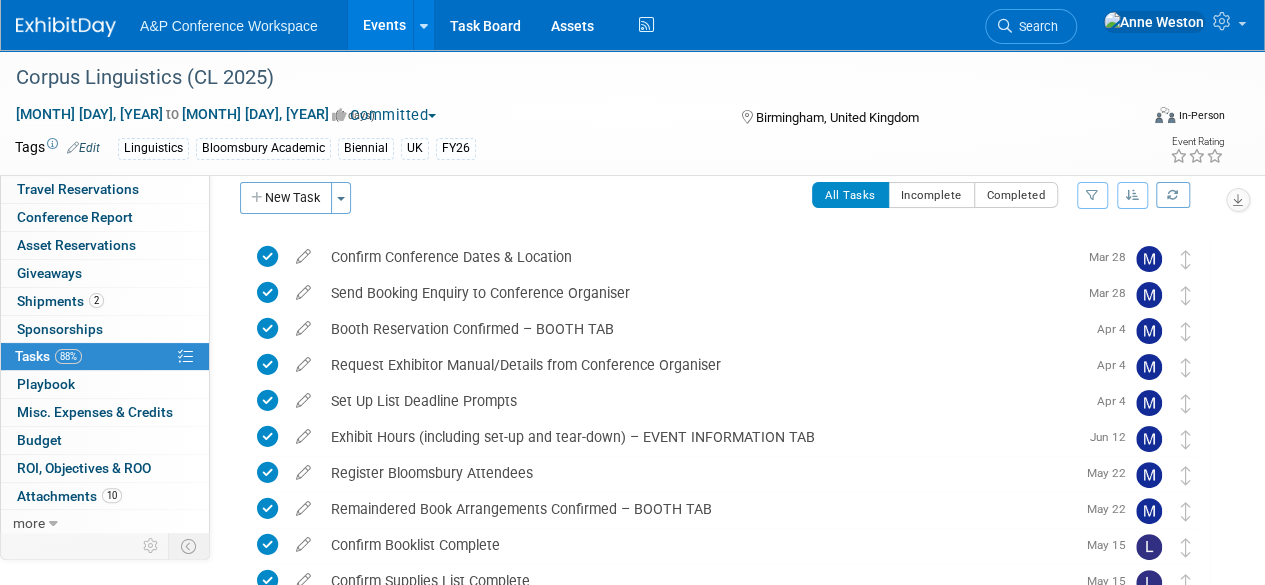 scroll, scrollTop: 0, scrollLeft: 0, axis: both 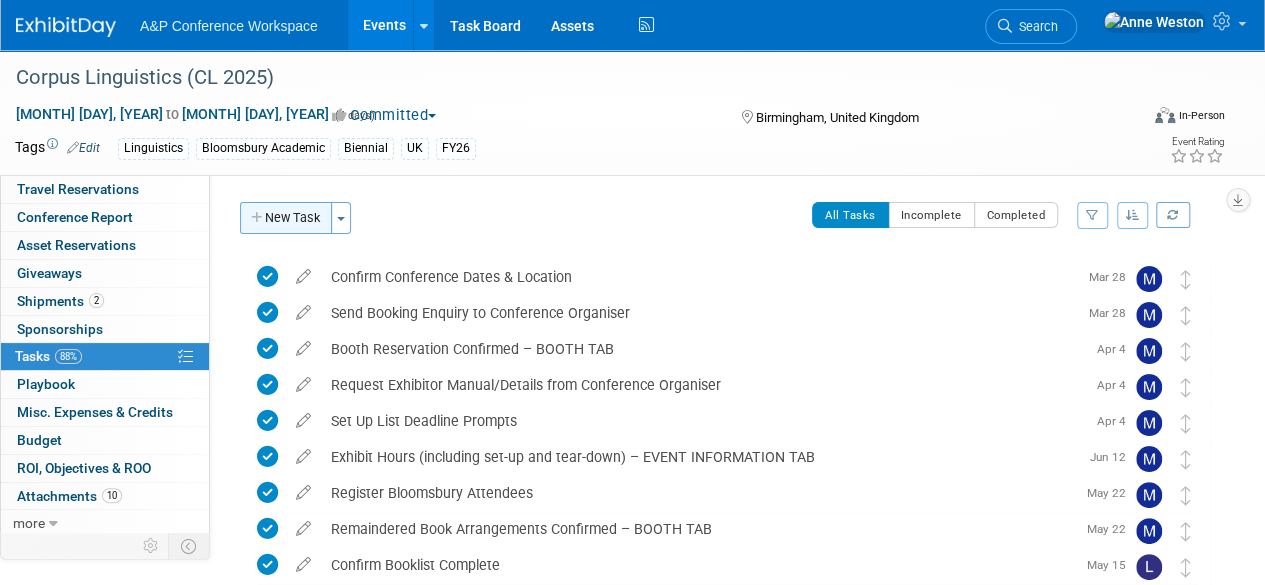 click on "New Task" at bounding box center (286, 218) 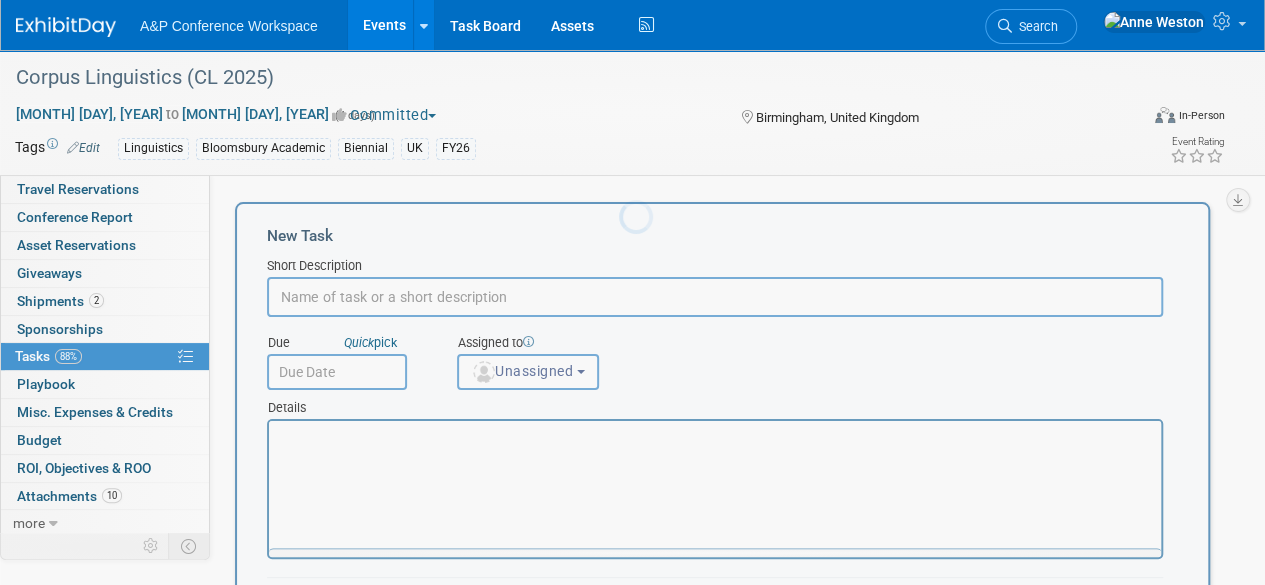 scroll, scrollTop: 0, scrollLeft: 0, axis: both 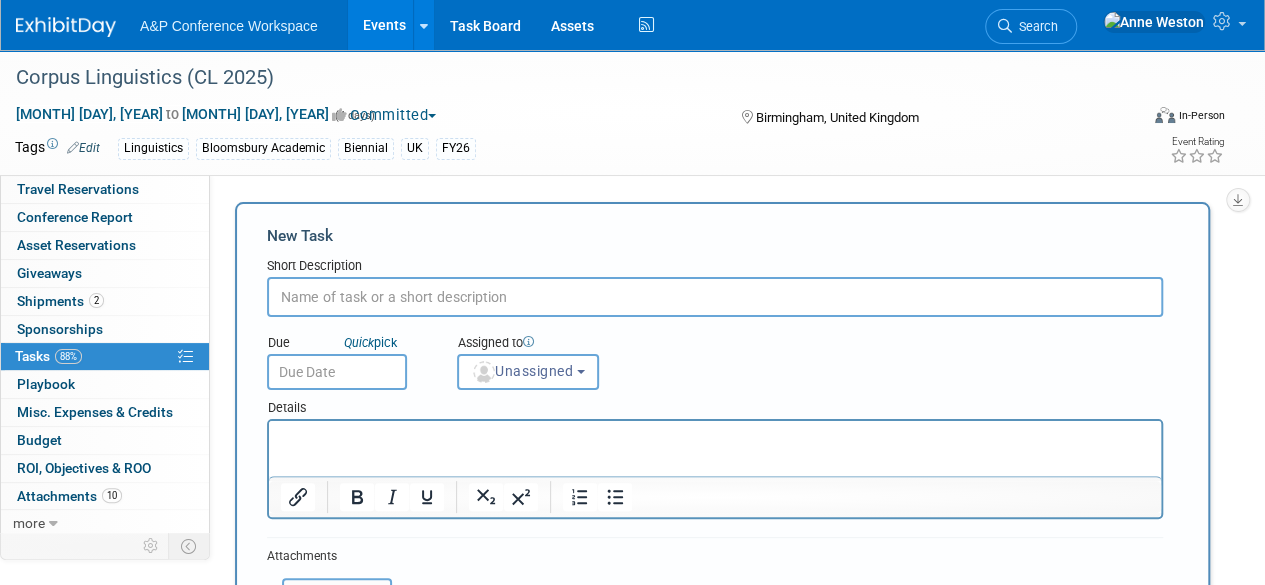 paste on "Upload QR Code Analytics from Hovercode" 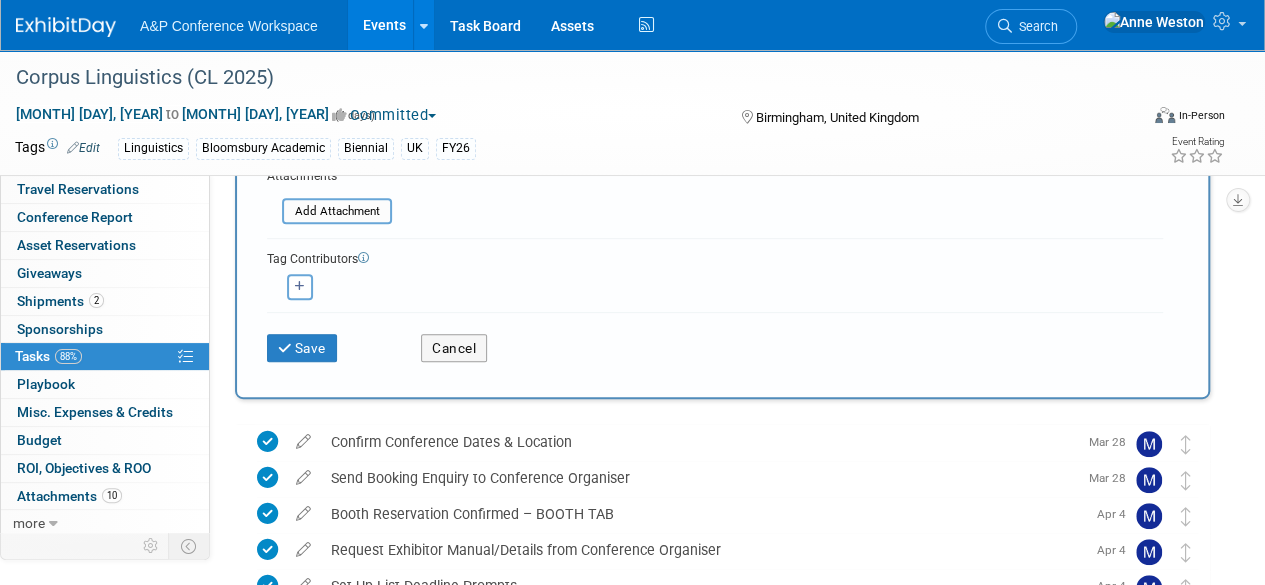 scroll, scrollTop: 400, scrollLeft: 0, axis: vertical 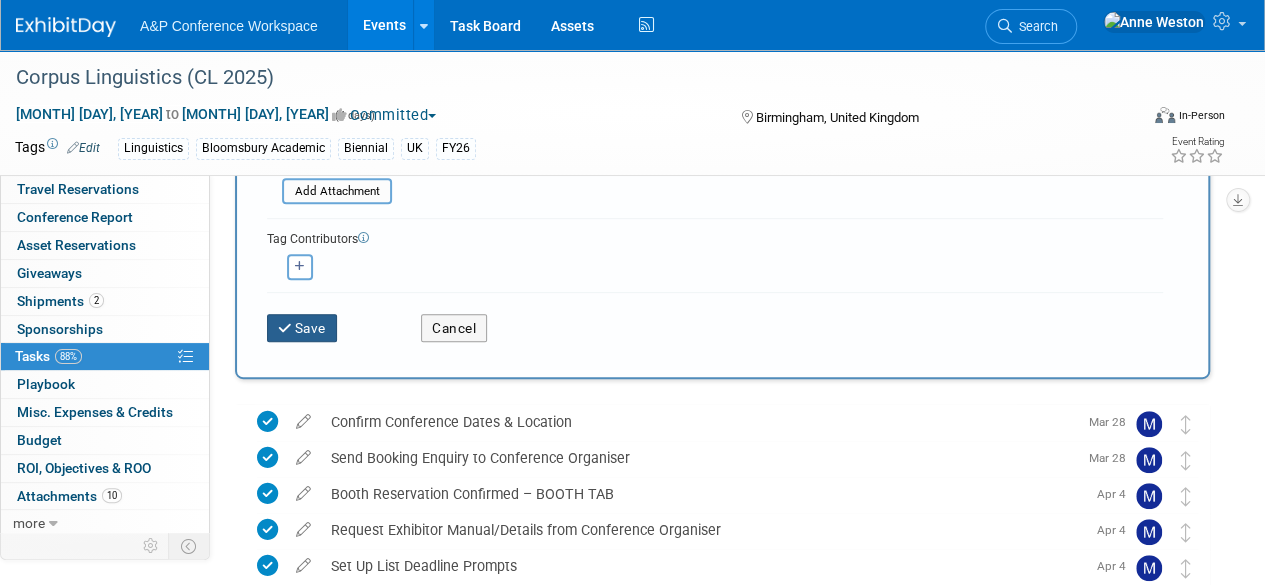 type on "Upload QR Code Analytics from Hovercode" 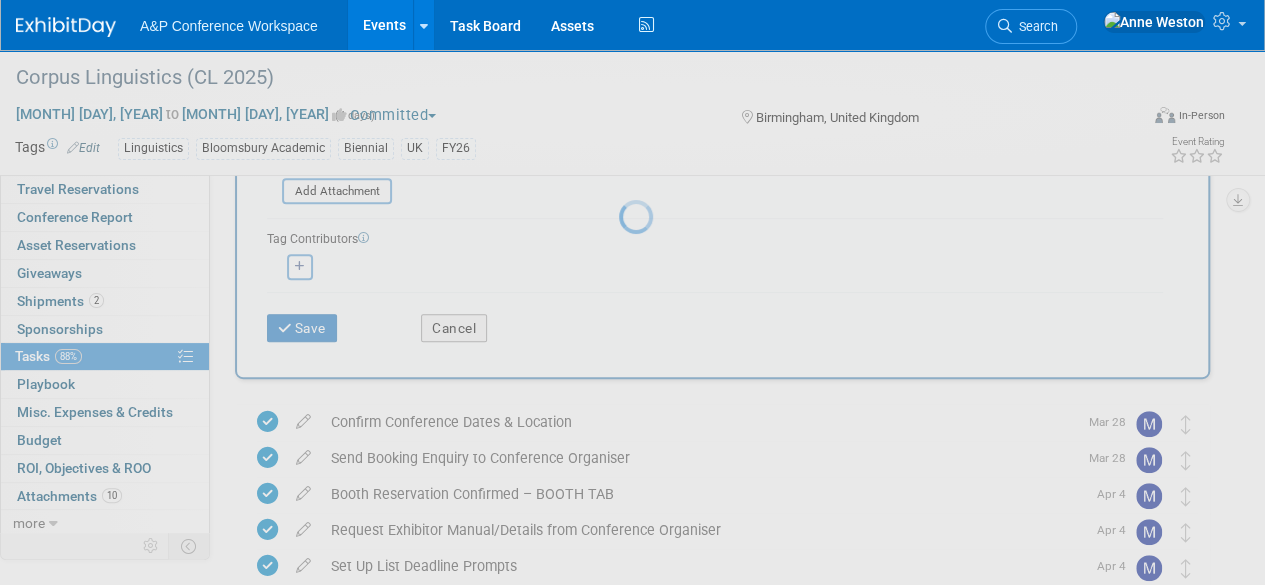 scroll, scrollTop: 70, scrollLeft: 0, axis: vertical 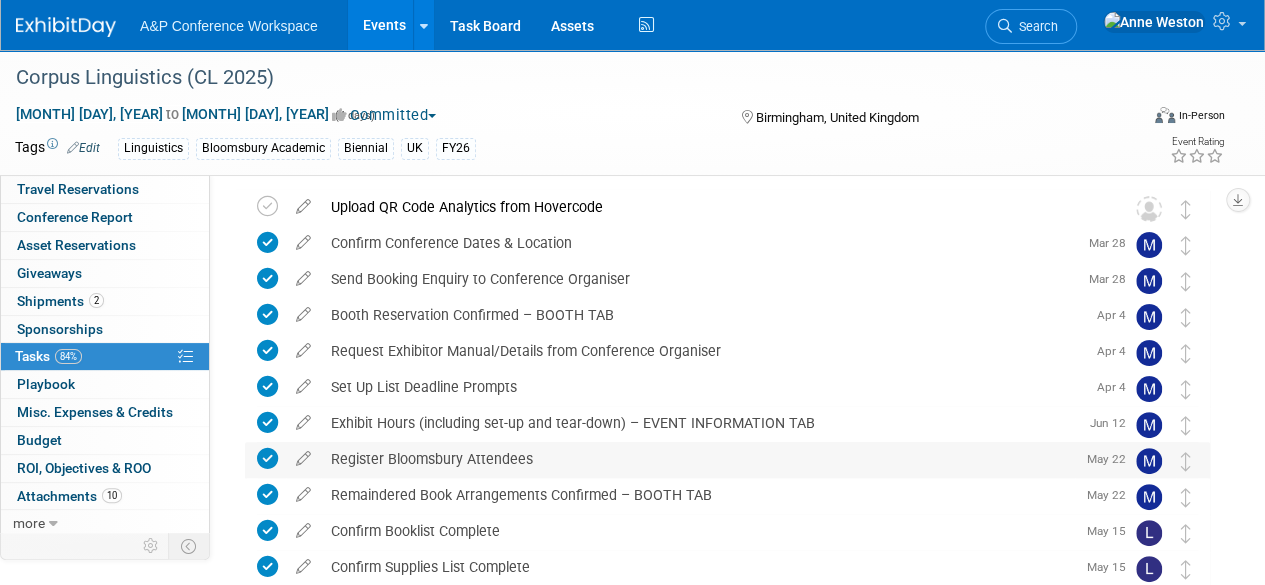 drag, startPoint x: 1186, startPoint y: 221, endPoint x: 1104, endPoint y: 469, distance: 261.2049 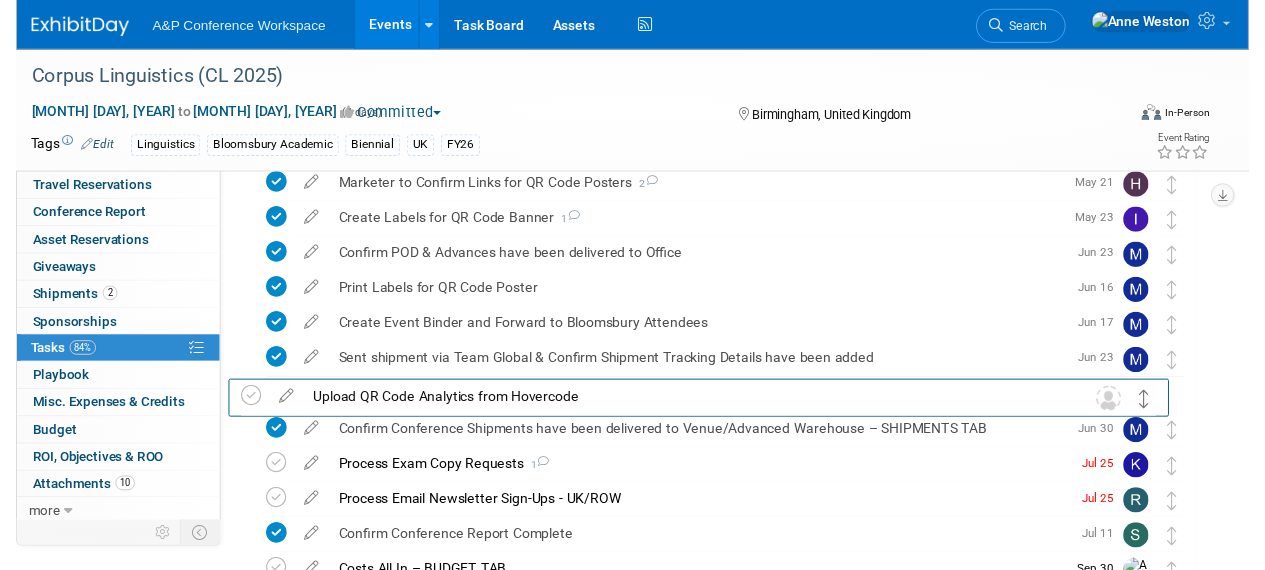 scroll, scrollTop: 696, scrollLeft: 0, axis: vertical 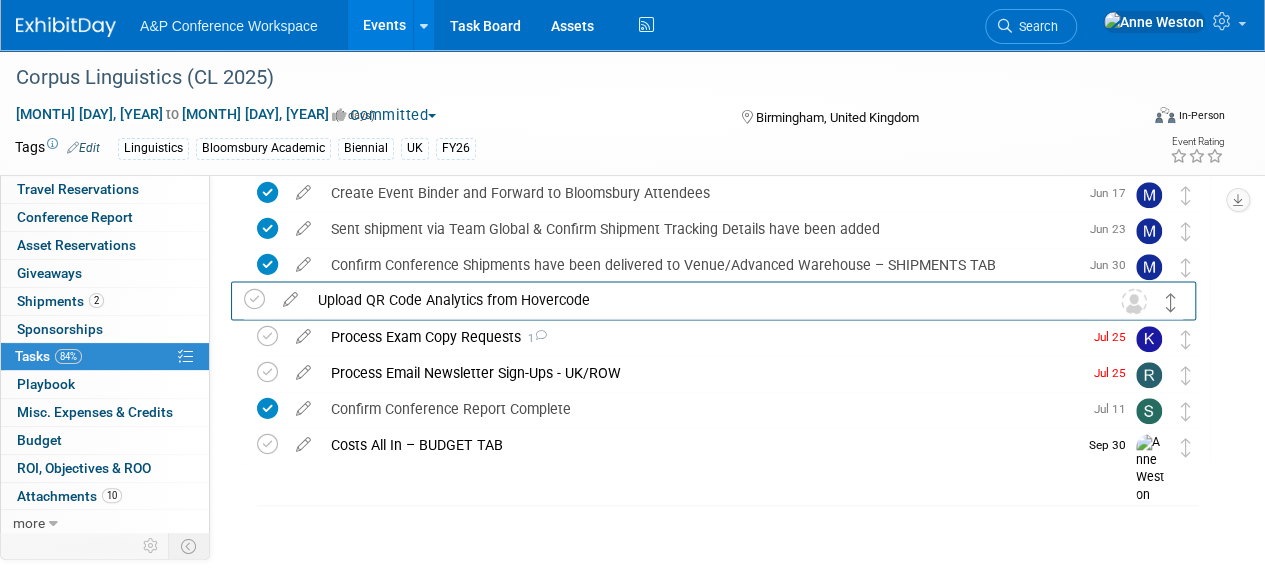 drag, startPoint x: 1186, startPoint y: 213, endPoint x: 1172, endPoint y: 306, distance: 94.04786 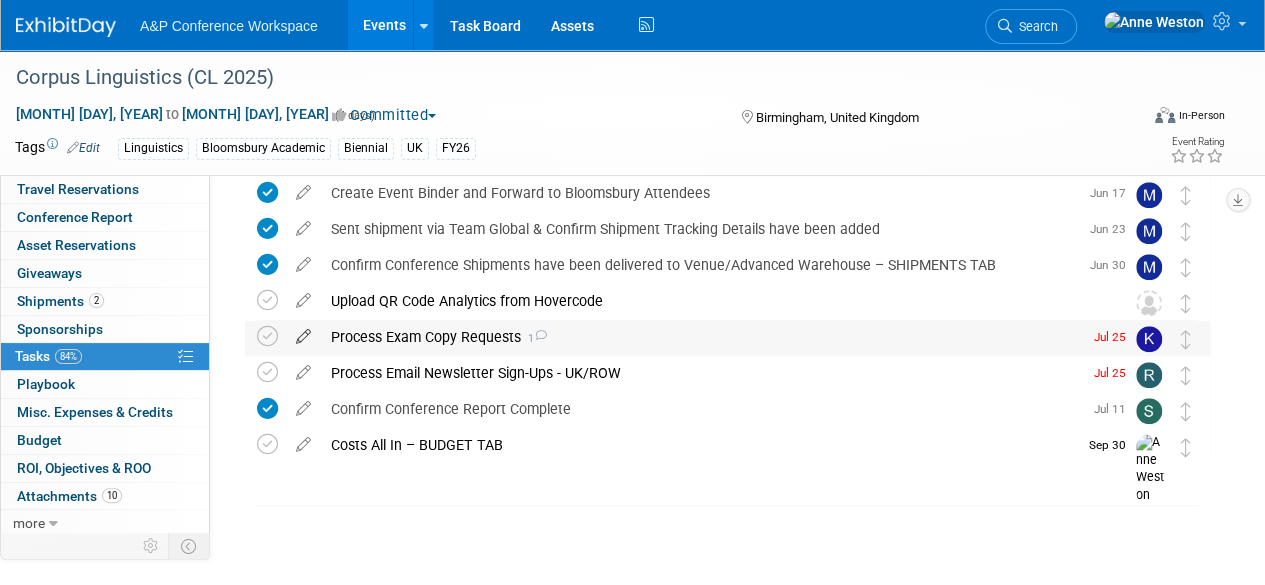 click at bounding box center (303, 332) 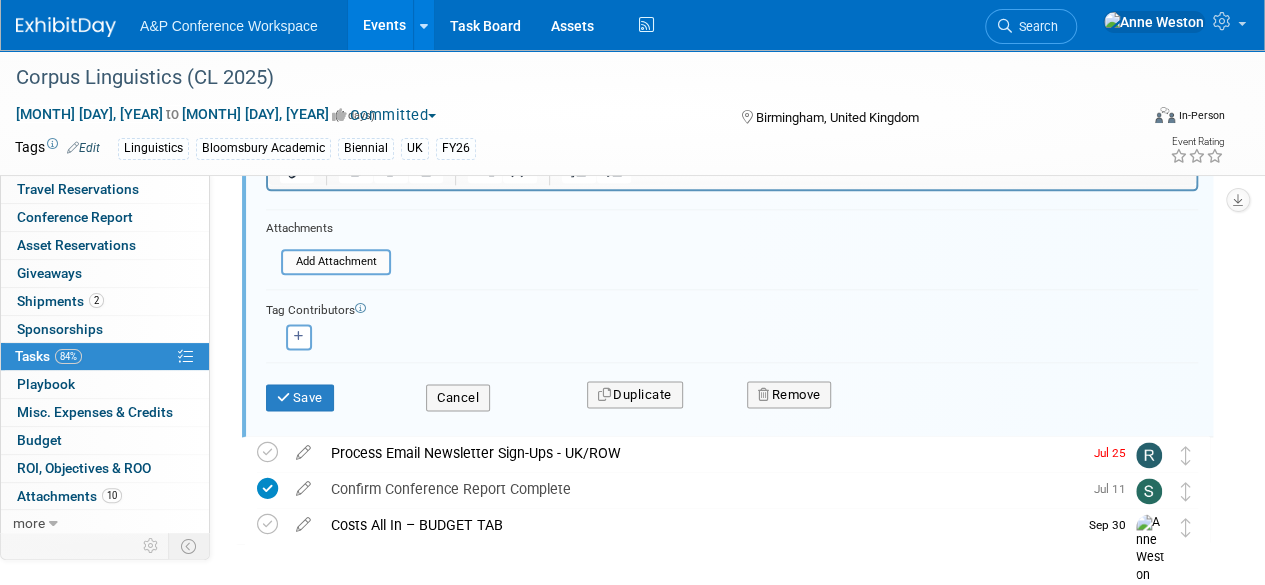 scroll, scrollTop: 1122, scrollLeft: 0, axis: vertical 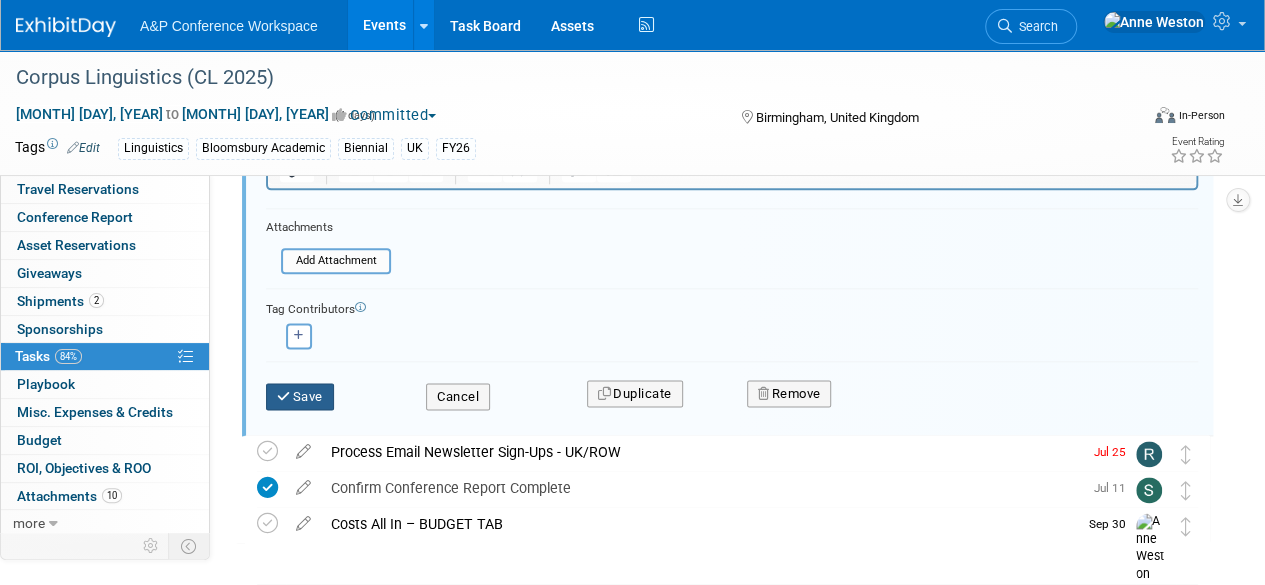 click on "Save" at bounding box center [300, 397] 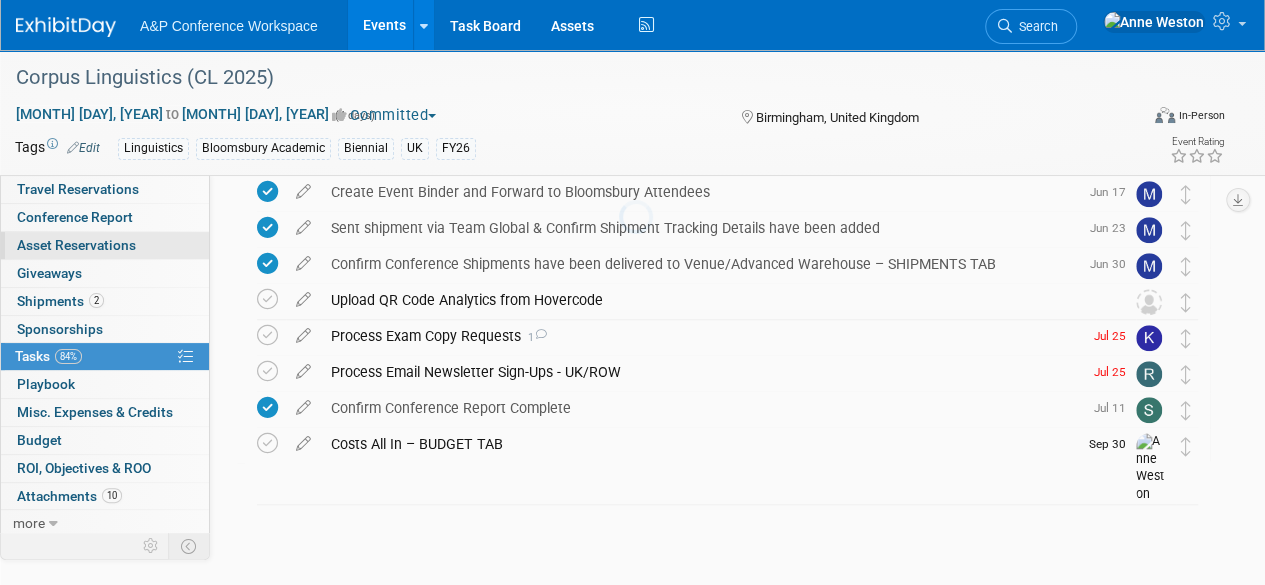 scroll, scrollTop: 696, scrollLeft: 0, axis: vertical 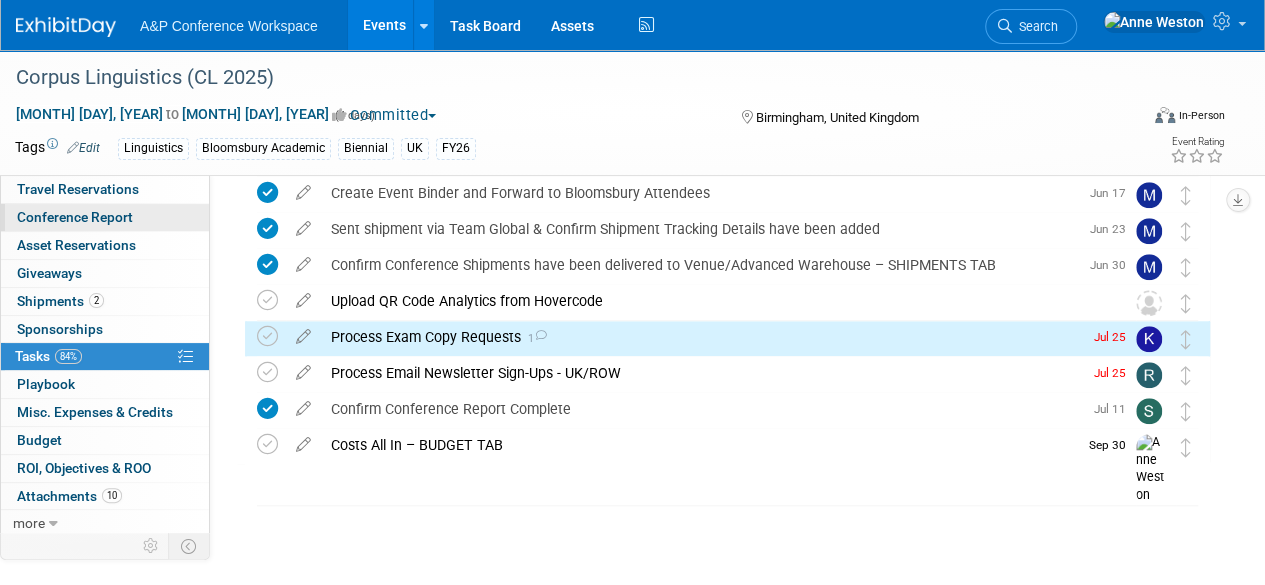 click on "Conference Report" at bounding box center [75, 217] 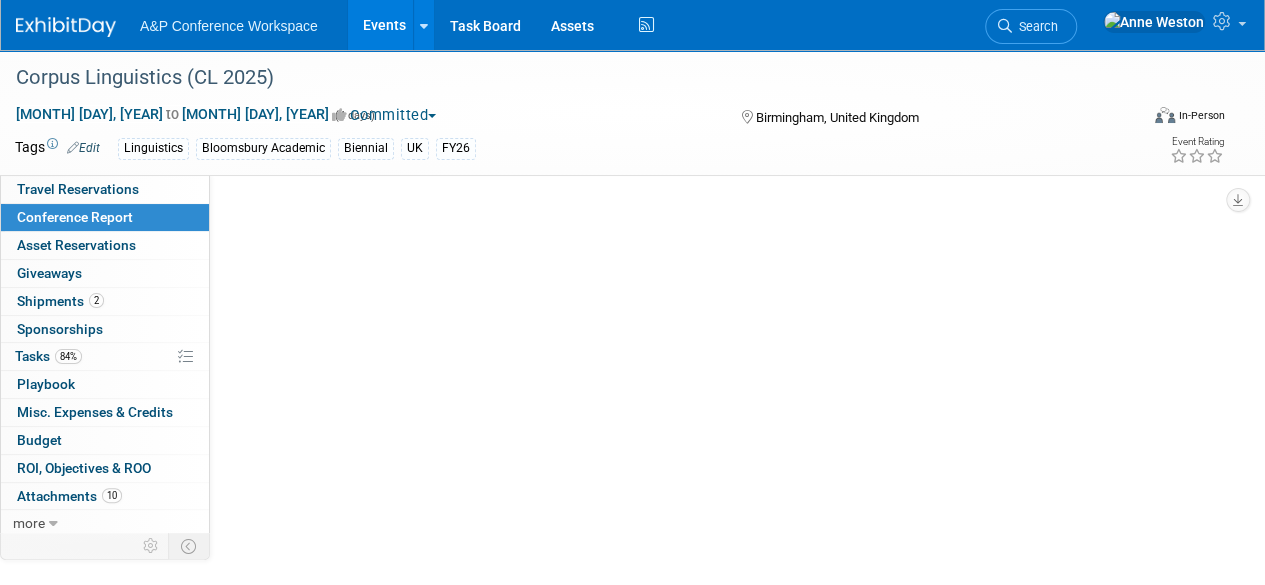 select on "NO" 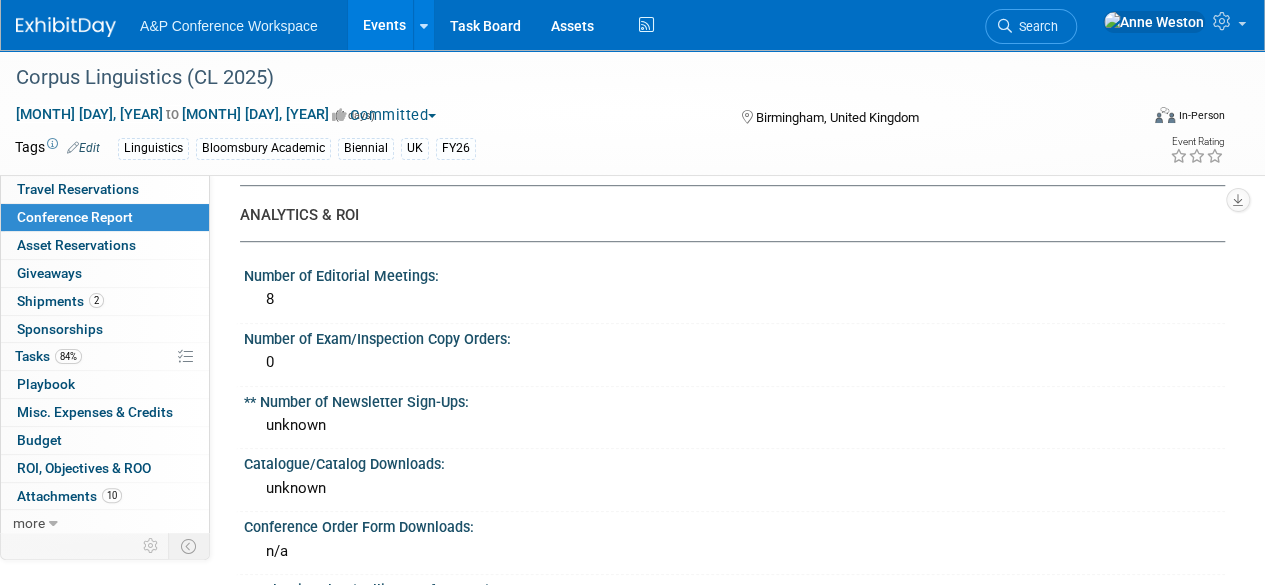 scroll, scrollTop: 0, scrollLeft: 0, axis: both 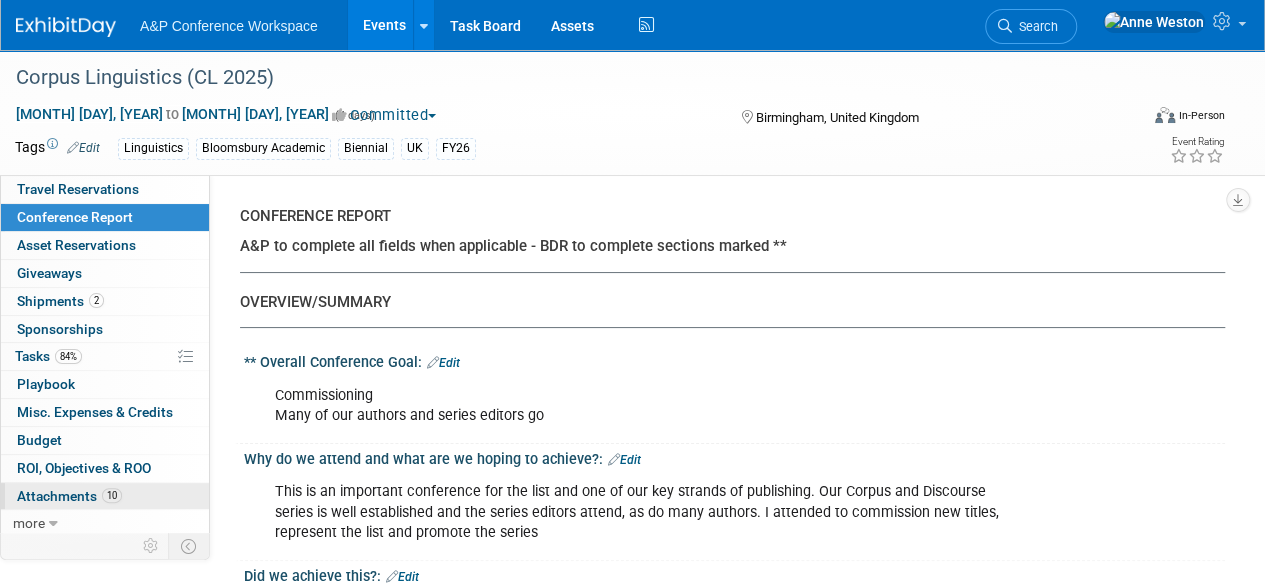 click on "Attachments 10" at bounding box center [69, 496] 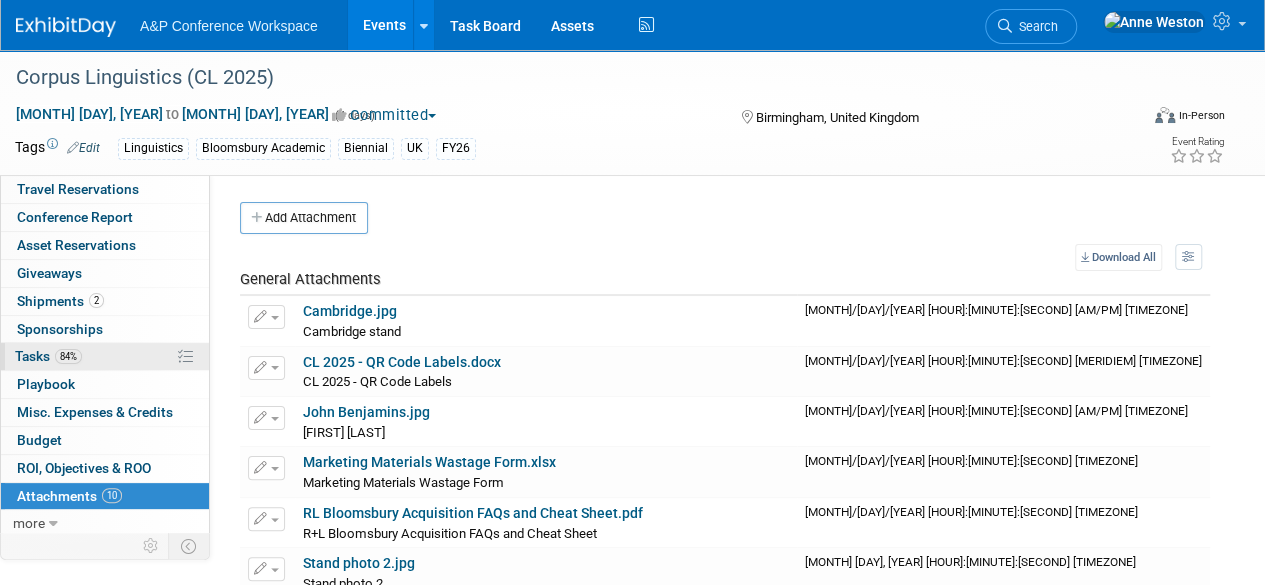 click on "84%" at bounding box center (68, 356) 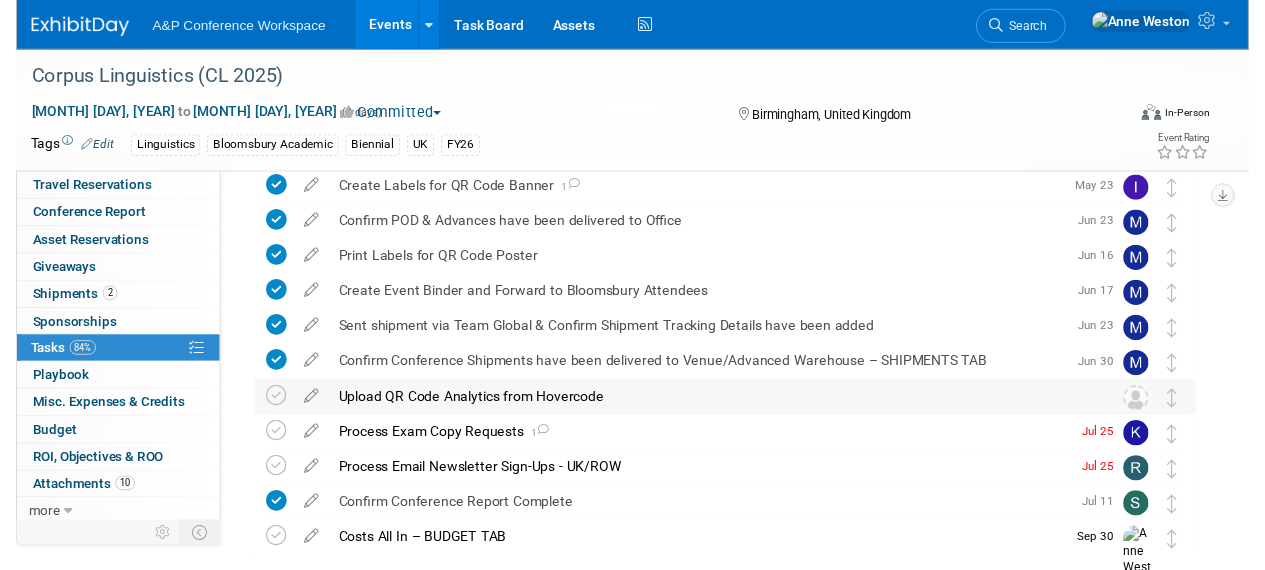 scroll, scrollTop: 696, scrollLeft: 0, axis: vertical 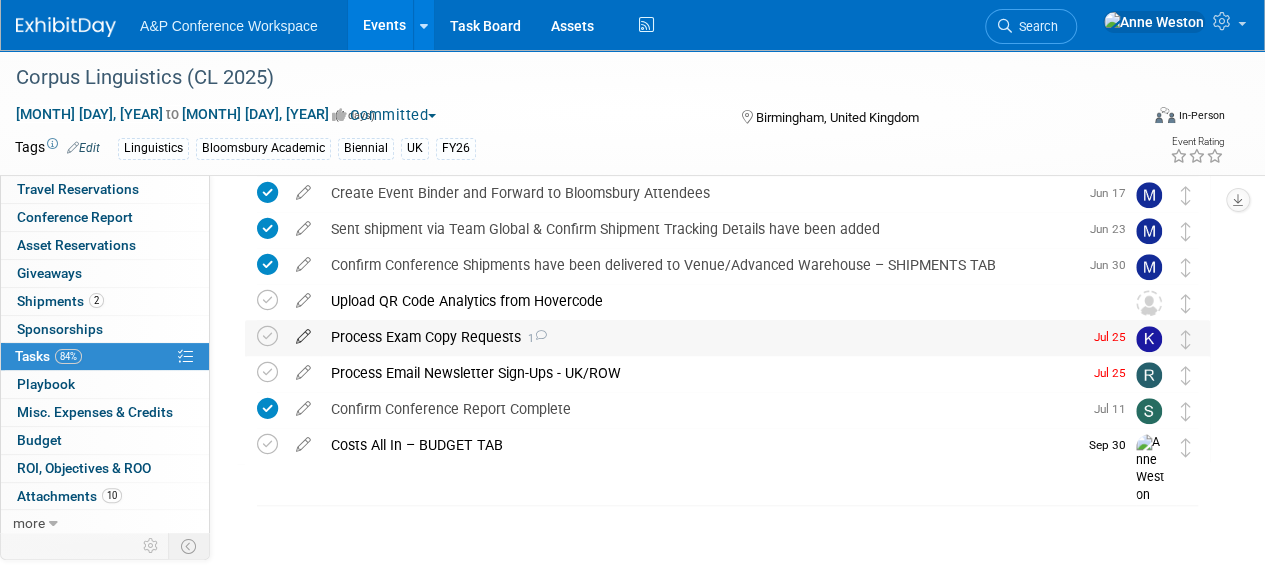 click at bounding box center [303, 332] 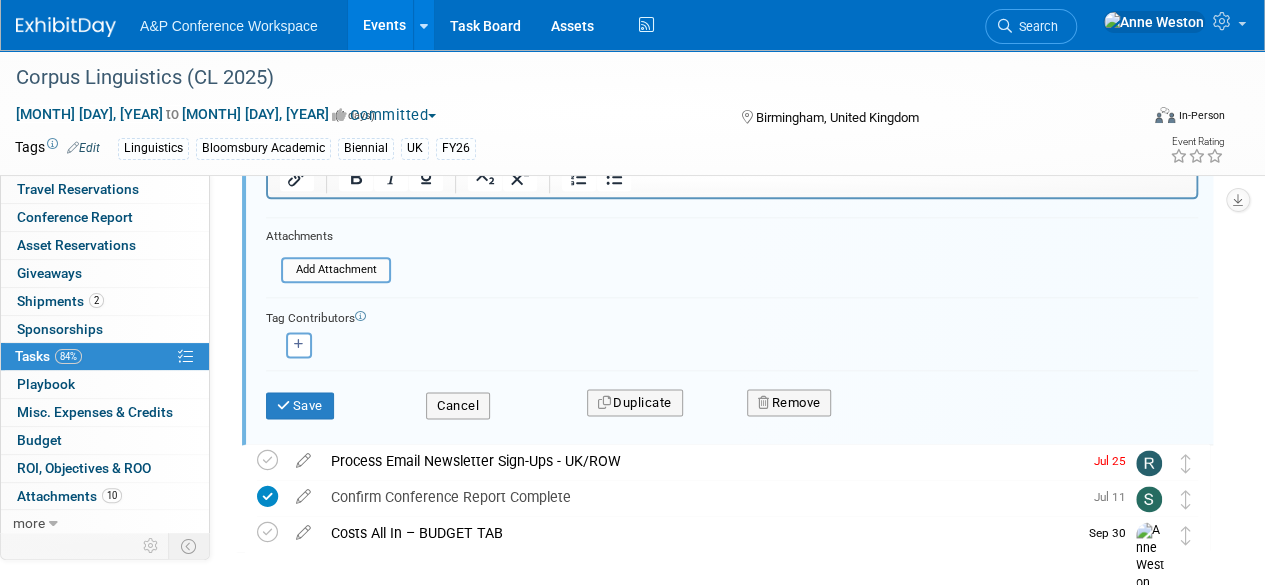 scroll, scrollTop: 1122, scrollLeft: 0, axis: vertical 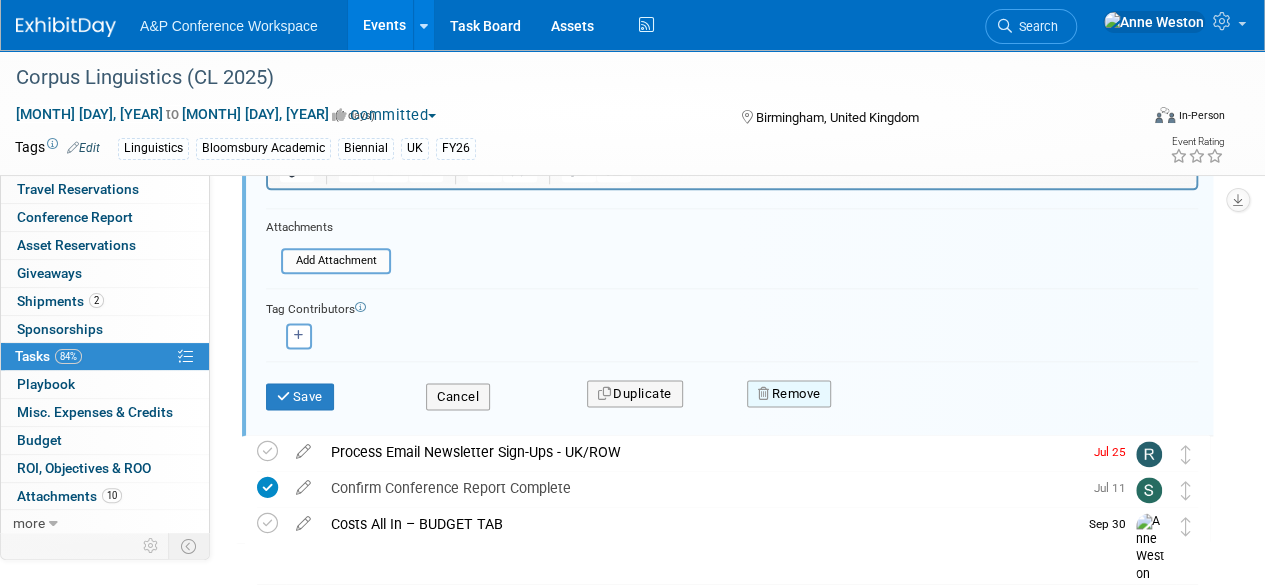 click on "Remove" at bounding box center [789, 394] 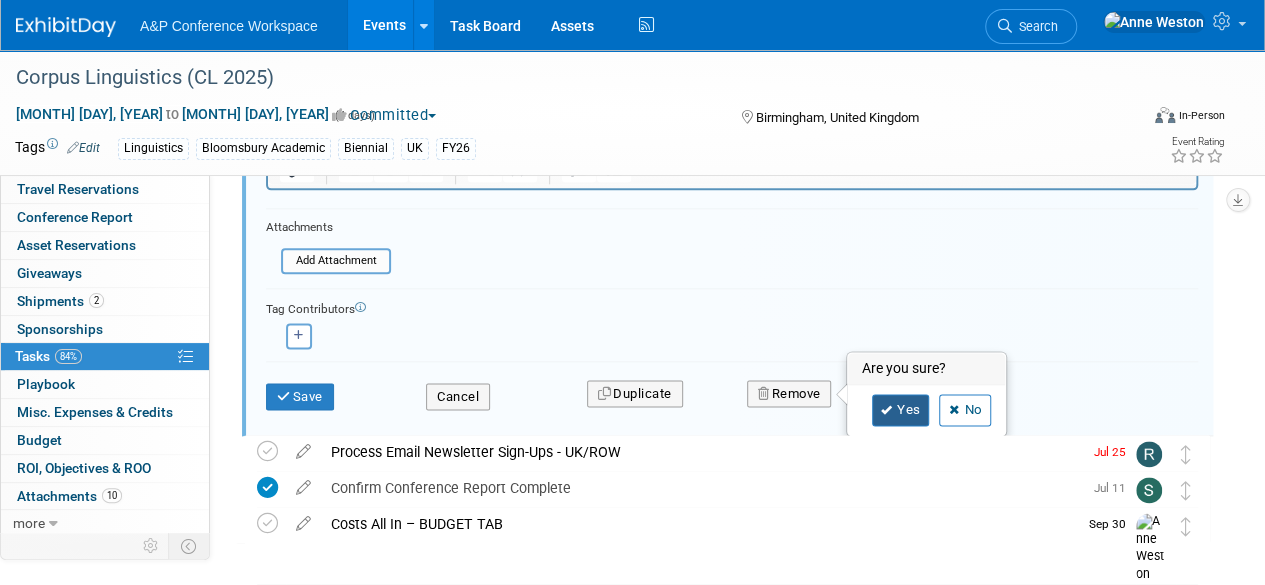 click at bounding box center (887, 410) 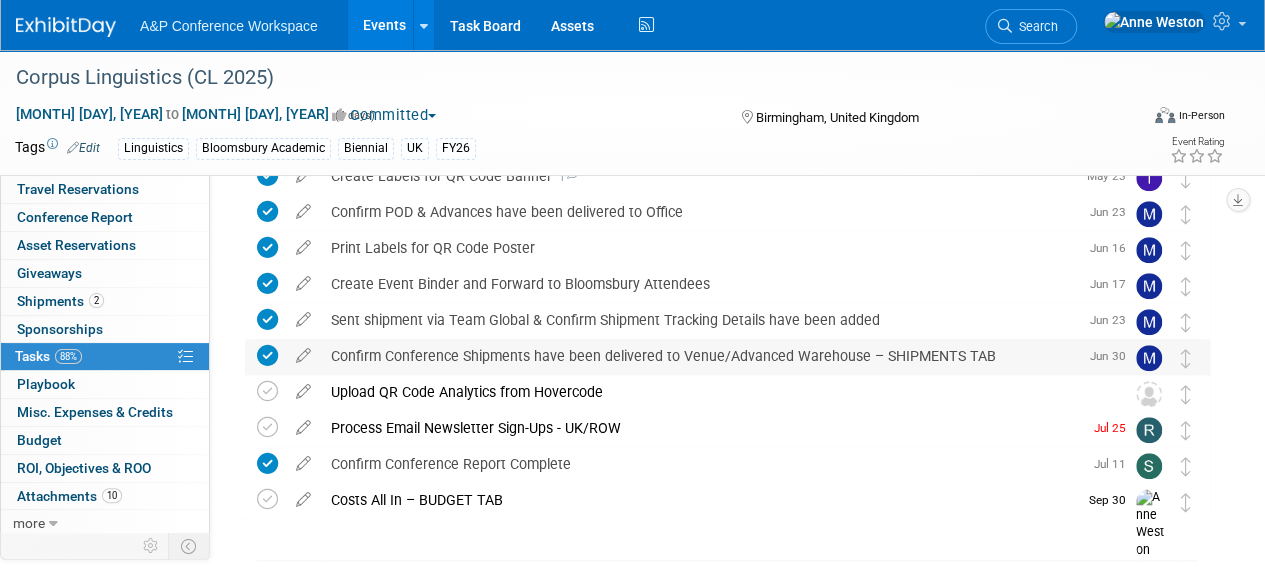 scroll, scrollTop: 560, scrollLeft: 0, axis: vertical 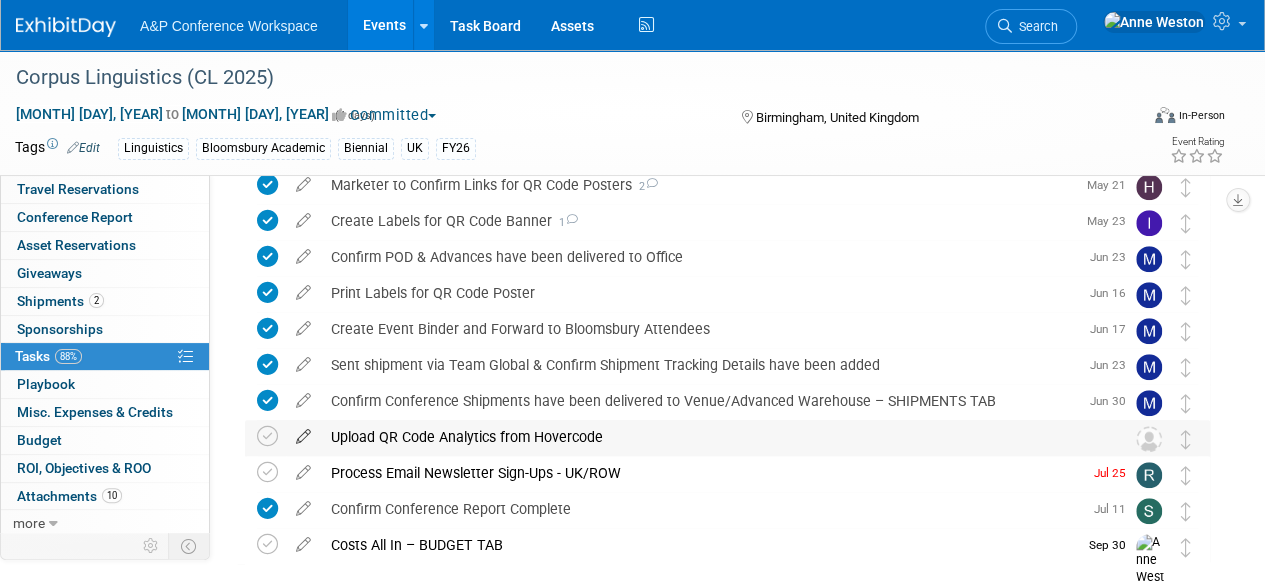 click at bounding box center [303, 432] 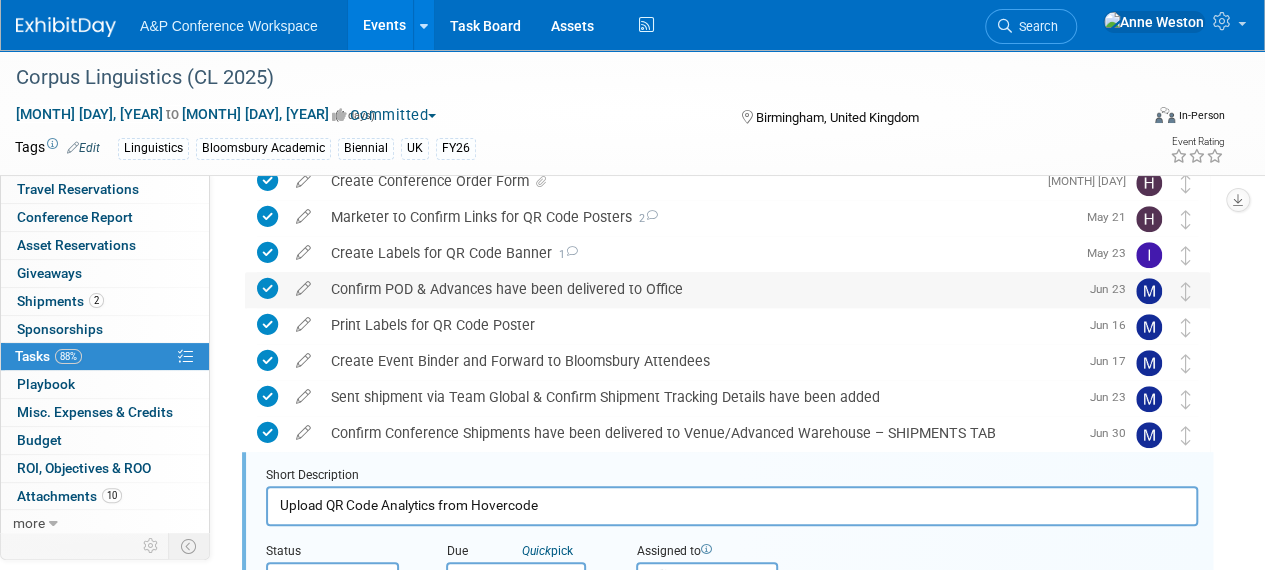 scroll, scrollTop: 486, scrollLeft: 0, axis: vertical 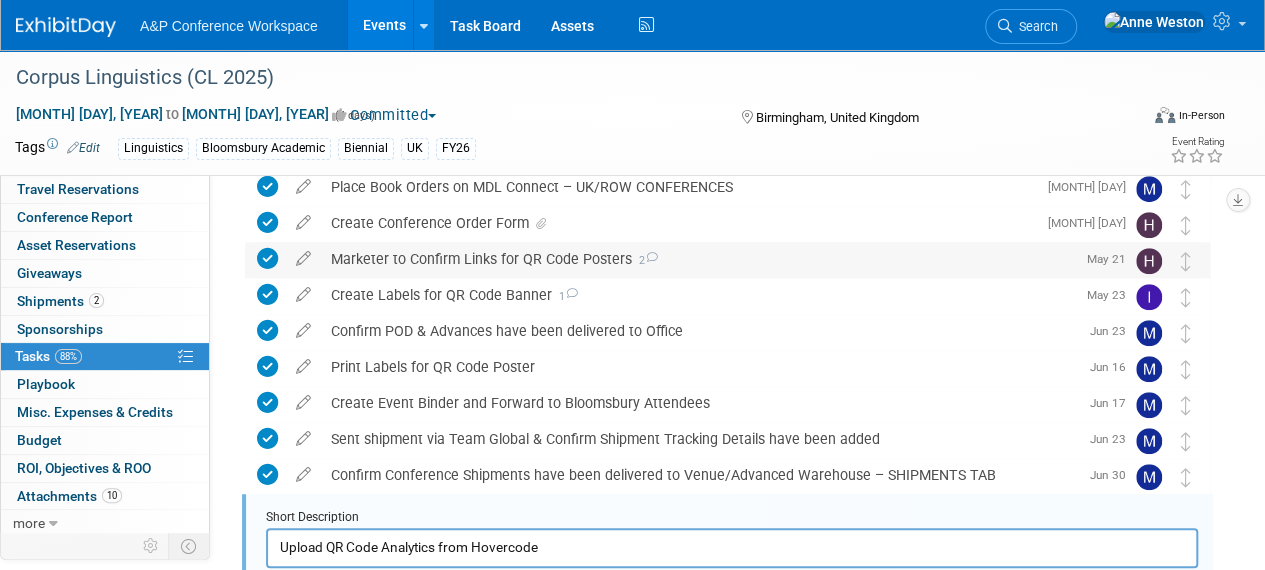 click on "Marketer to Confirm Links for QR Code Posters
2" at bounding box center (698, 259) 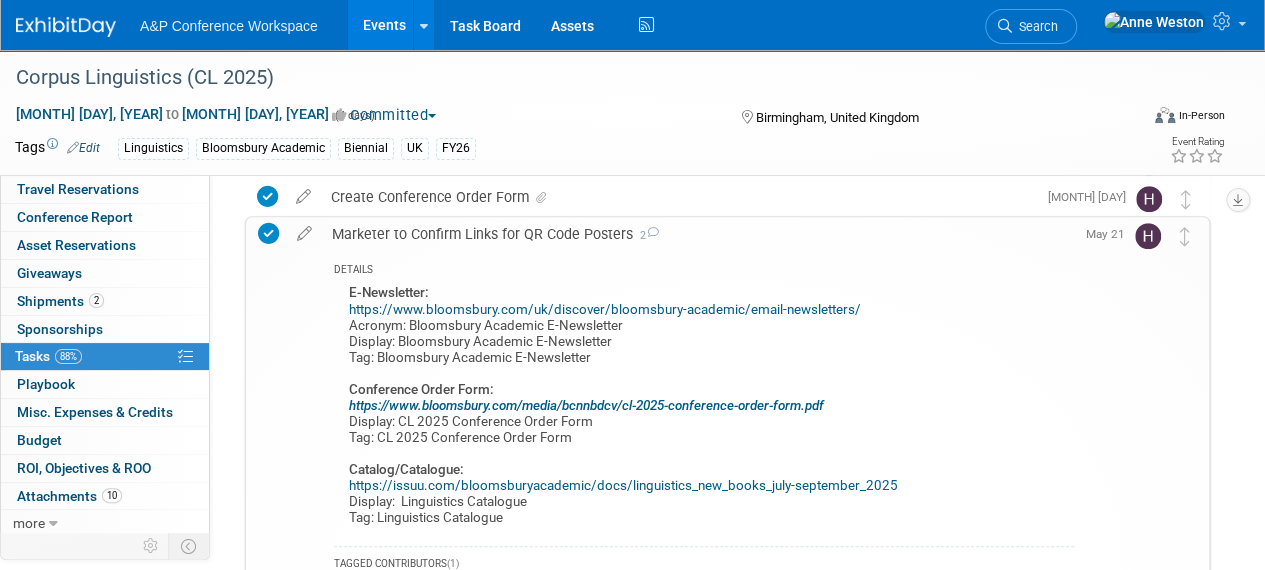 scroll, scrollTop: 386, scrollLeft: 0, axis: vertical 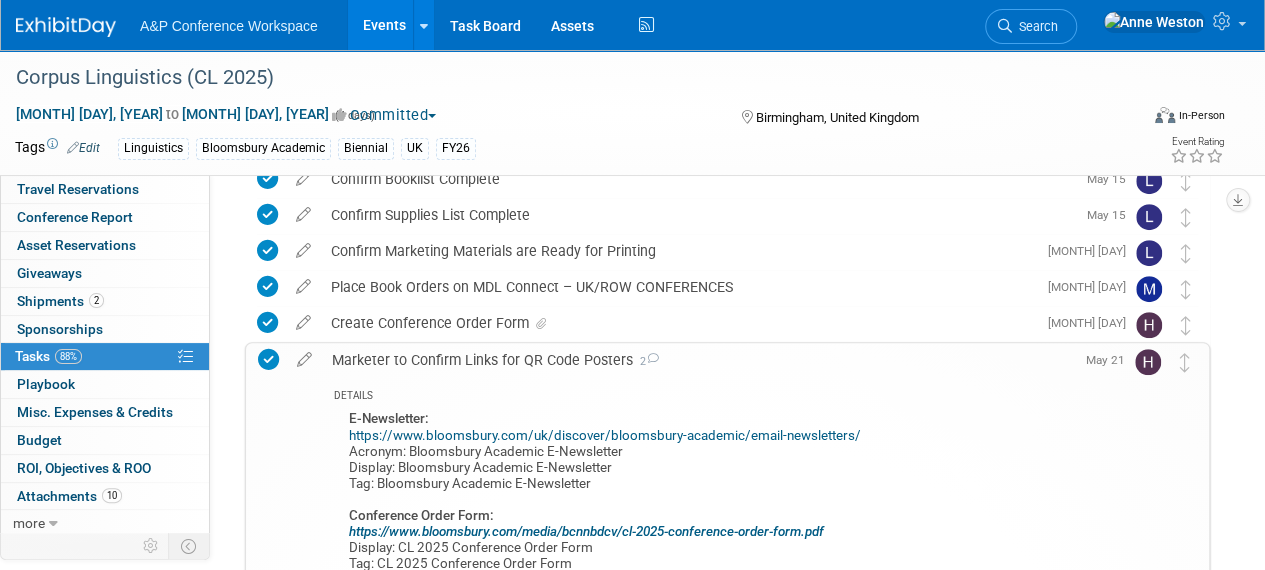 click on "Marketer to Confirm Links for QR Code Posters
2" at bounding box center [698, 360] 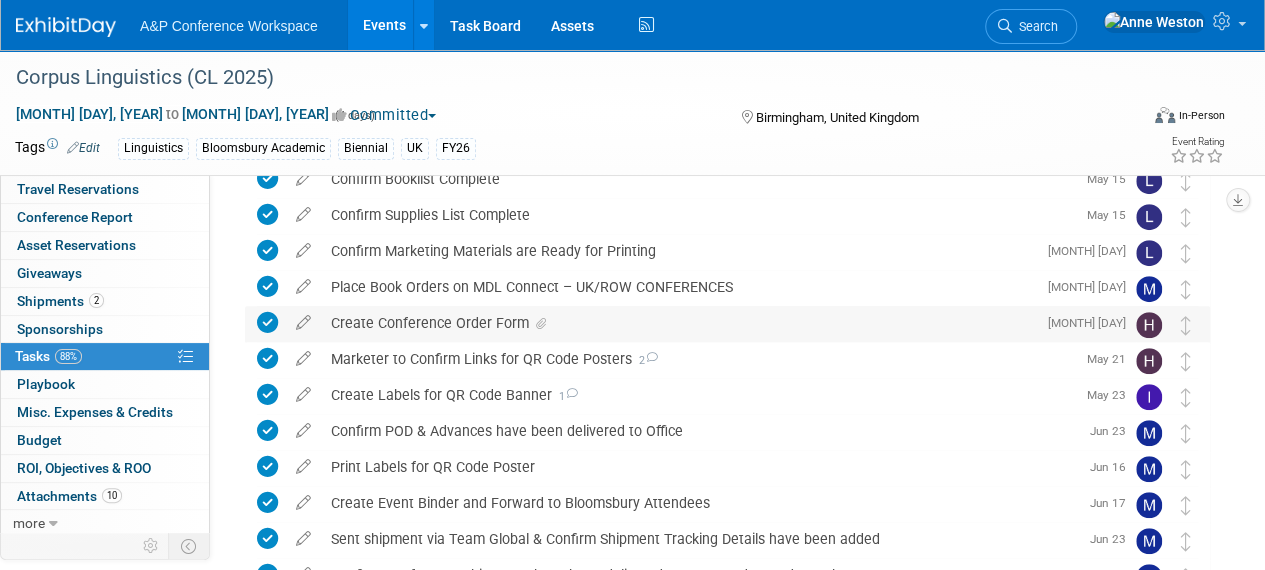 click on "Create Conference Order Form" at bounding box center (678, 323) 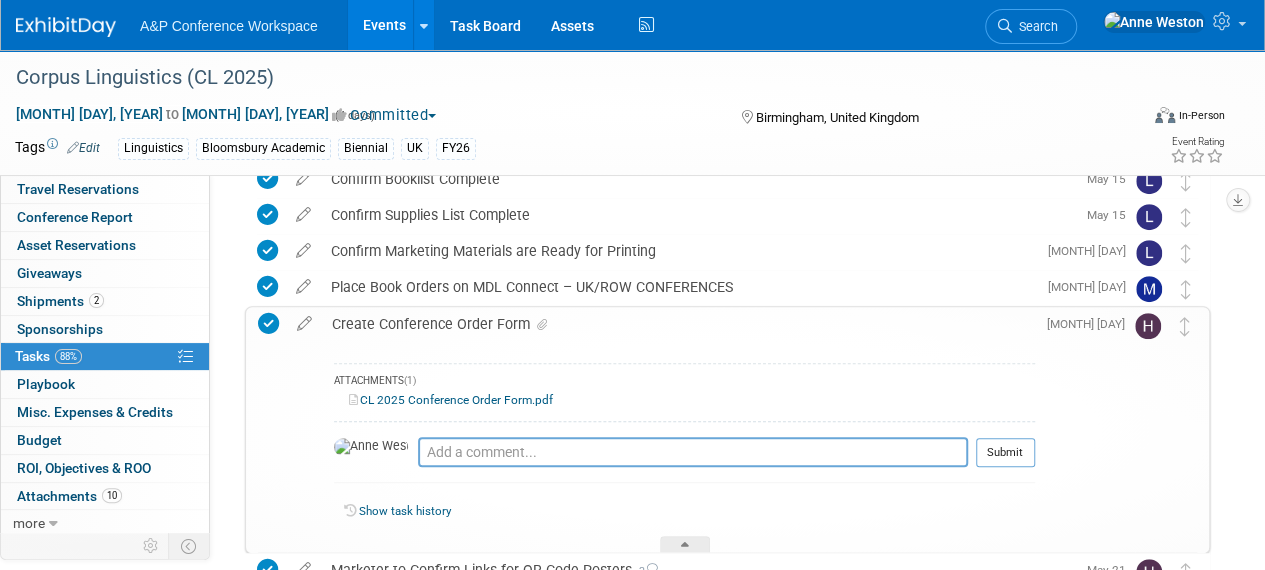 click on "Create Conference Order Form" at bounding box center [678, 324] 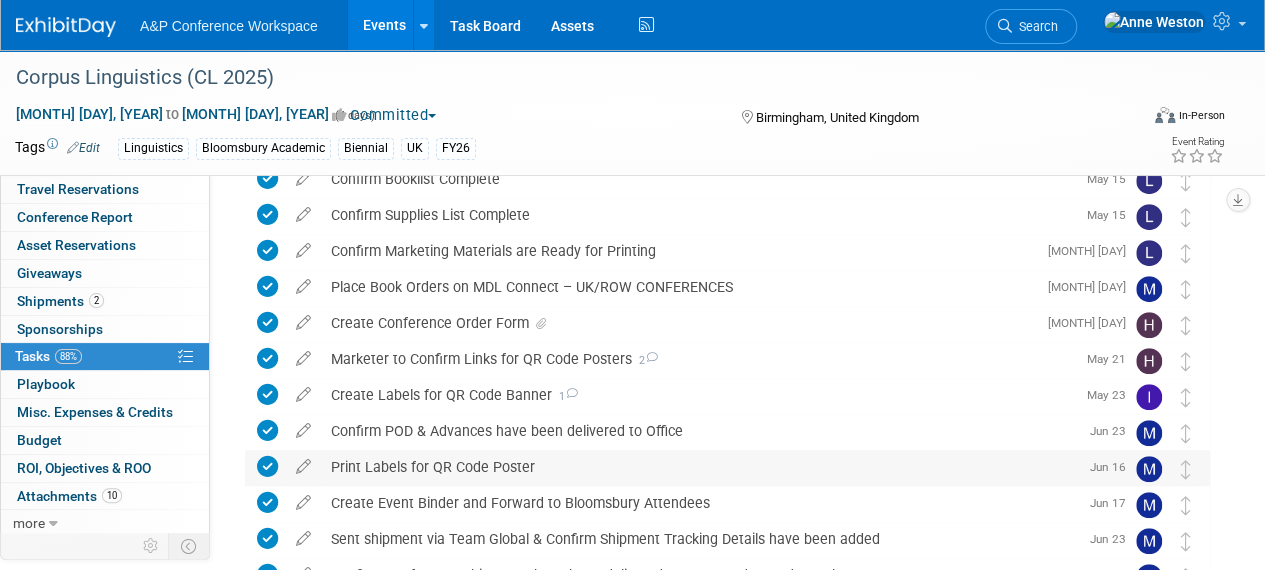click on "Print Labels for QR Code Poster" at bounding box center (699, 467) 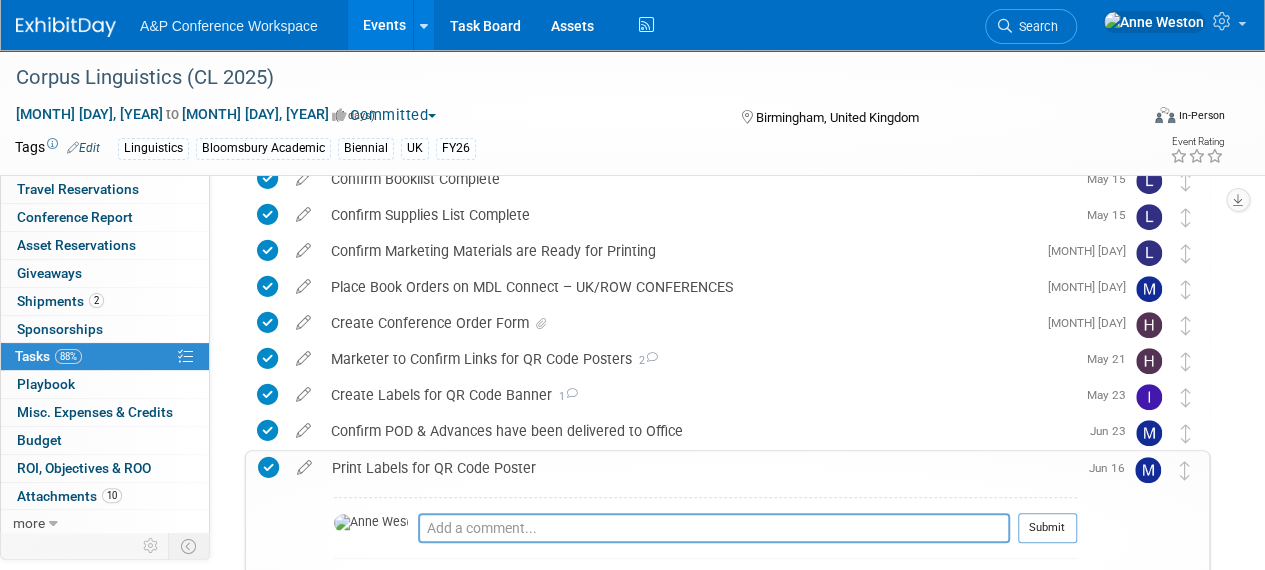 click on "Print Labels for QR Code Poster" at bounding box center [699, 468] 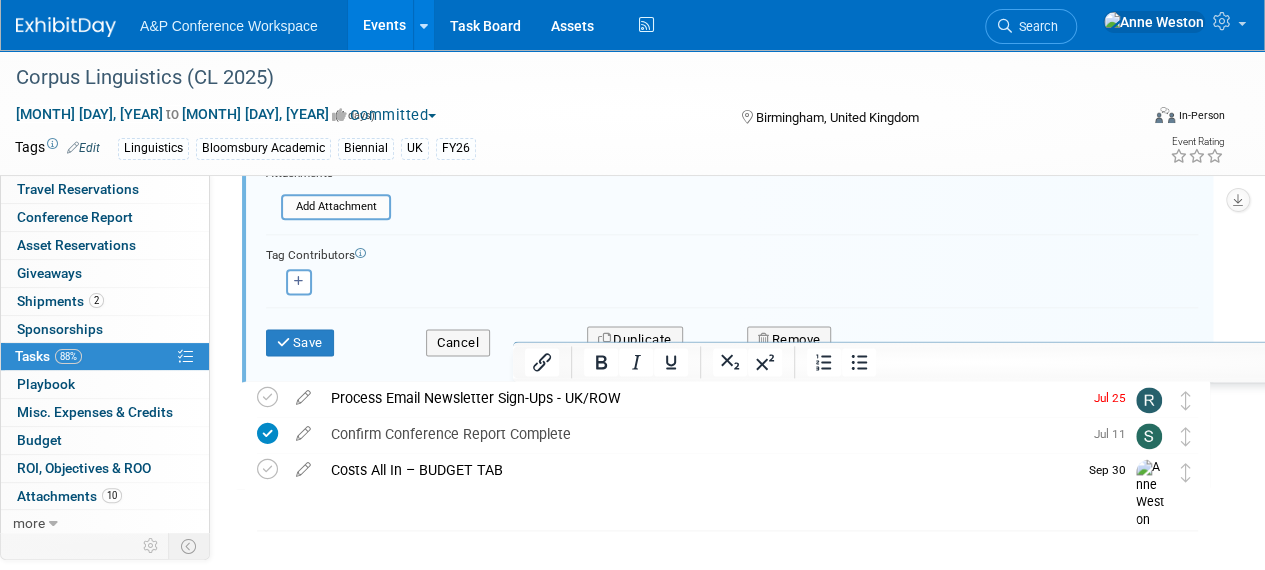 scroll, scrollTop: 1180, scrollLeft: 0, axis: vertical 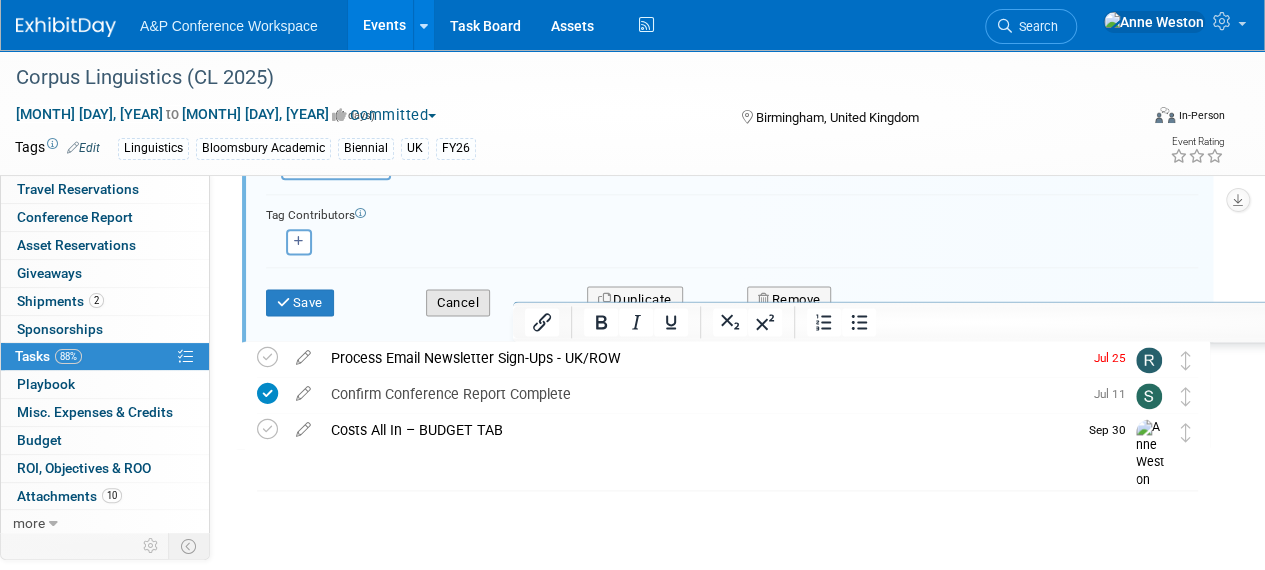 click on "Cancel" at bounding box center (458, 303) 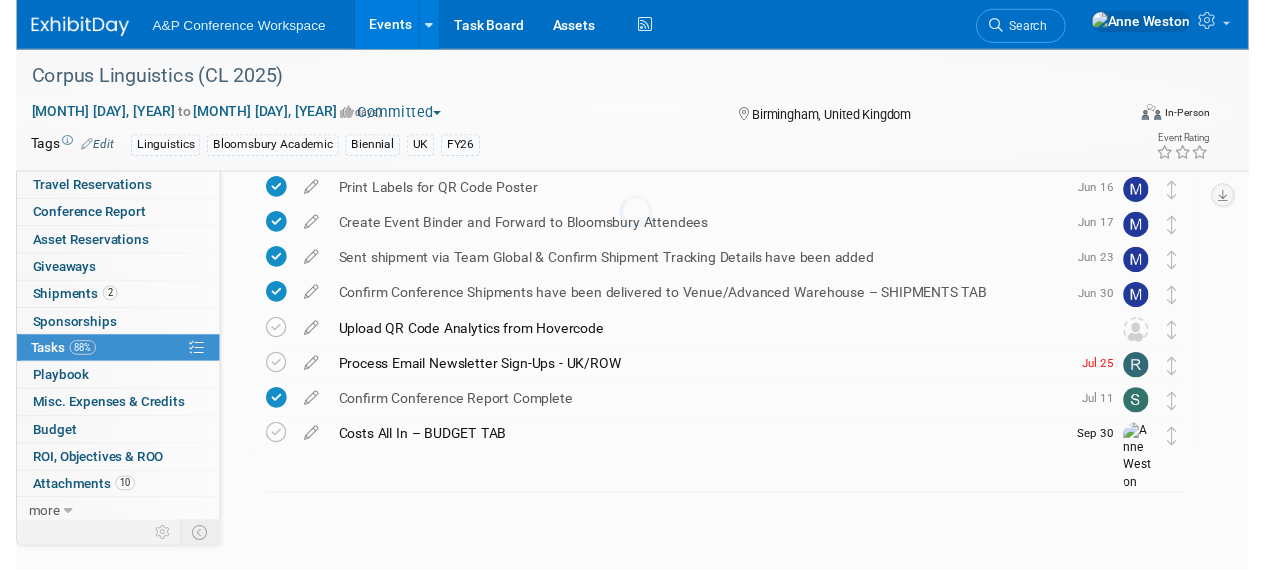 scroll, scrollTop: 660, scrollLeft: 0, axis: vertical 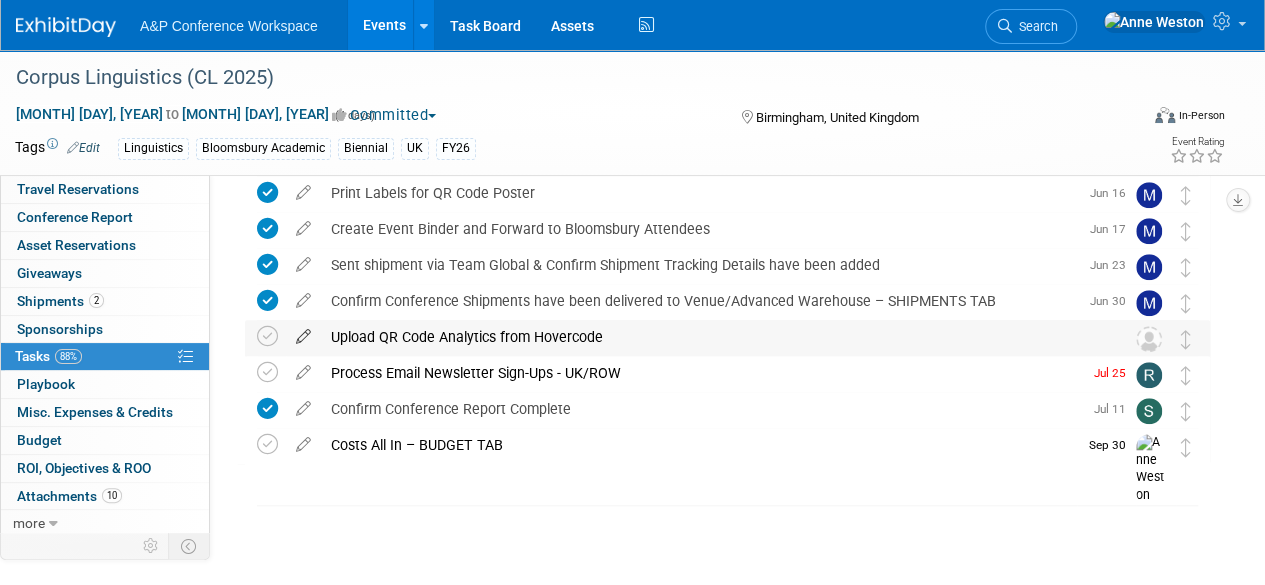 click at bounding box center (303, 332) 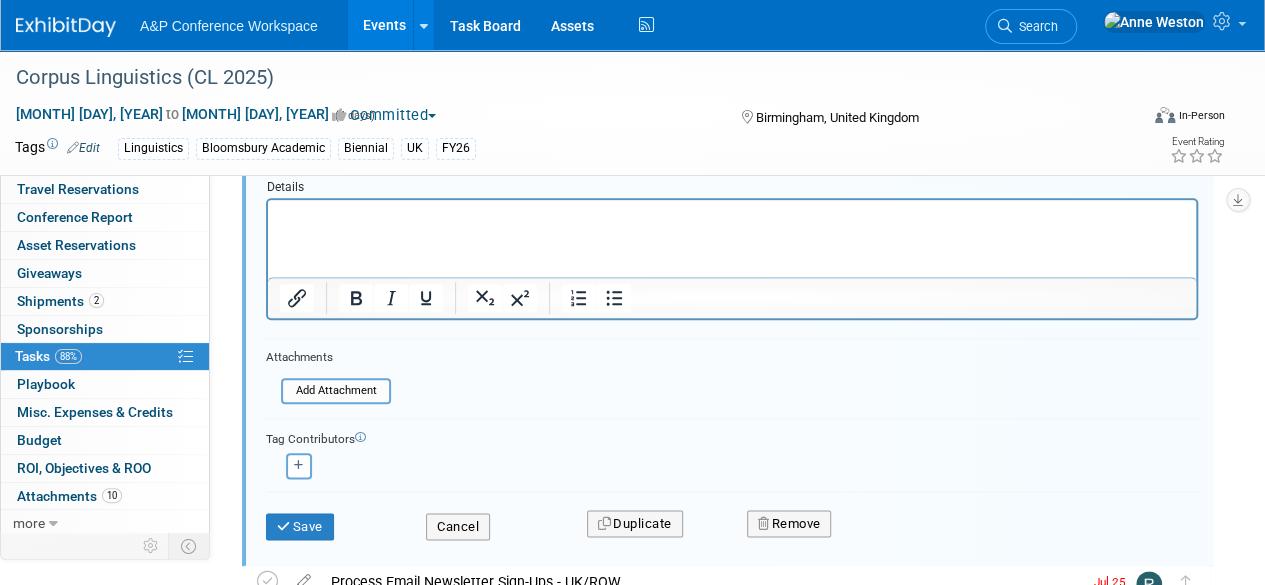 scroll, scrollTop: 1086, scrollLeft: 0, axis: vertical 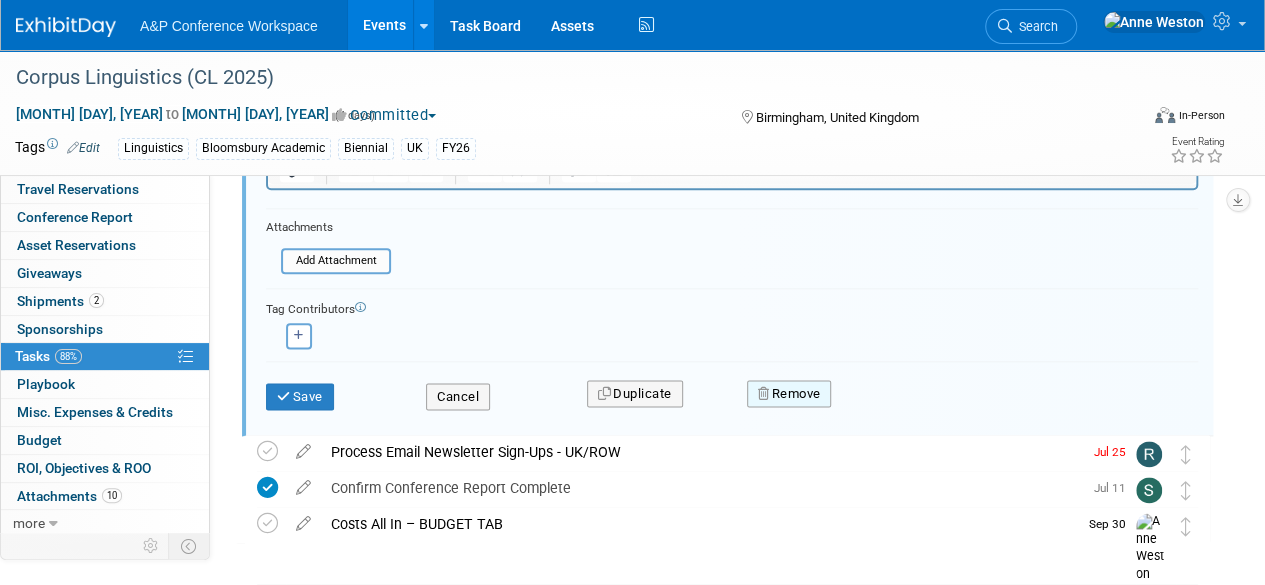 click on "Remove" at bounding box center (789, 394) 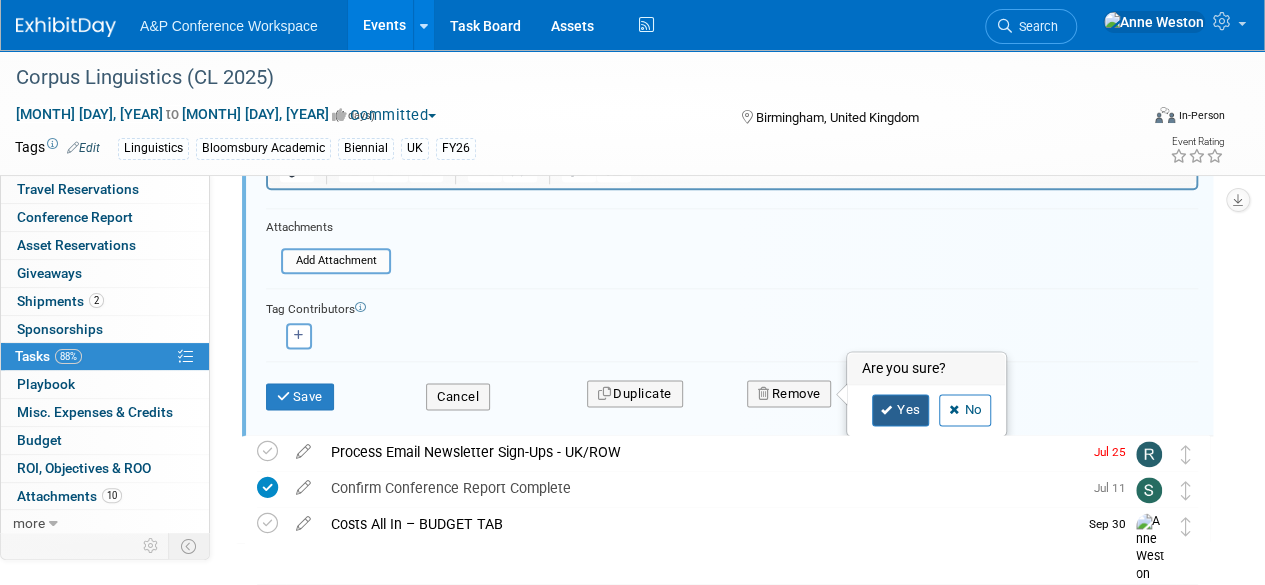 click on "Yes" at bounding box center [901, 410] 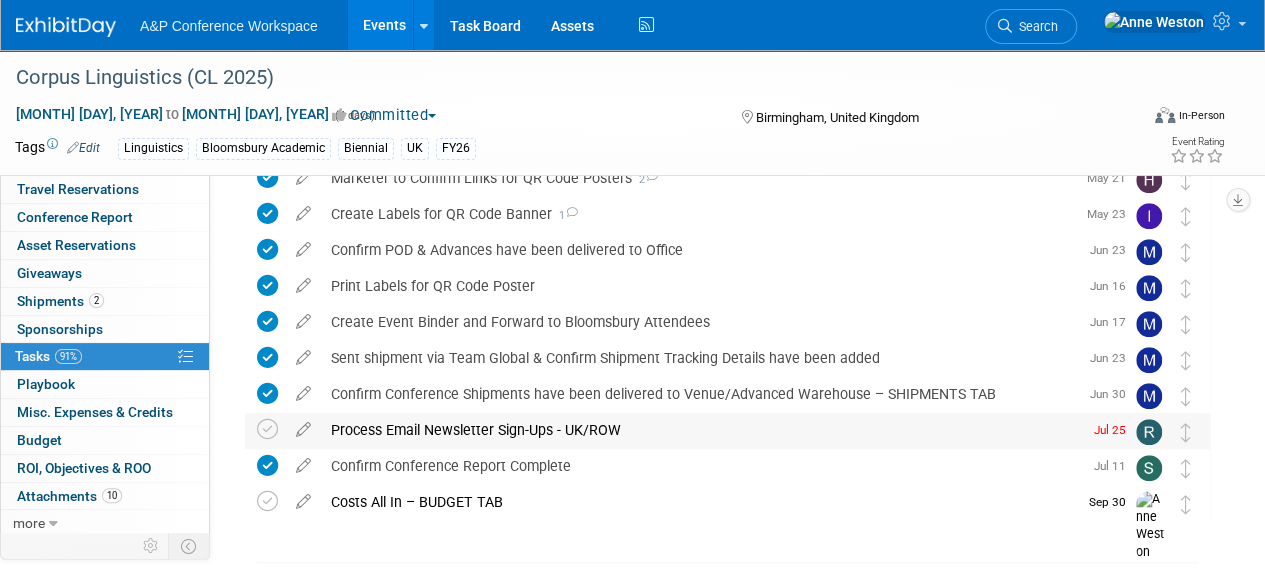 scroll, scrollTop: 524, scrollLeft: 0, axis: vertical 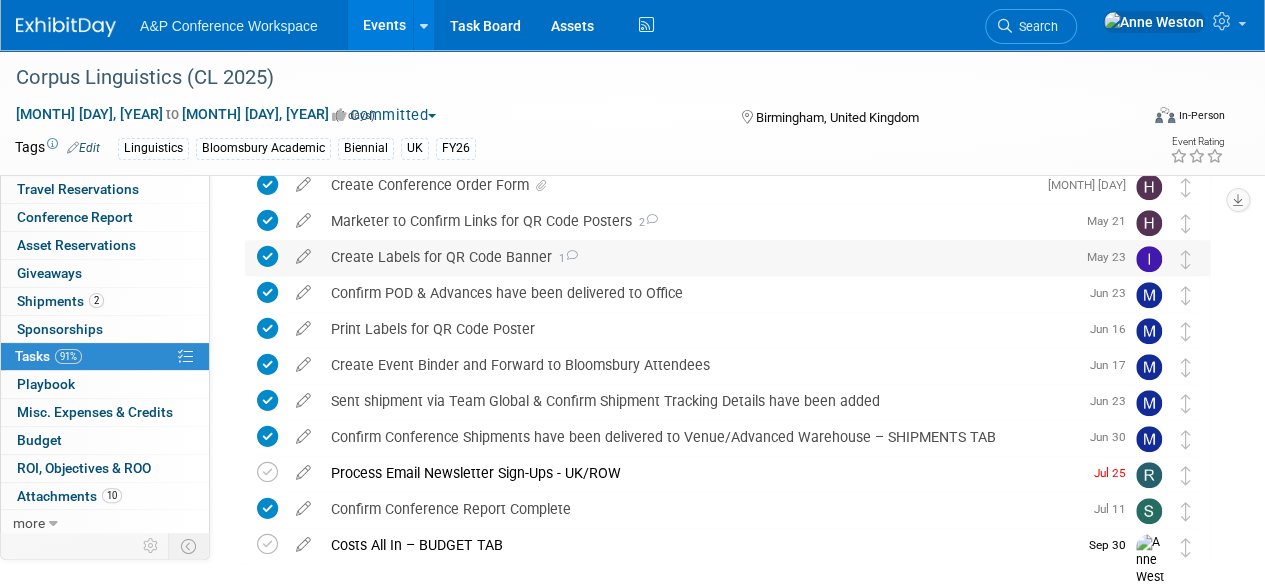click on "Create Labels for QR Code Banner
1" at bounding box center (698, 257) 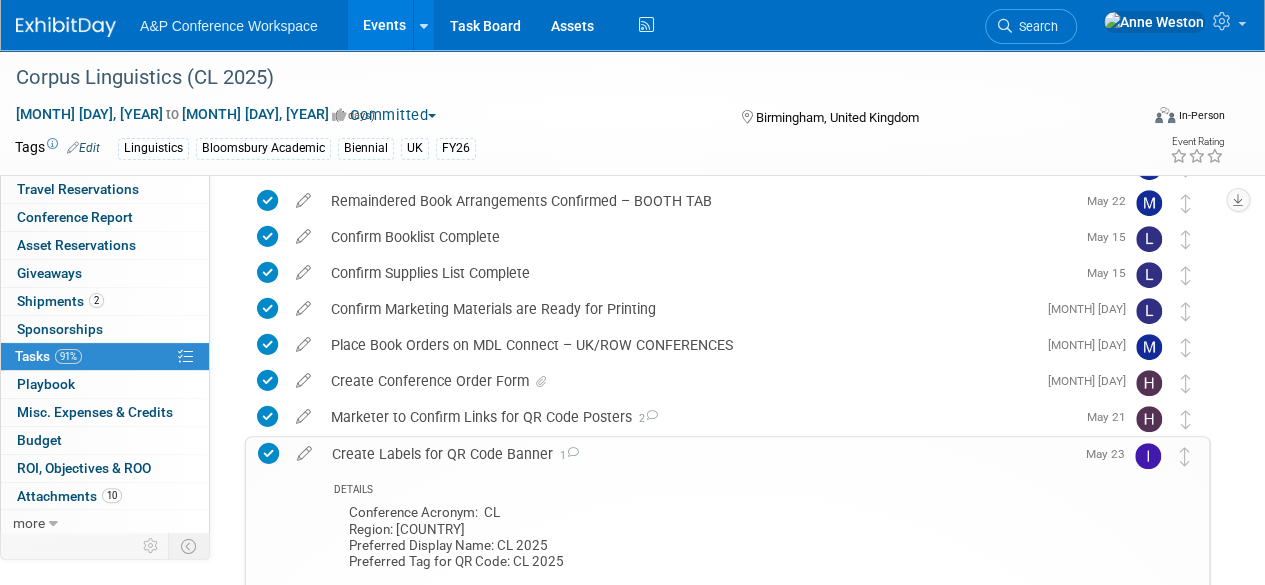 scroll, scrollTop: 324, scrollLeft: 0, axis: vertical 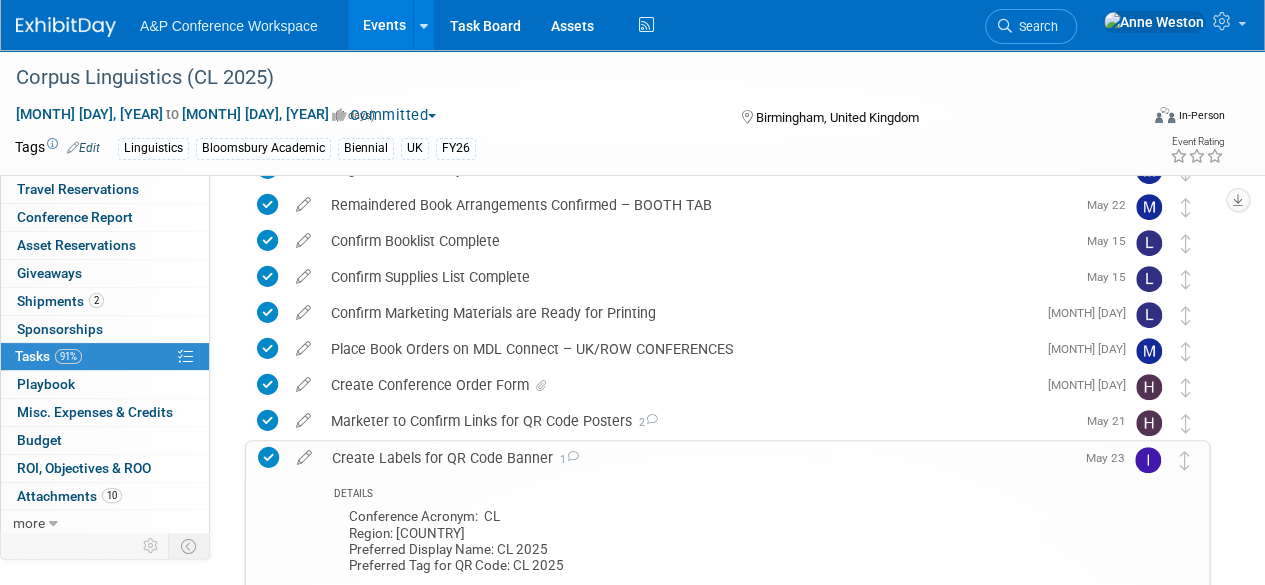 click on "Create Labels for QR Code Banner
1" at bounding box center (698, 458) 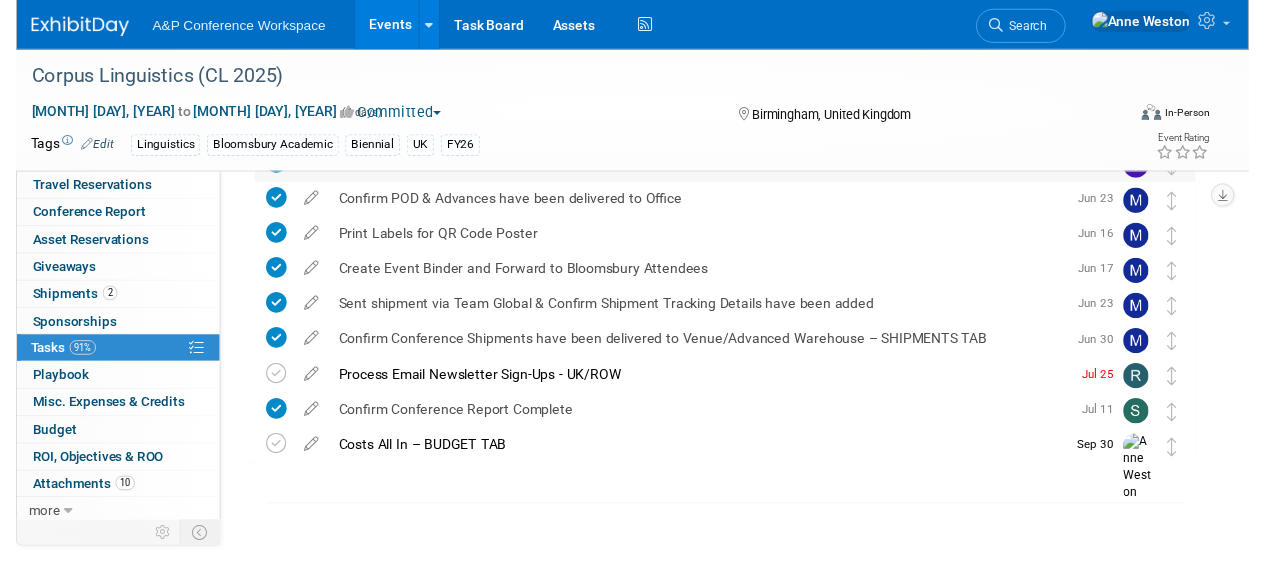 scroll, scrollTop: 624, scrollLeft: 0, axis: vertical 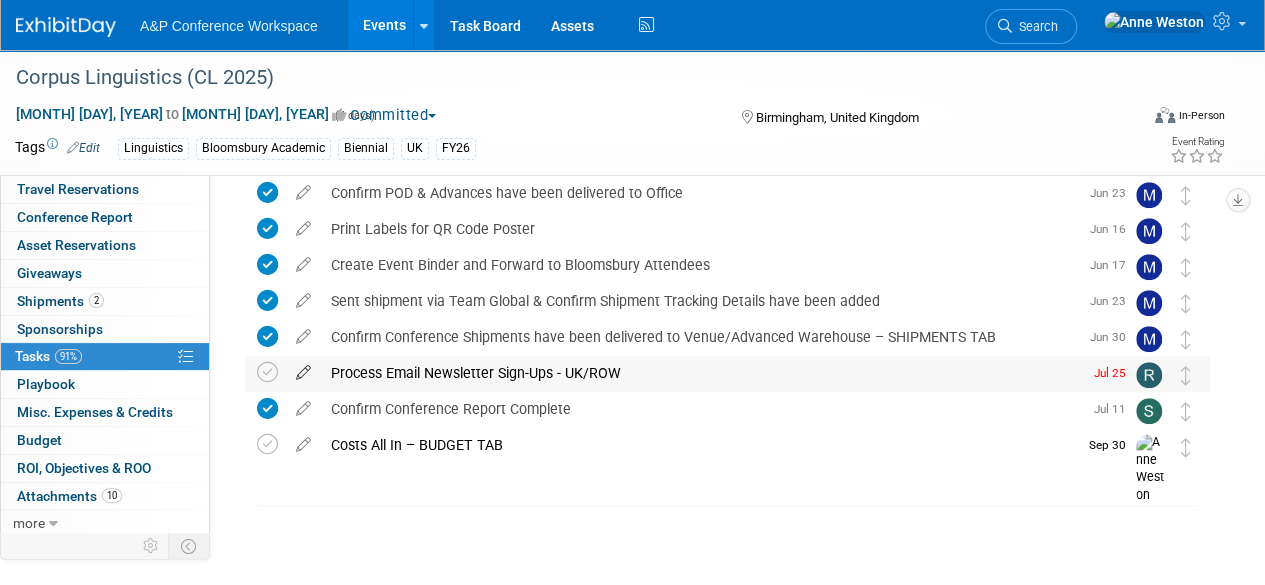 click at bounding box center [303, 368] 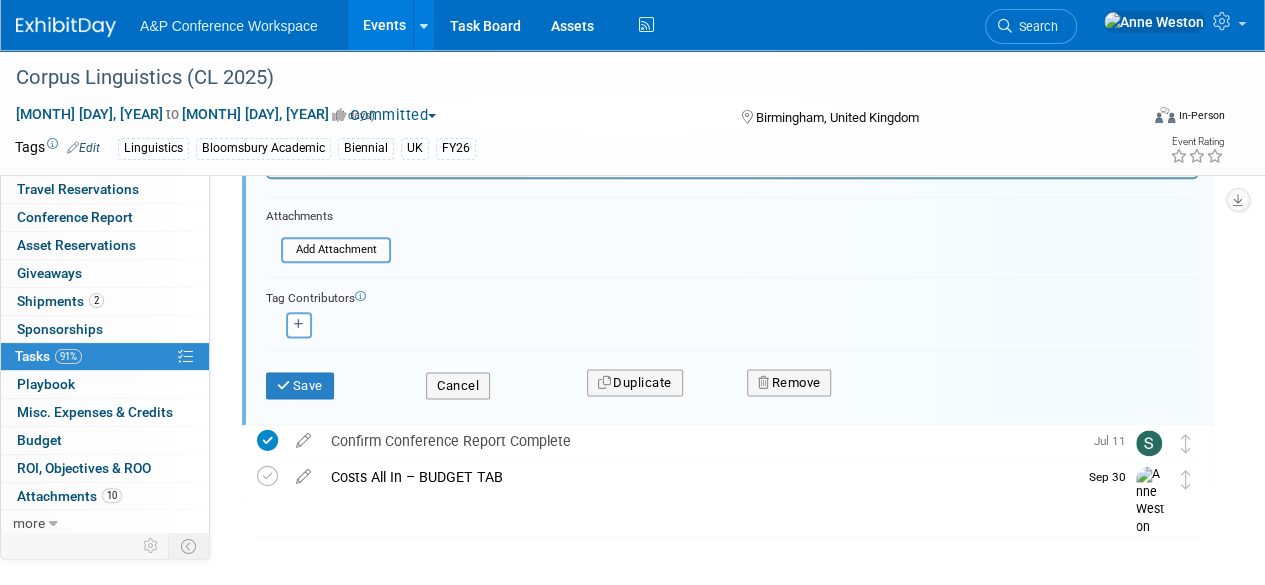 scroll, scrollTop: 1129, scrollLeft: 0, axis: vertical 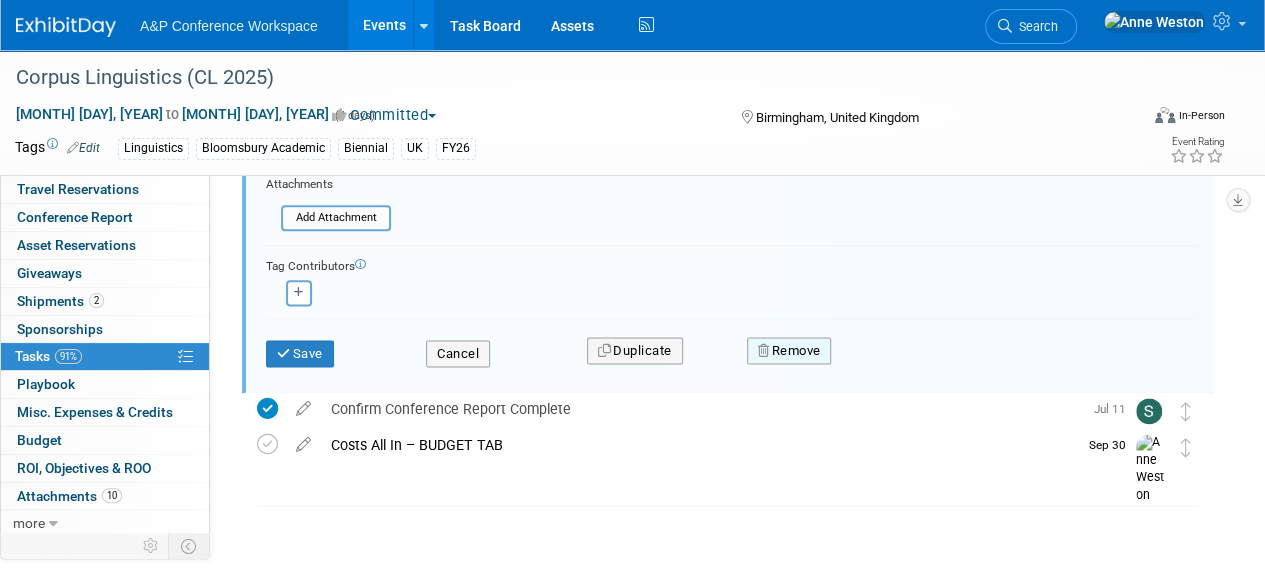 click on "Remove" at bounding box center [789, 351] 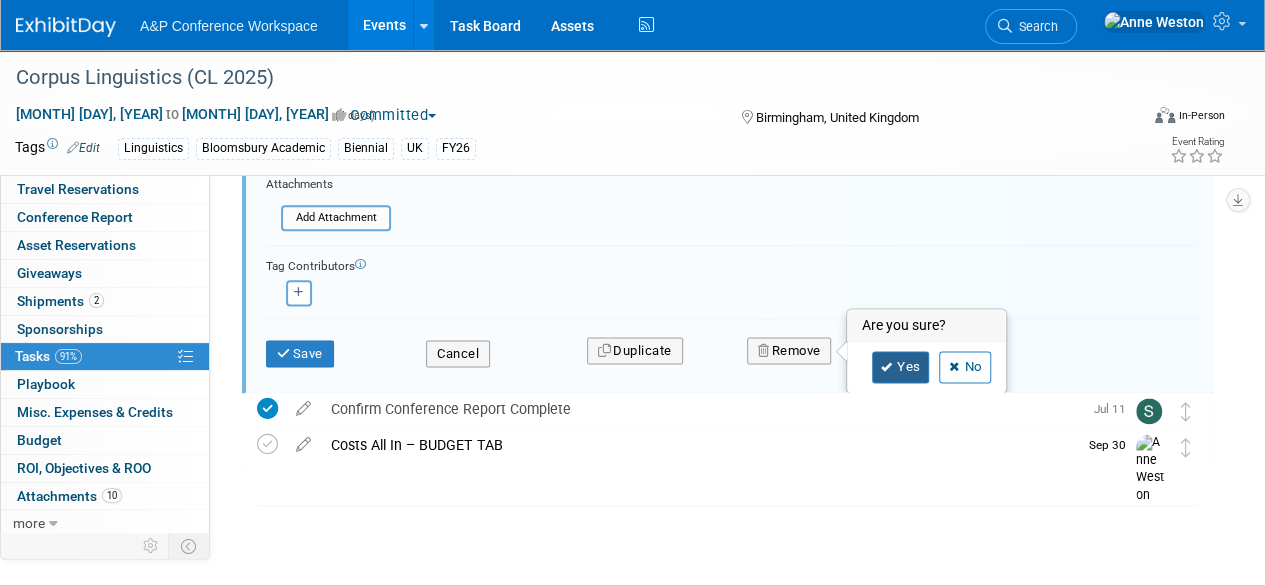 click on "Yes" at bounding box center (901, 367) 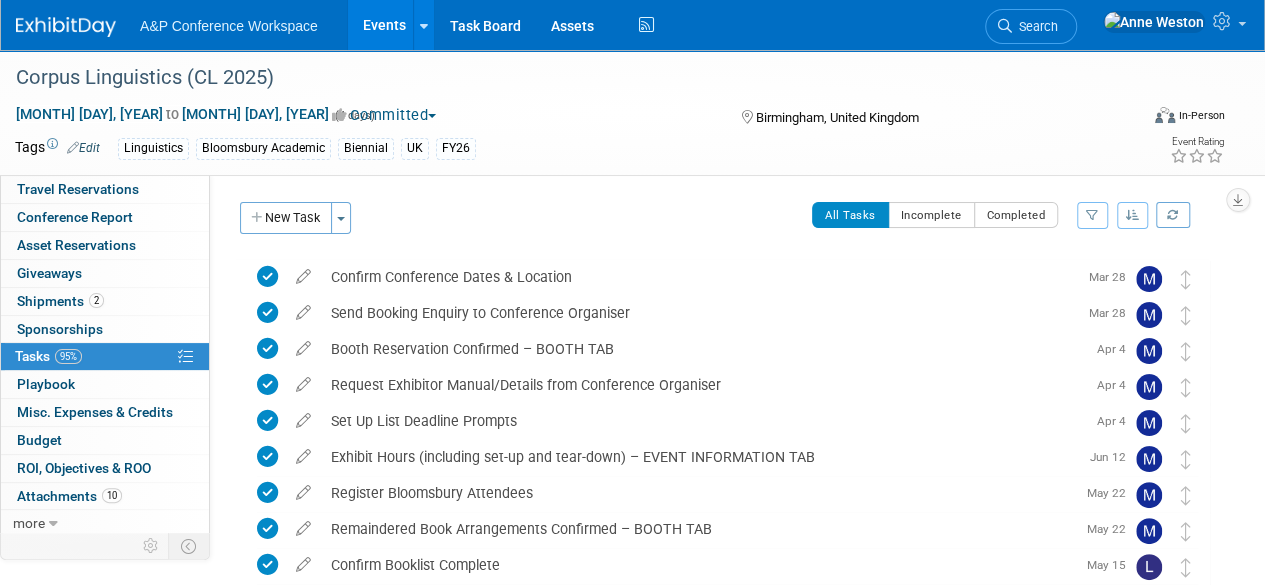 scroll, scrollTop: 0, scrollLeft: 0, axis: both 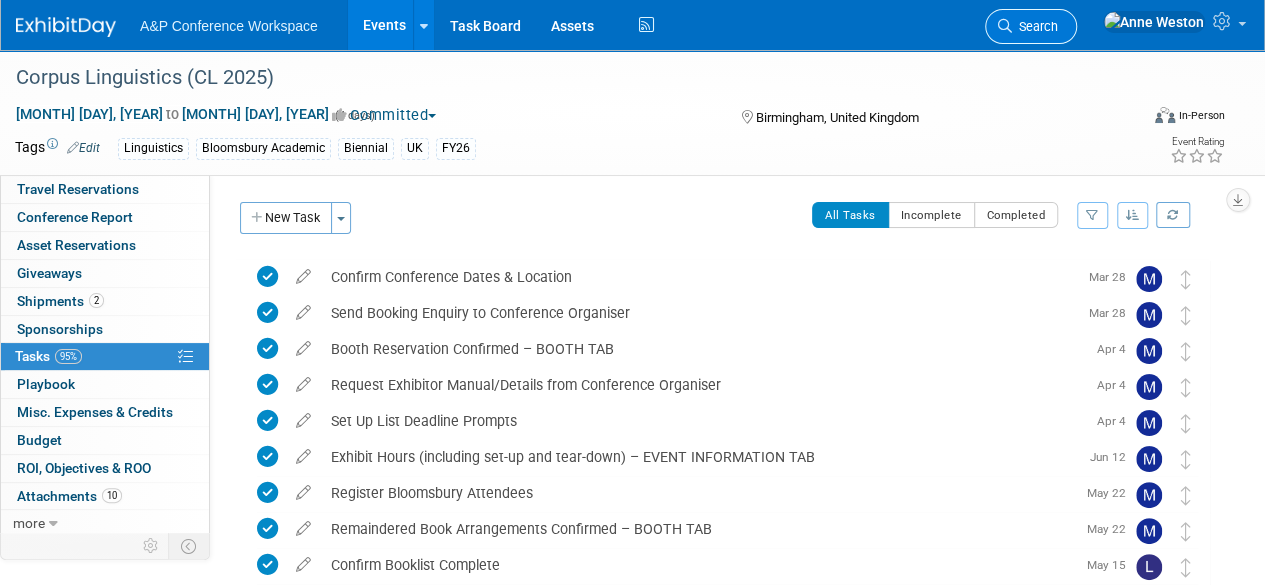 click on "Search" at bounding box center [1035, 26] 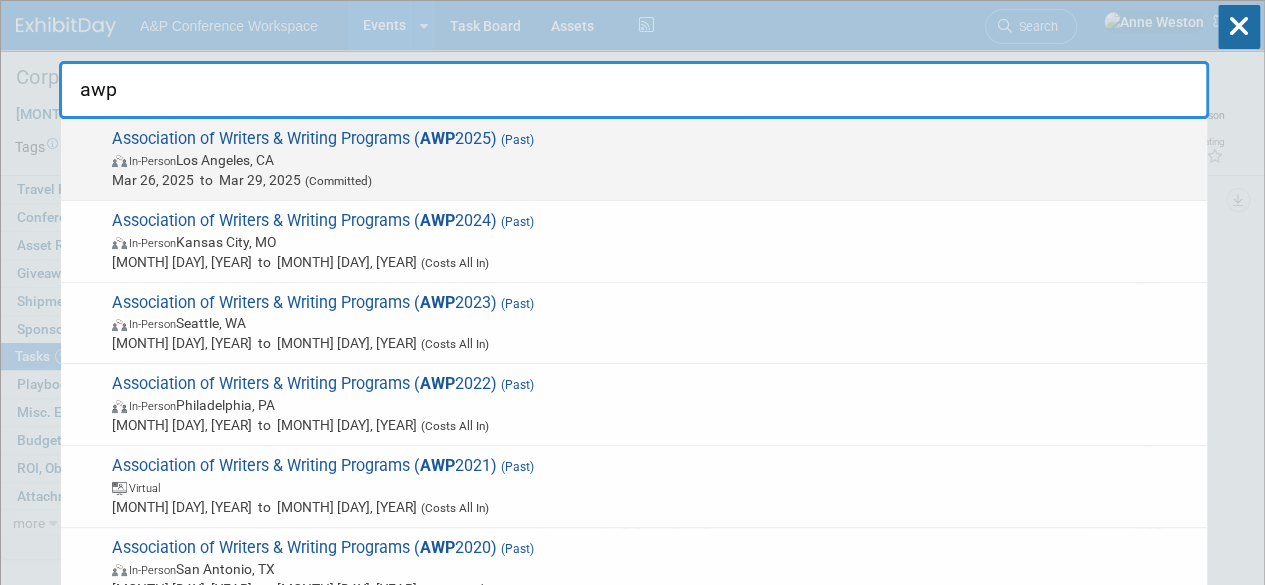 type on "awp" 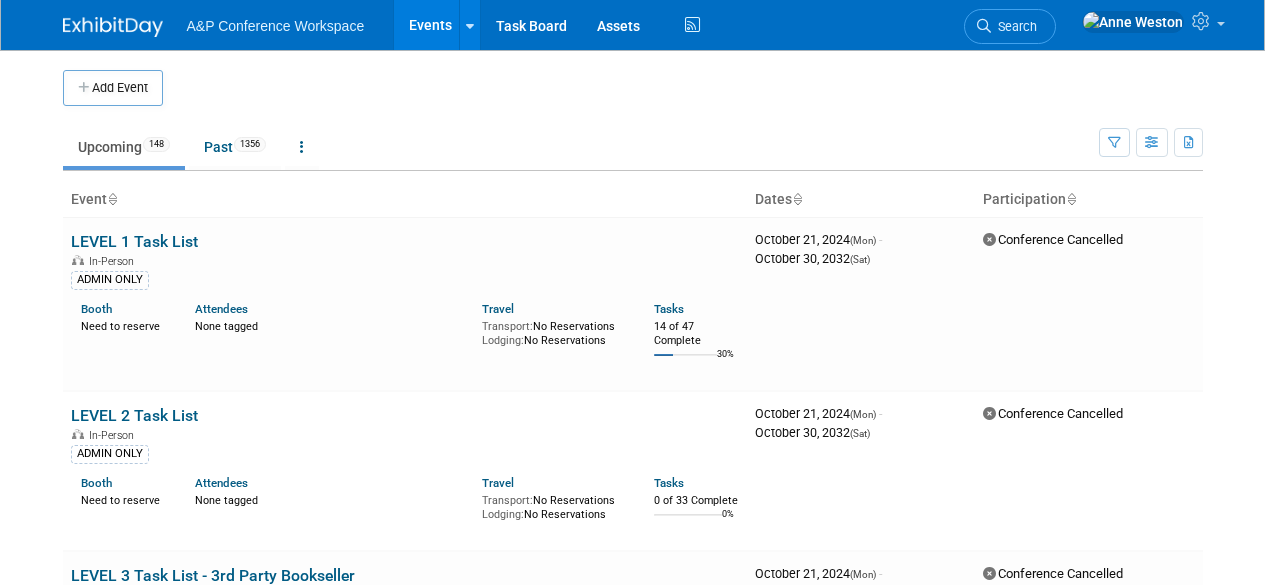 scroll, scrollTop: 0, scrollLeft: 0, axis: both 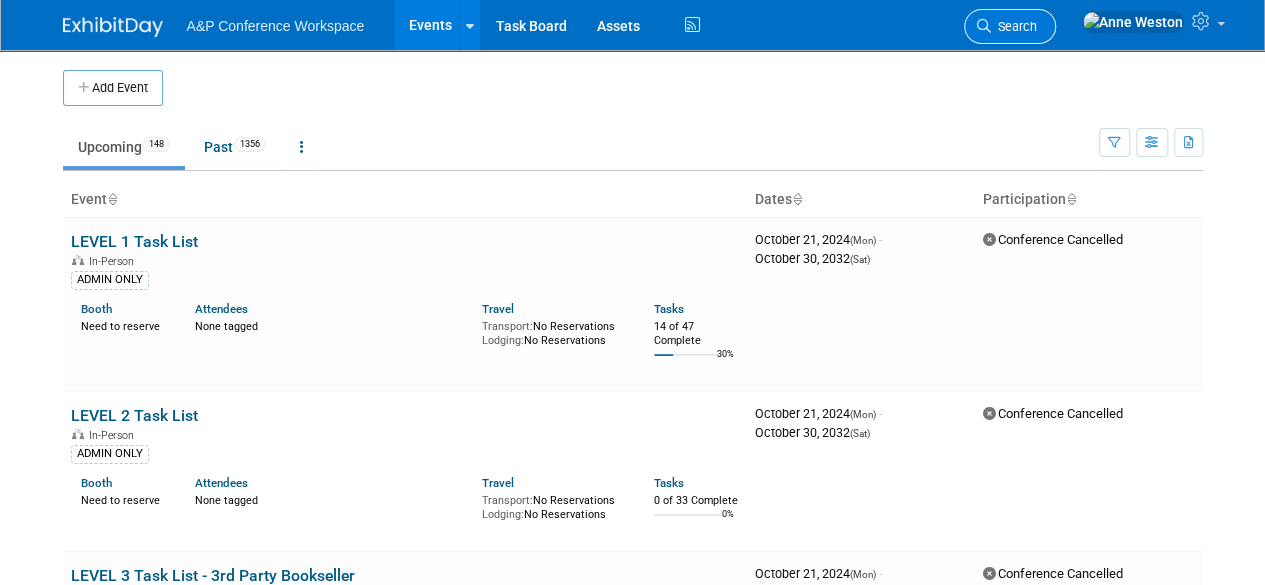 click on "Search" at bounding box center [1014, 26] 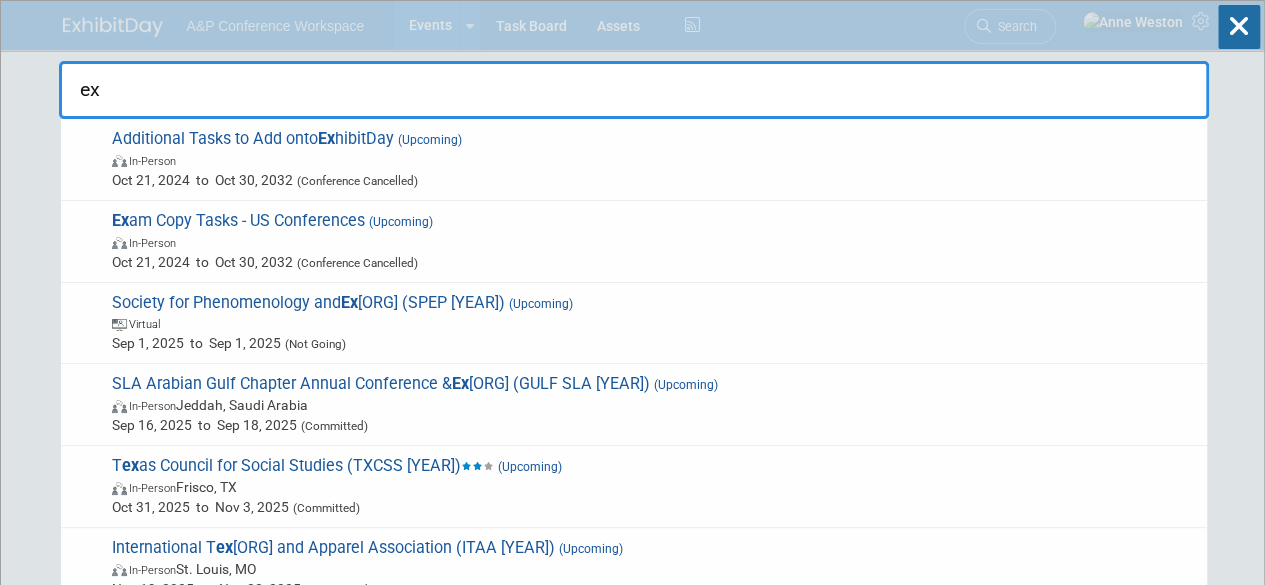 type on "e" 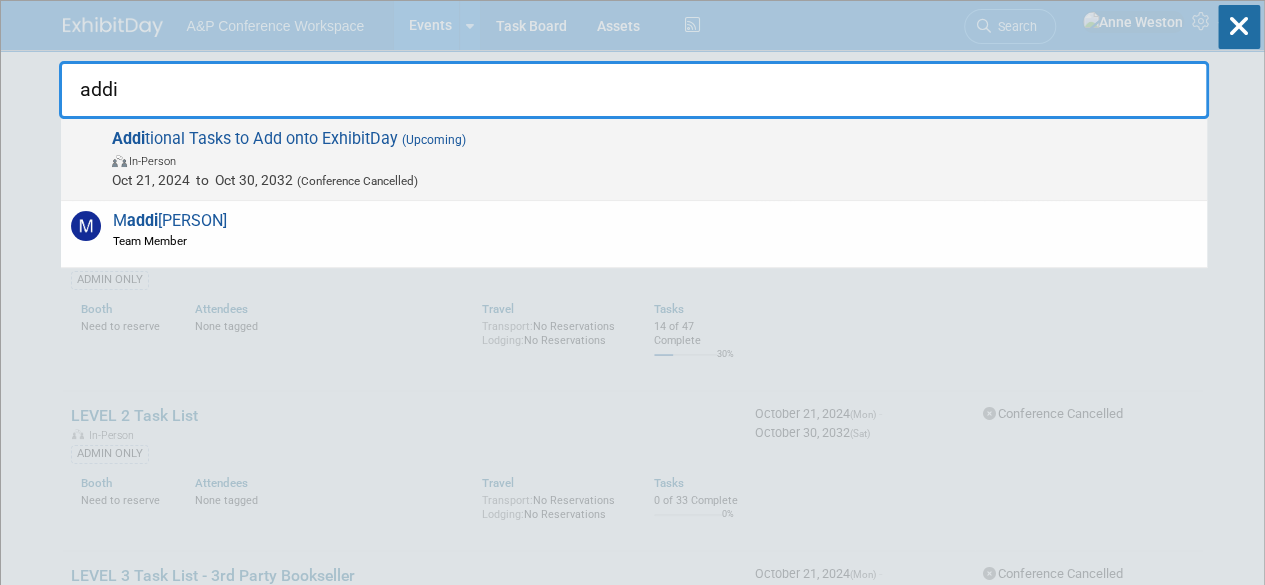 type on "addi" 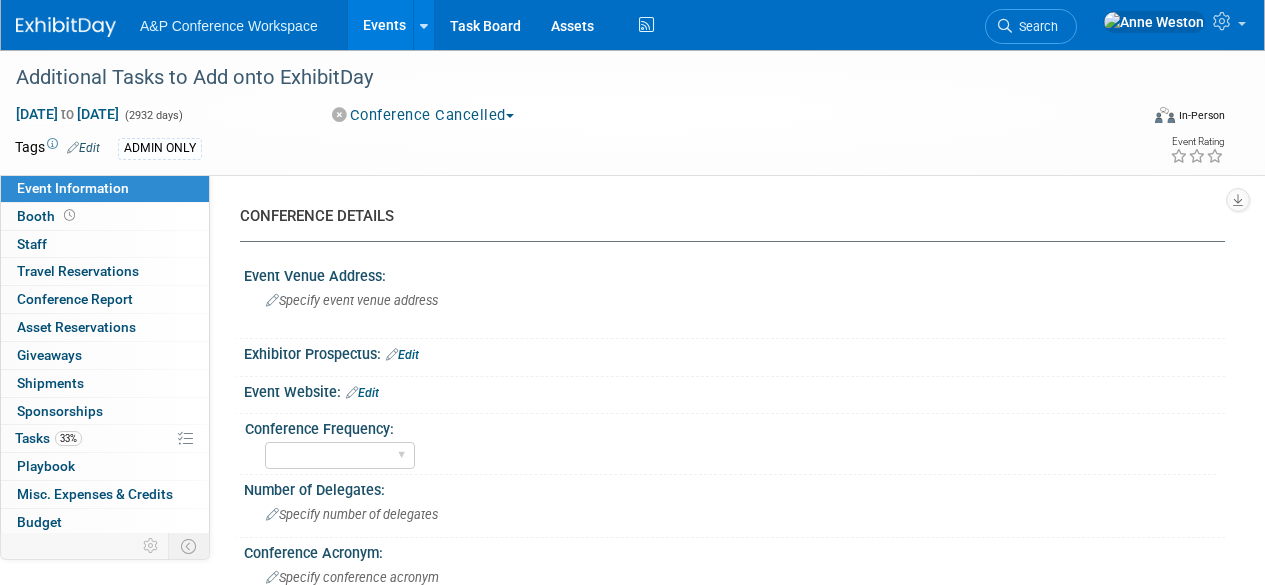 scroll, scrollTop: 0, scrollLeft: 0, axis: both 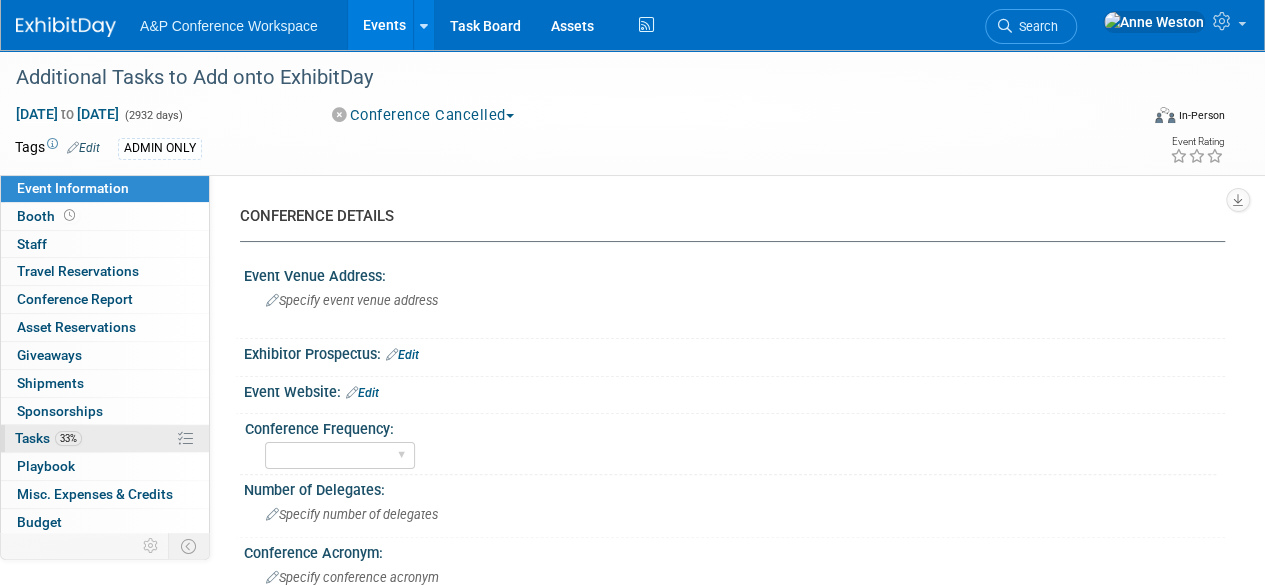 click on "Tasks 33%" at bounding box center (48, 438) 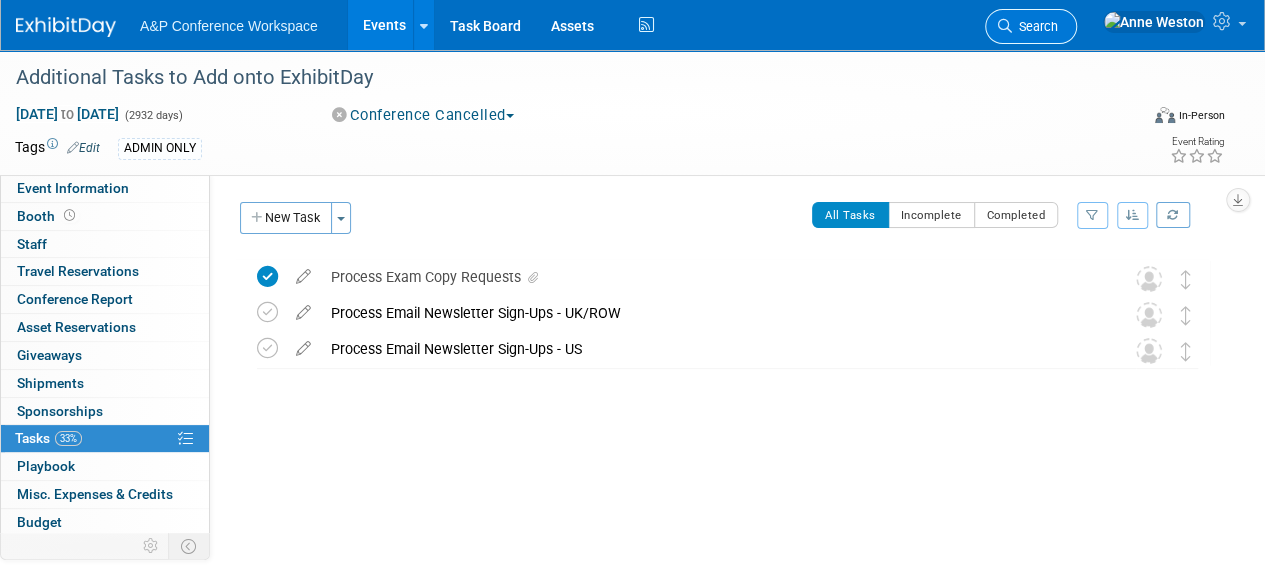 click at bounding box center (1005, 26) 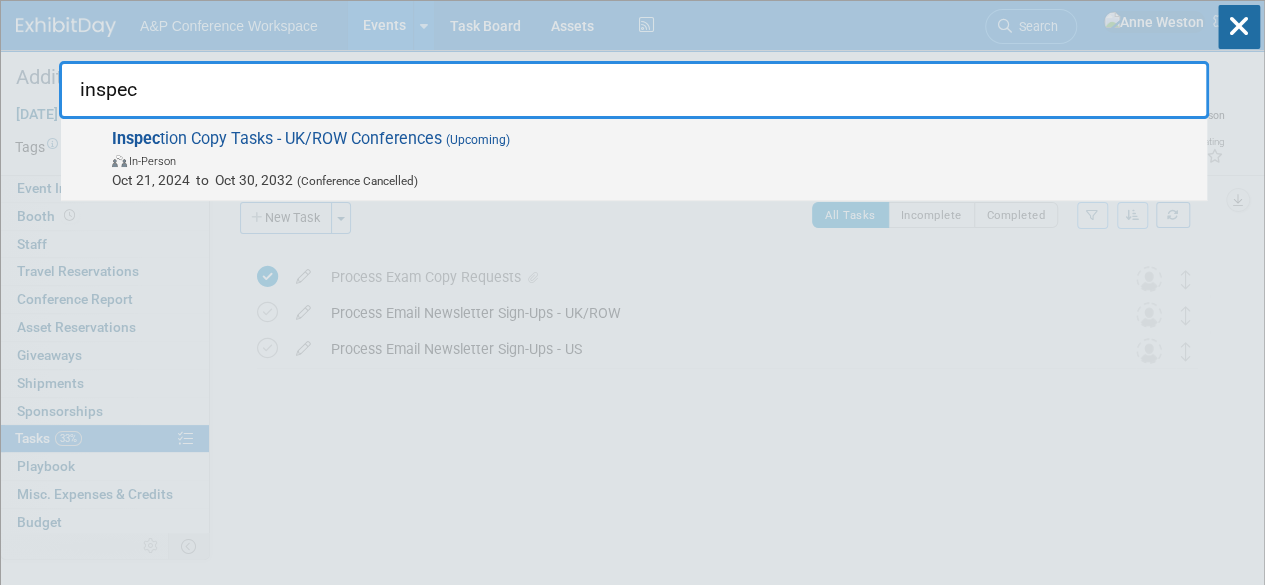 type on "inspec" 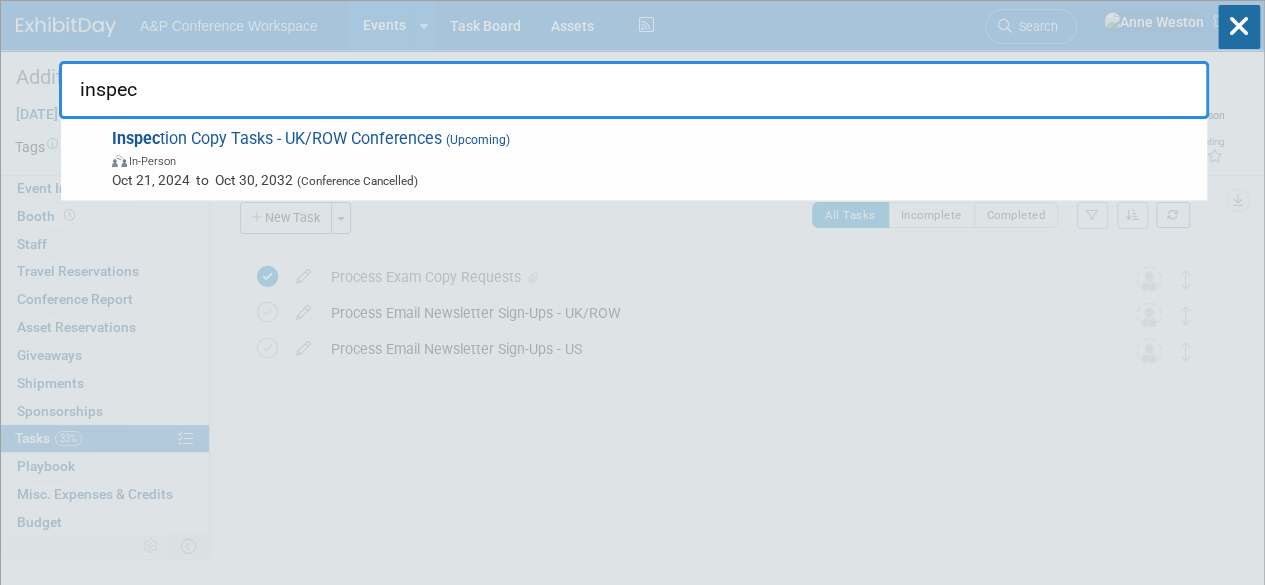 click on "In-Person" at bounding box center (654, 160) 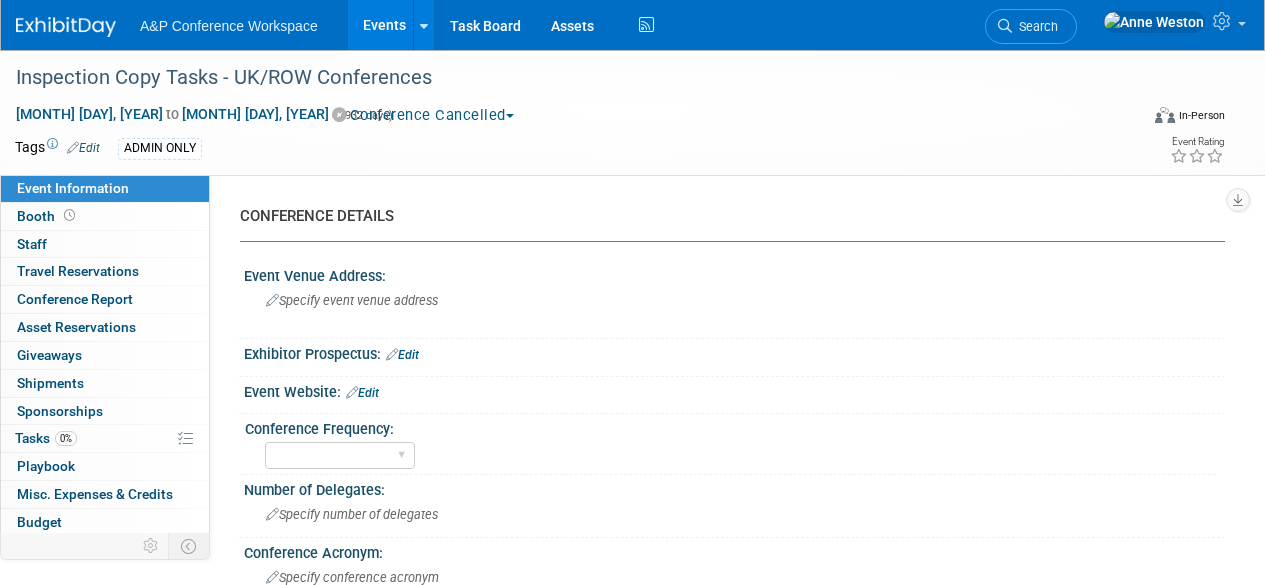 scroll, scrollTop: 0, scrollLeft: 0, axis: both 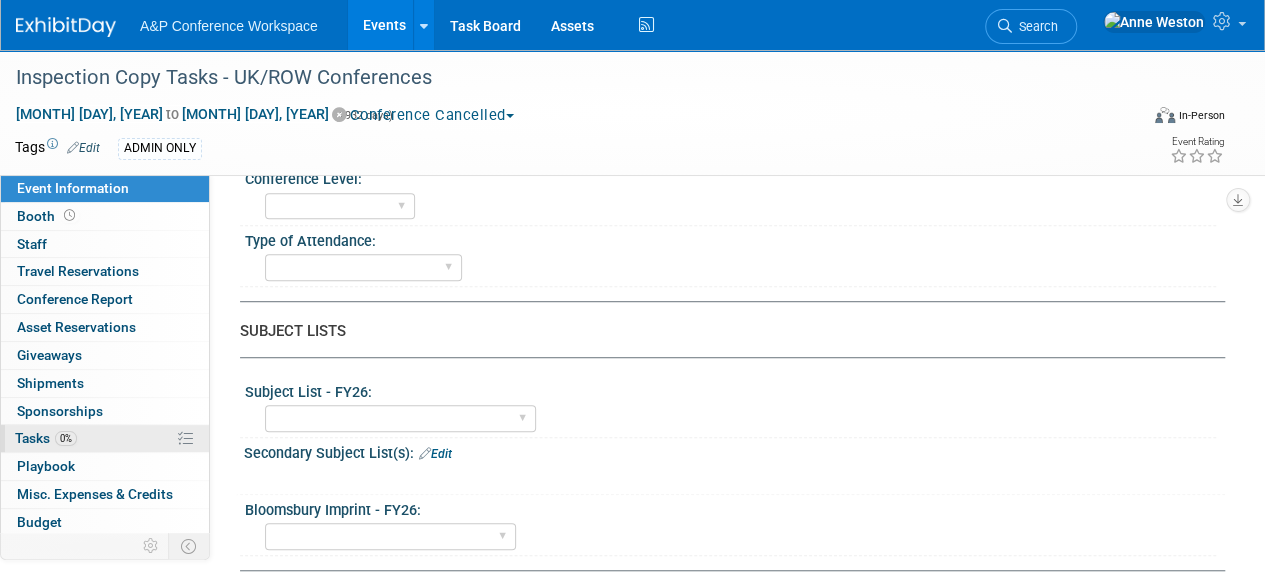 click on "Tasks 0%" at bounding box center (46, 438) 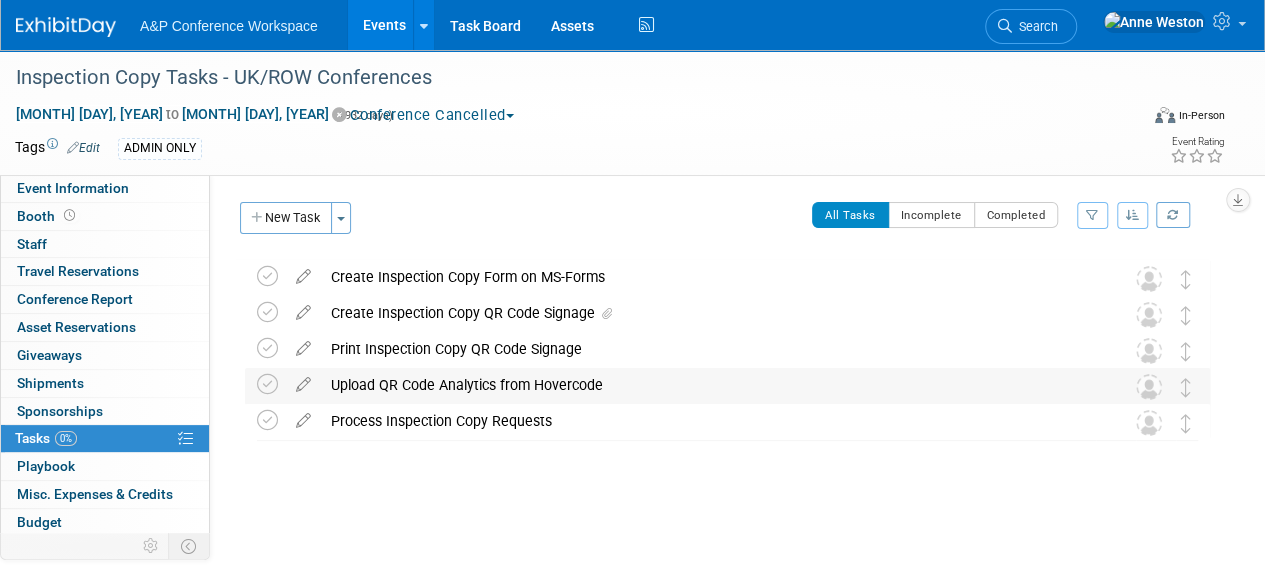 click on "Upload QR Code Analytics from Hovercode" at bounding box center (708, 385) 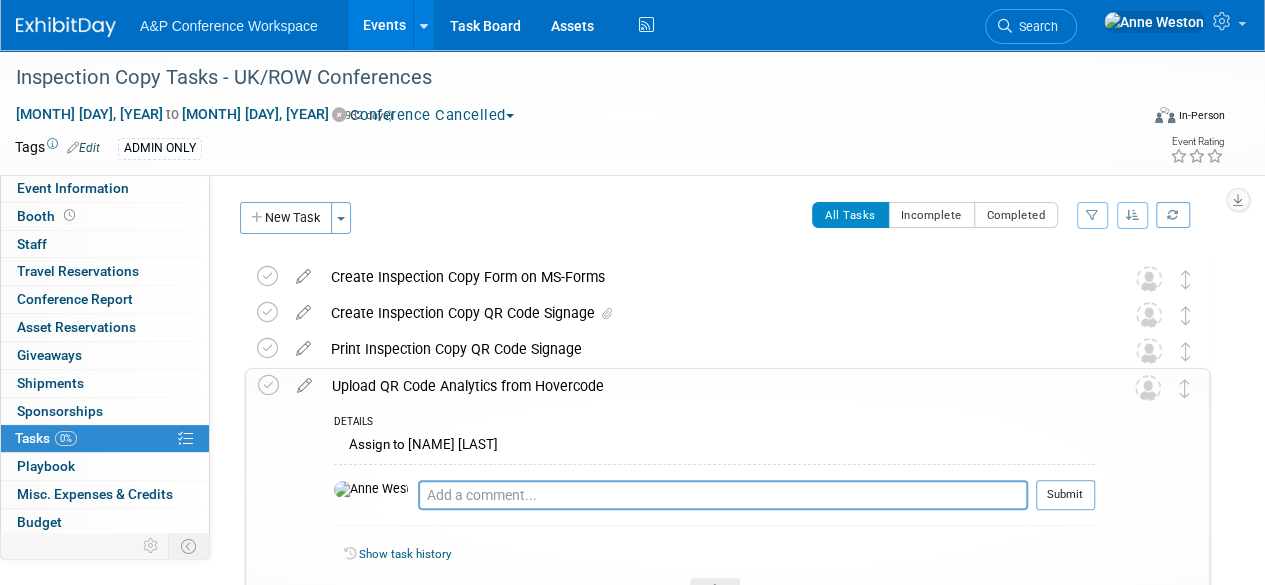 drag, startPoint x: 618, startPoint y: 385, endPoint x: 332, endPoint y: 389, distance: 286.02798 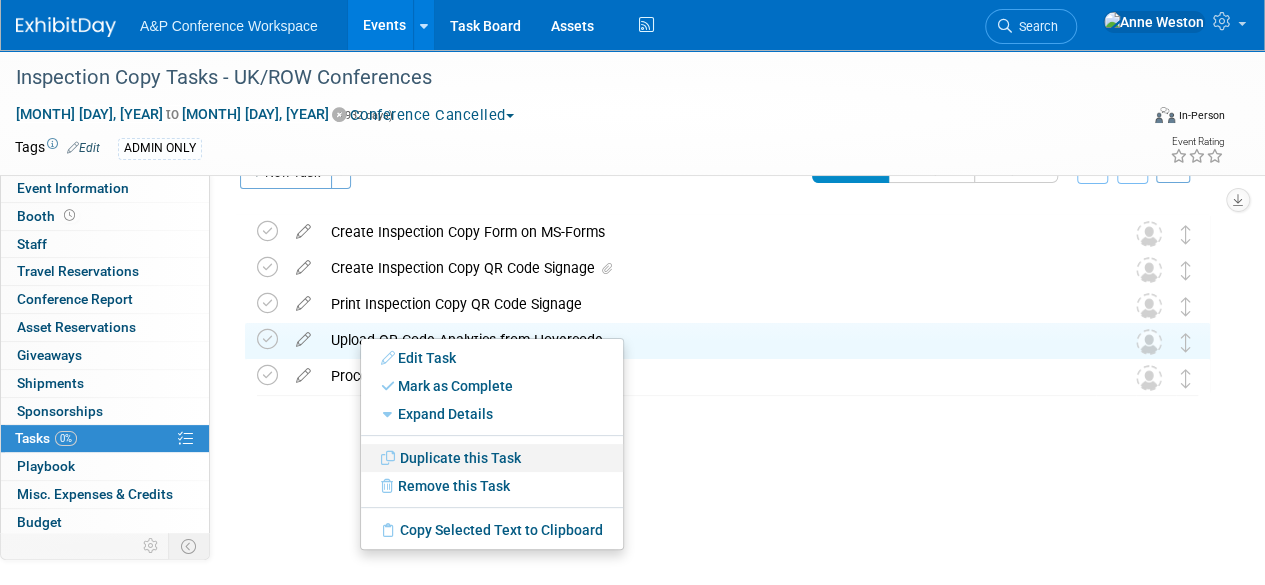 scroll, scrollTop: 70, scrollLeft: 0, axis: vertical 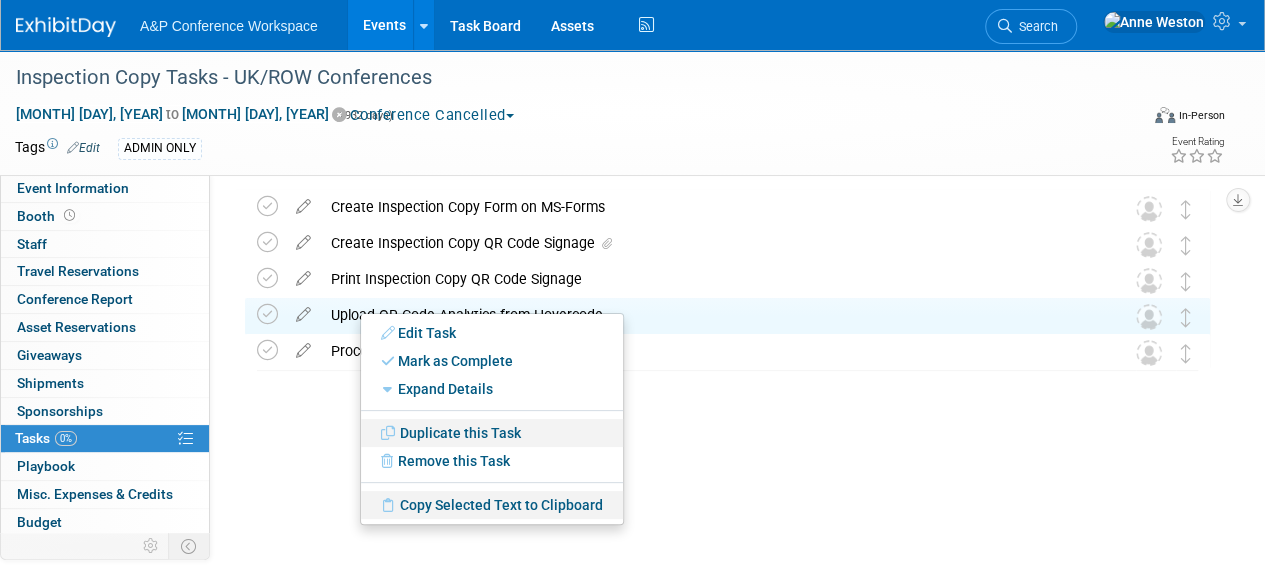 click on "Copy Selected Text to Clipboard" at bounding box center [492, 505] 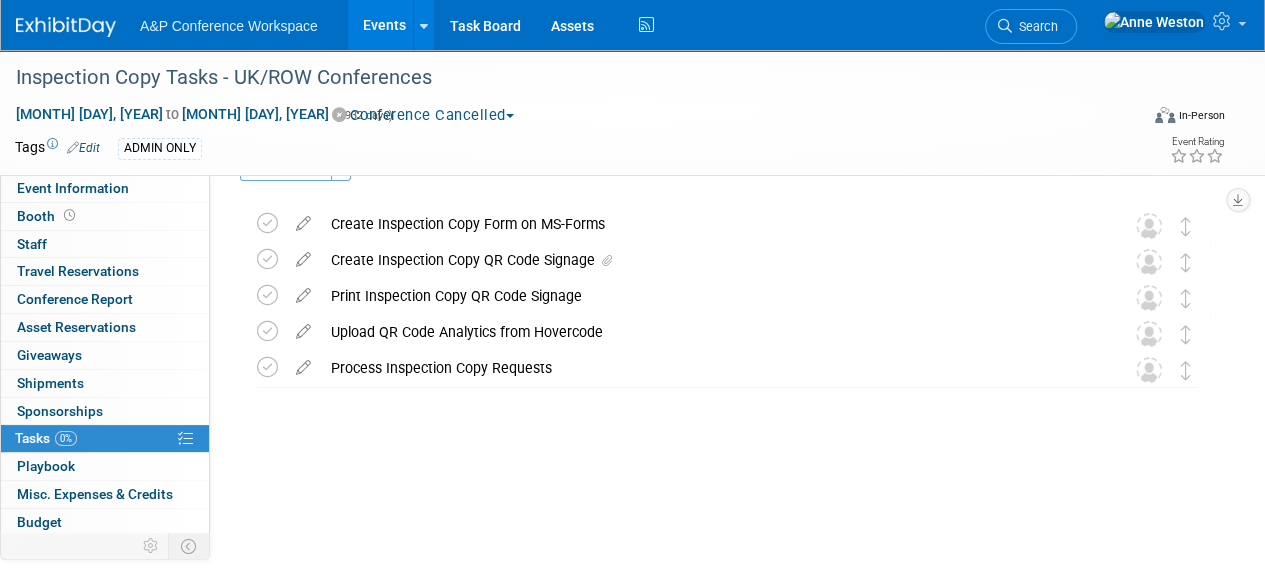 scroll, scrollTop: 0, scrollLeft: 0, axis: both 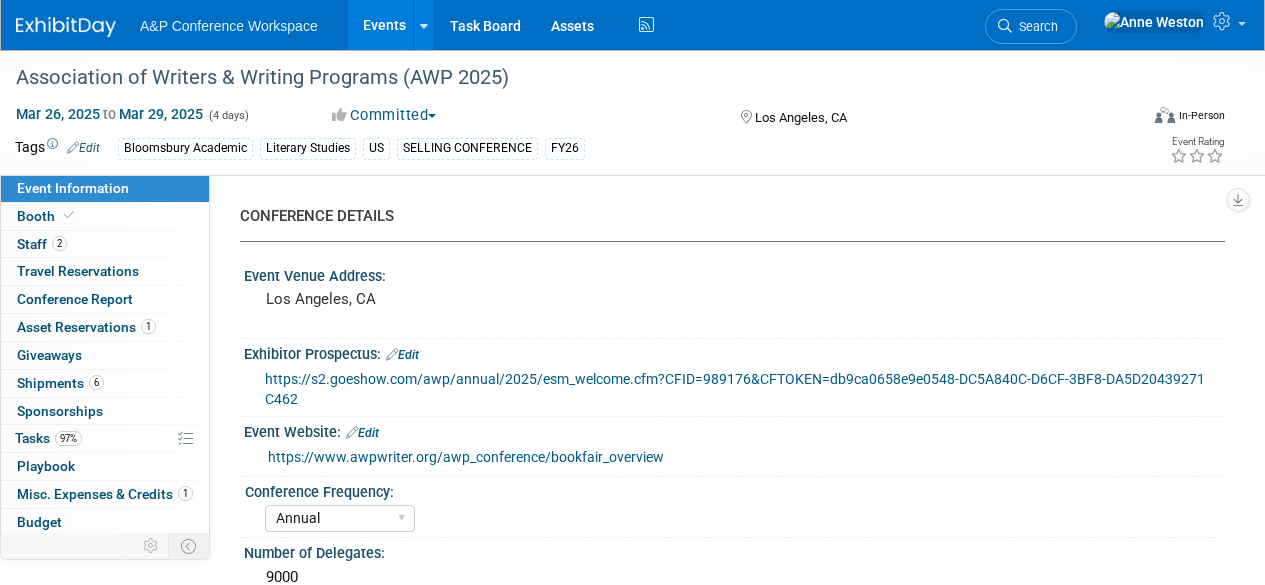 select on "Annual" 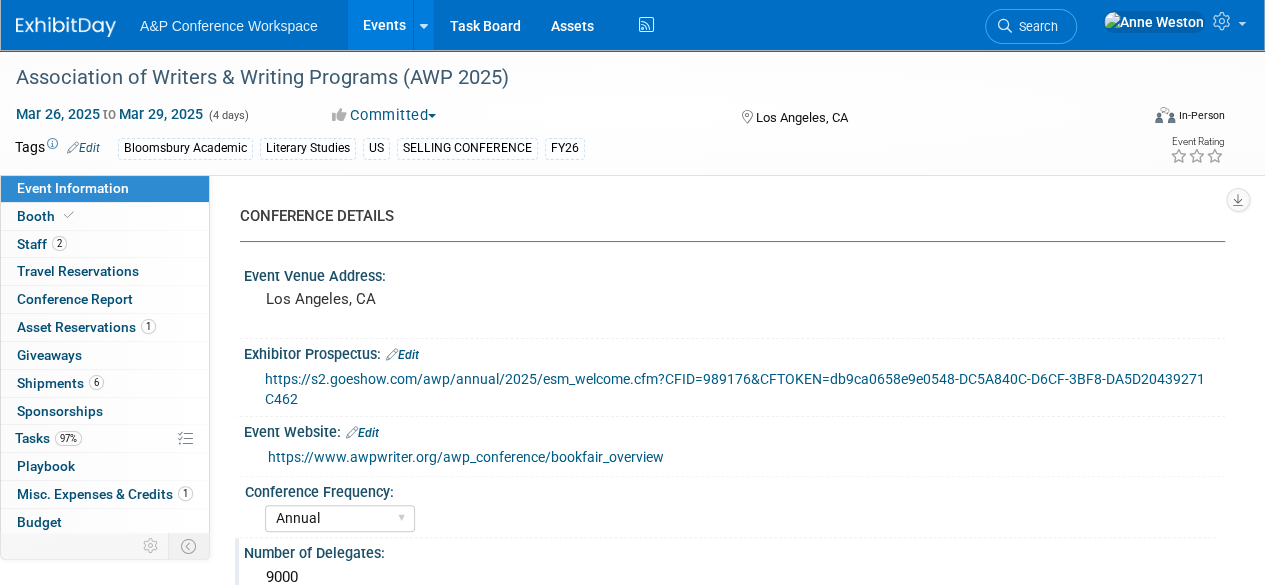 scroll, scrollTop: 0, scrollLeft: 0, axis: both 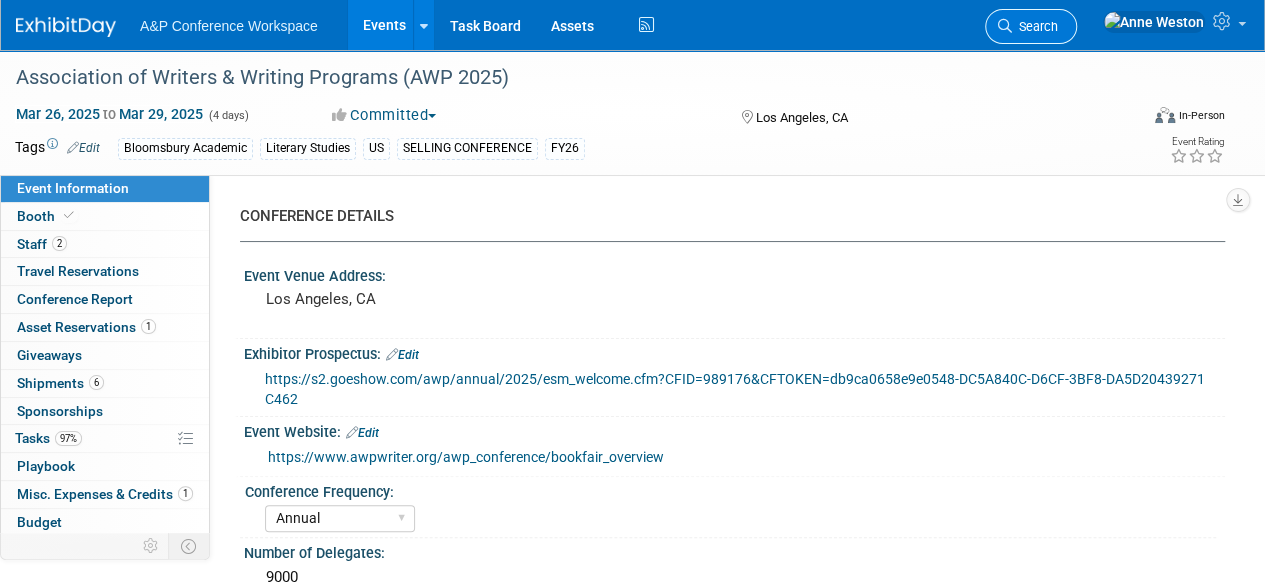 click on "Search" at bounding box center [1035, 26] 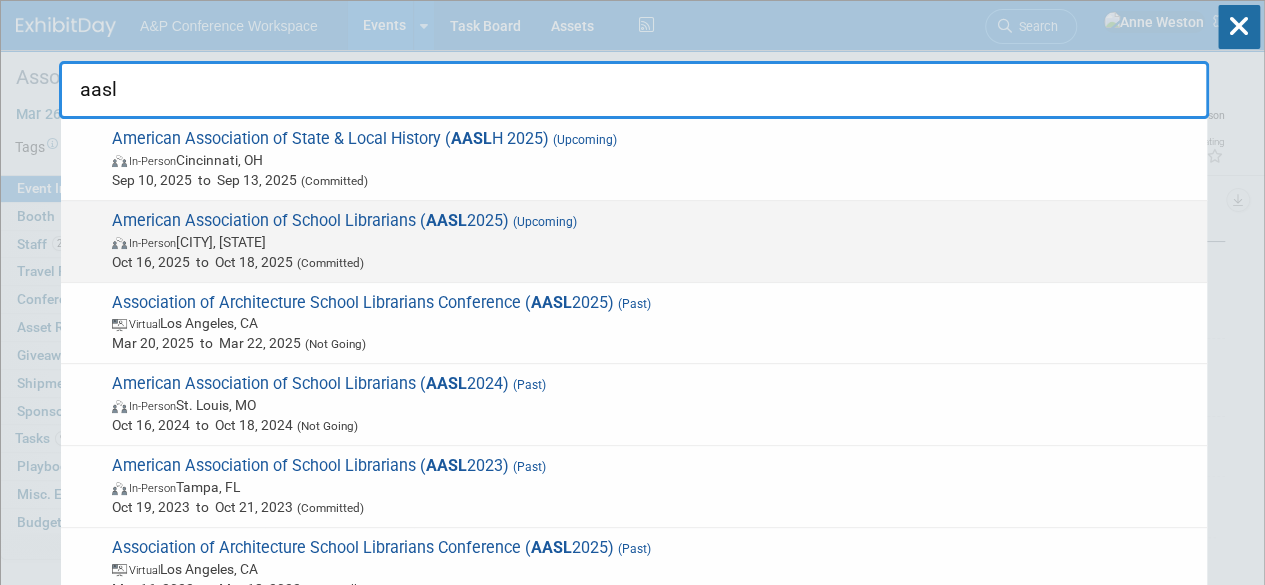 type on "aasl" 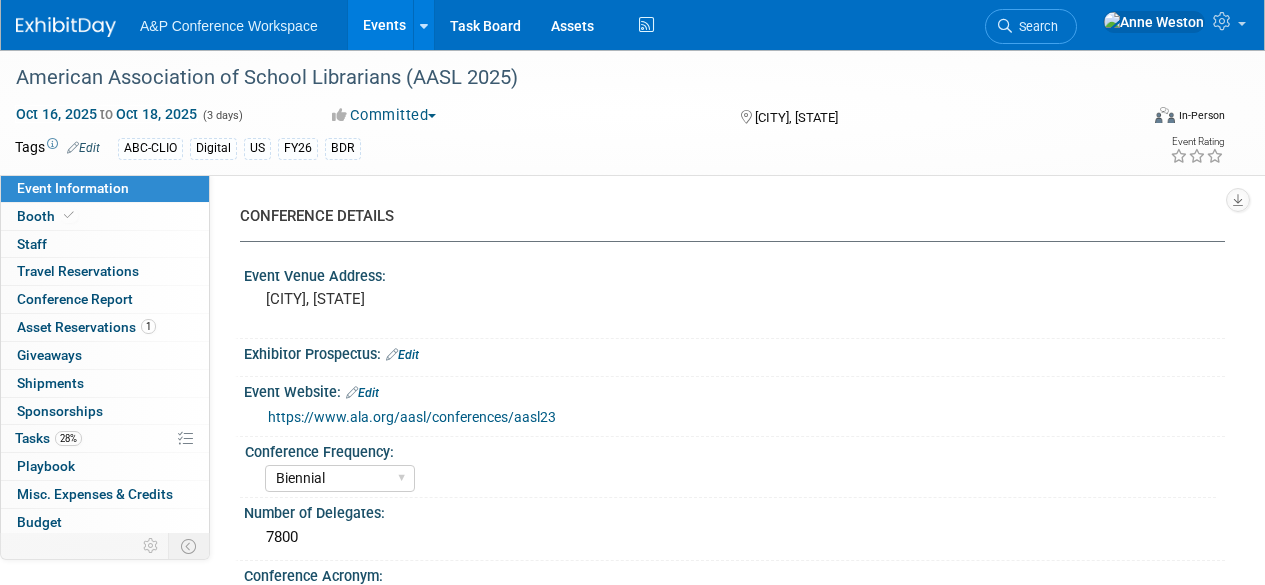 select on "Biennial" 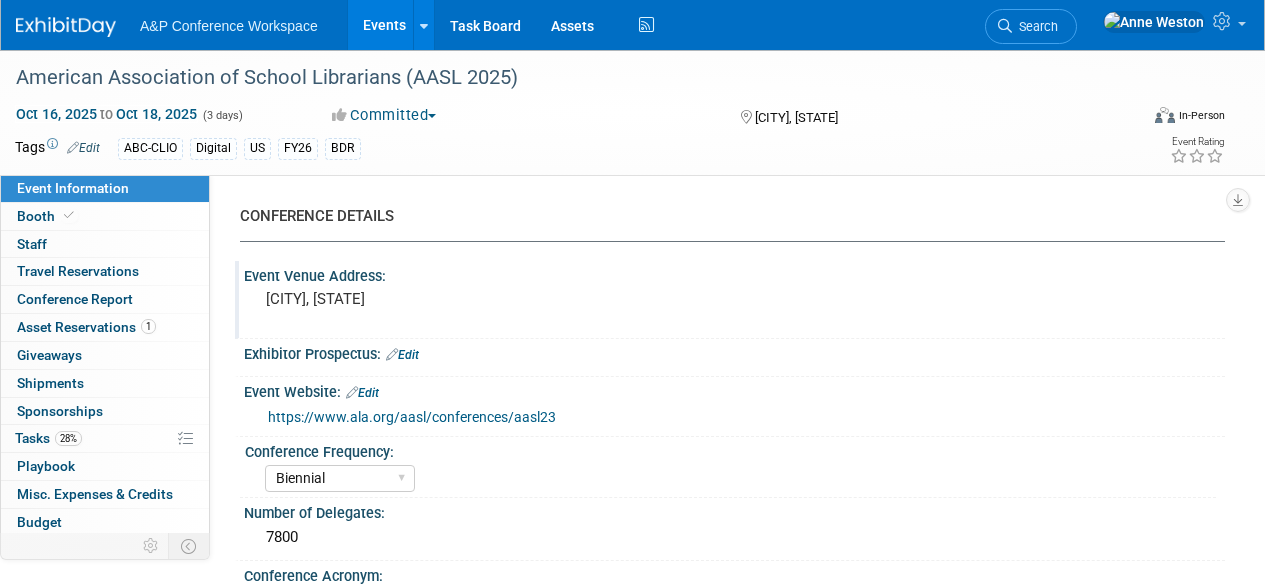 scroll, scrollTop: 0, scrollLeft: 0, axis: both 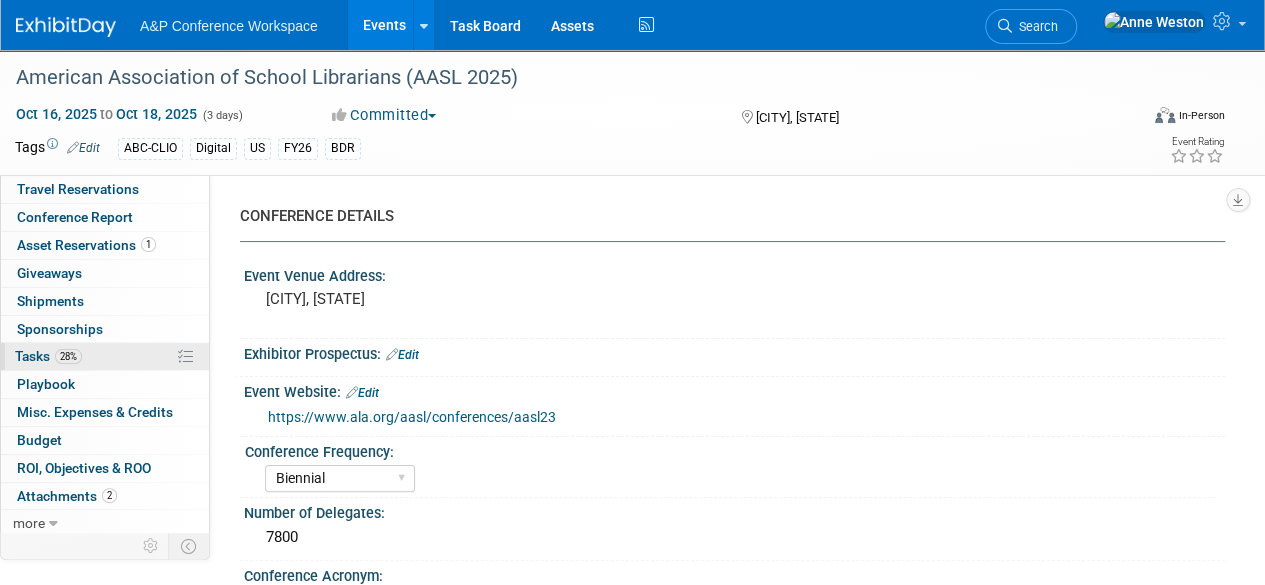 click on "Tasks 28%" at bounding box center (48, 356) 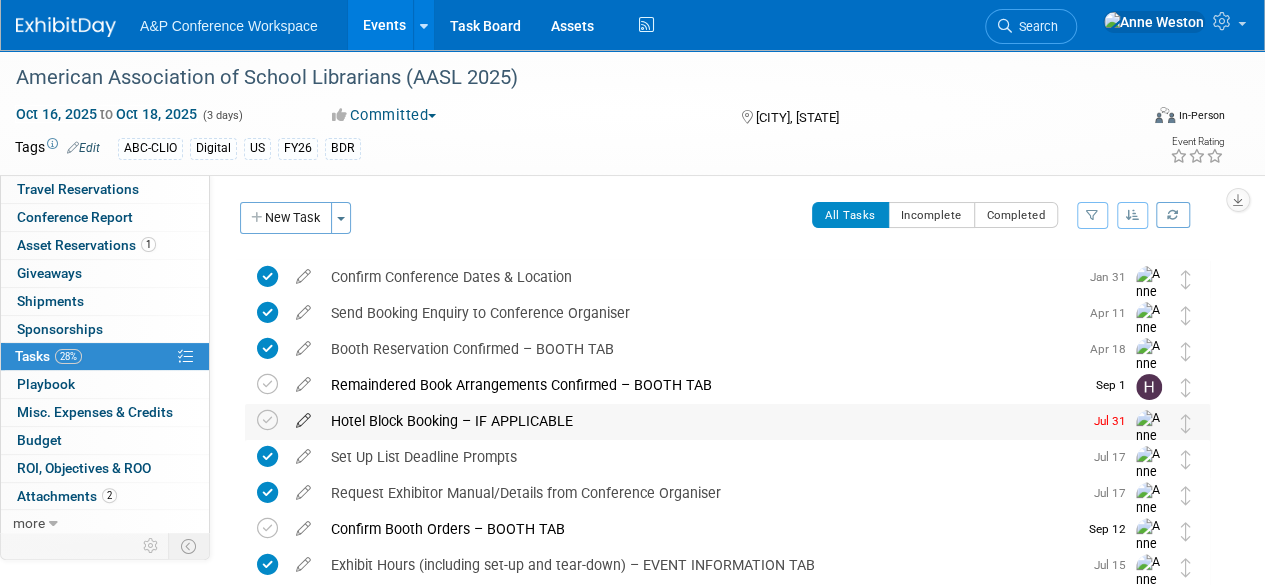 click at bounding box center [303, 416] 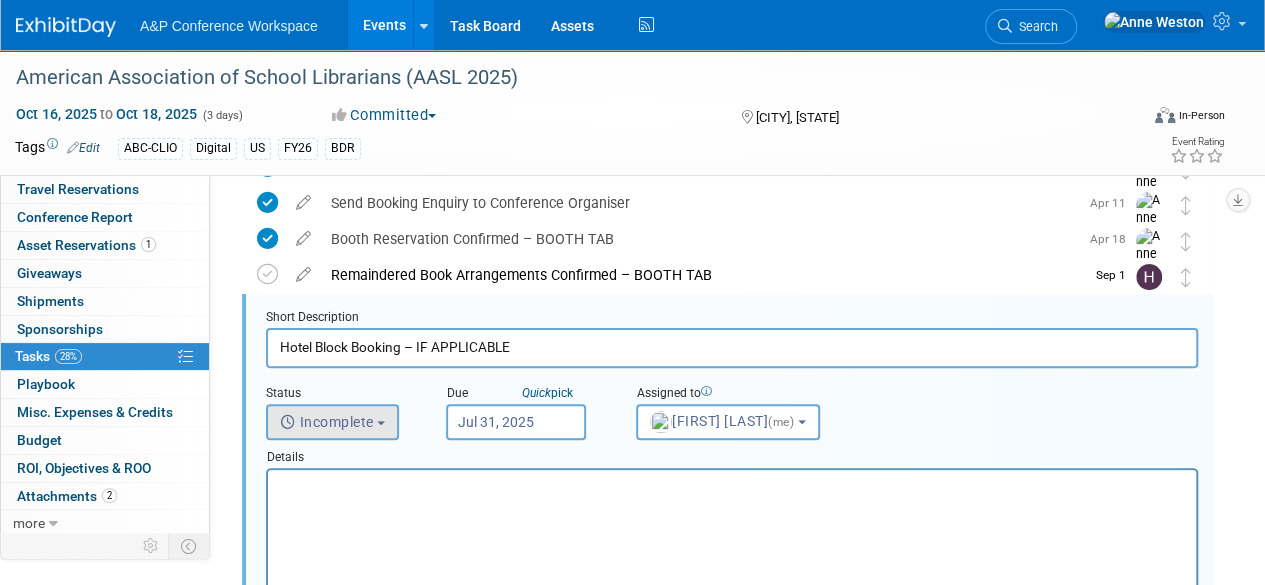 scroll, scrollTop: 0, scrollLeft: 0, axis: both 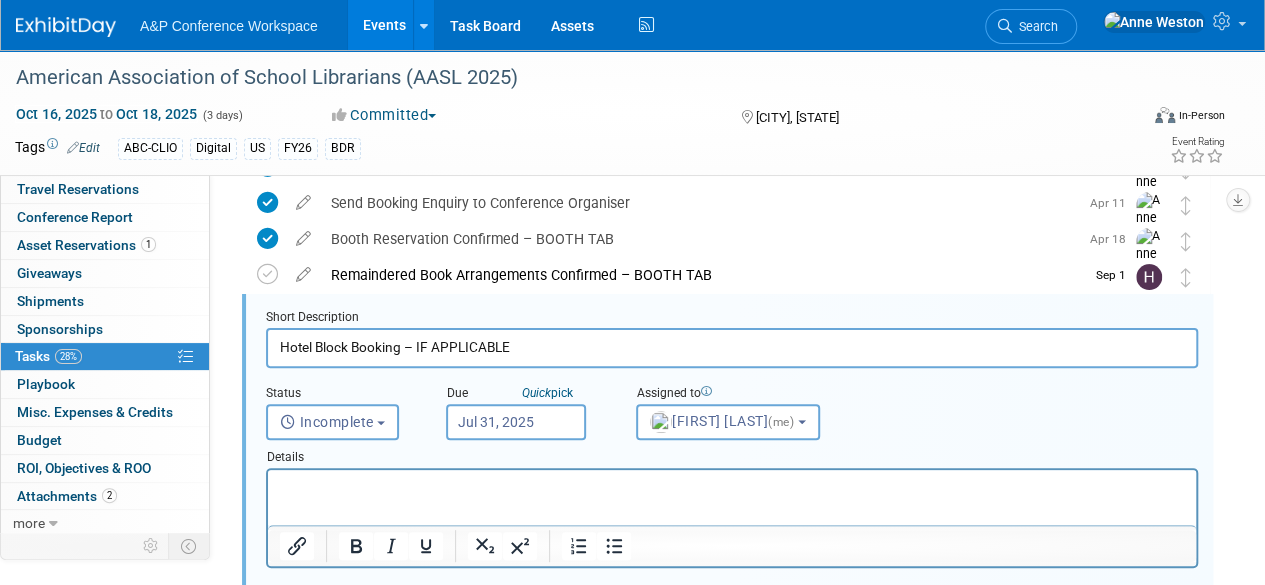 click on "Jul 31, 2025" at bounding box center (516, 422) 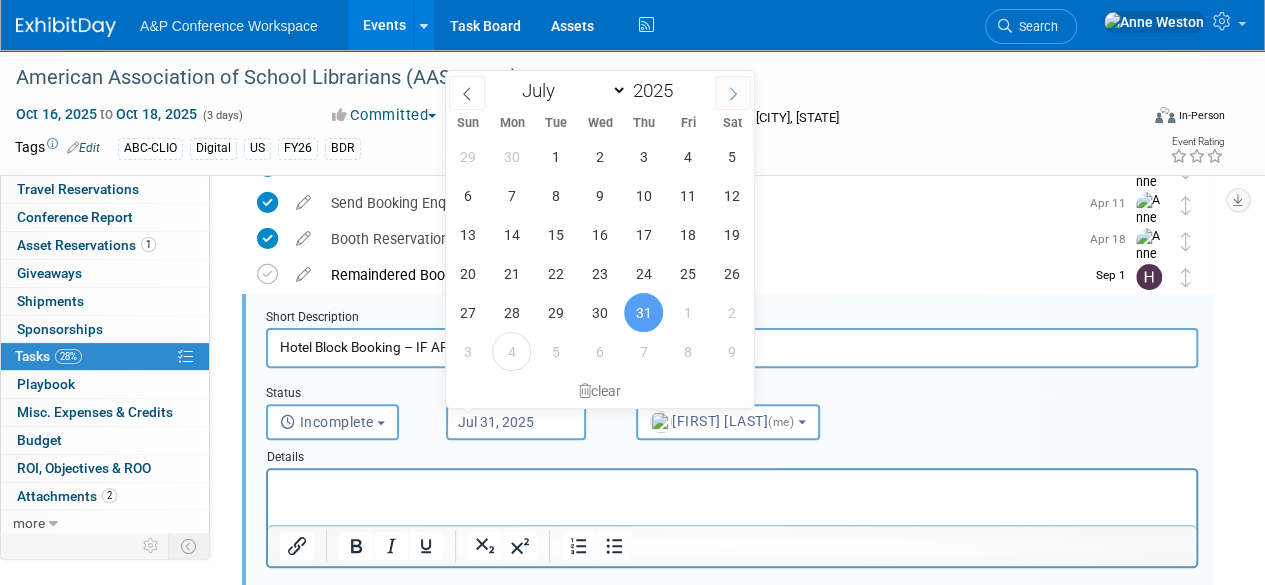 click 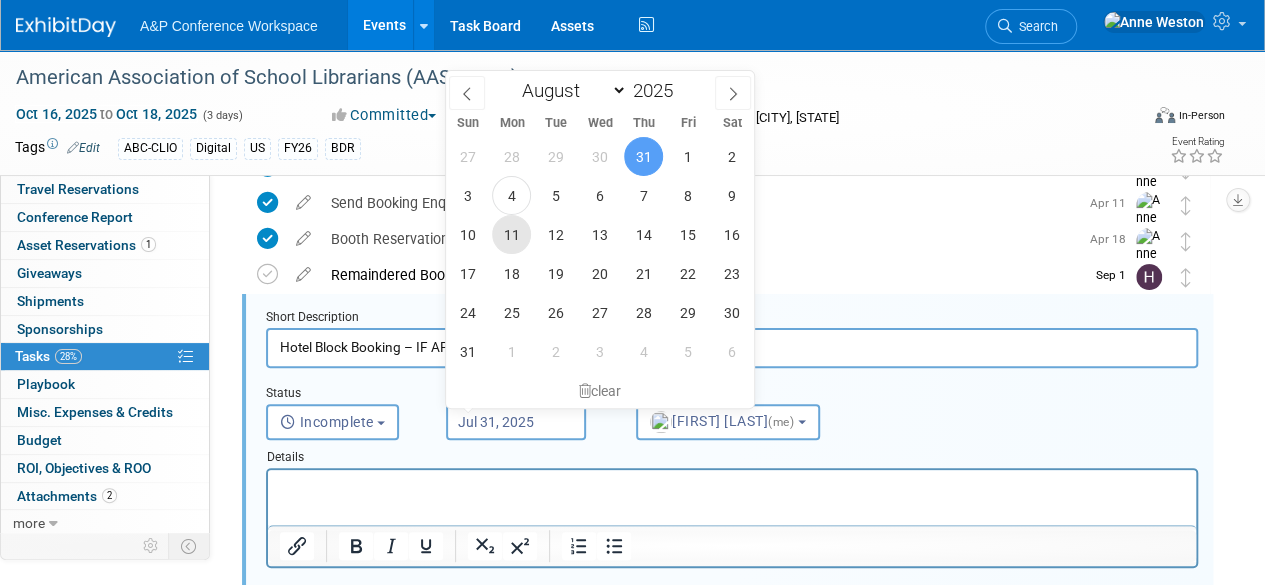 click on "11" at bounding box center (511, 234) 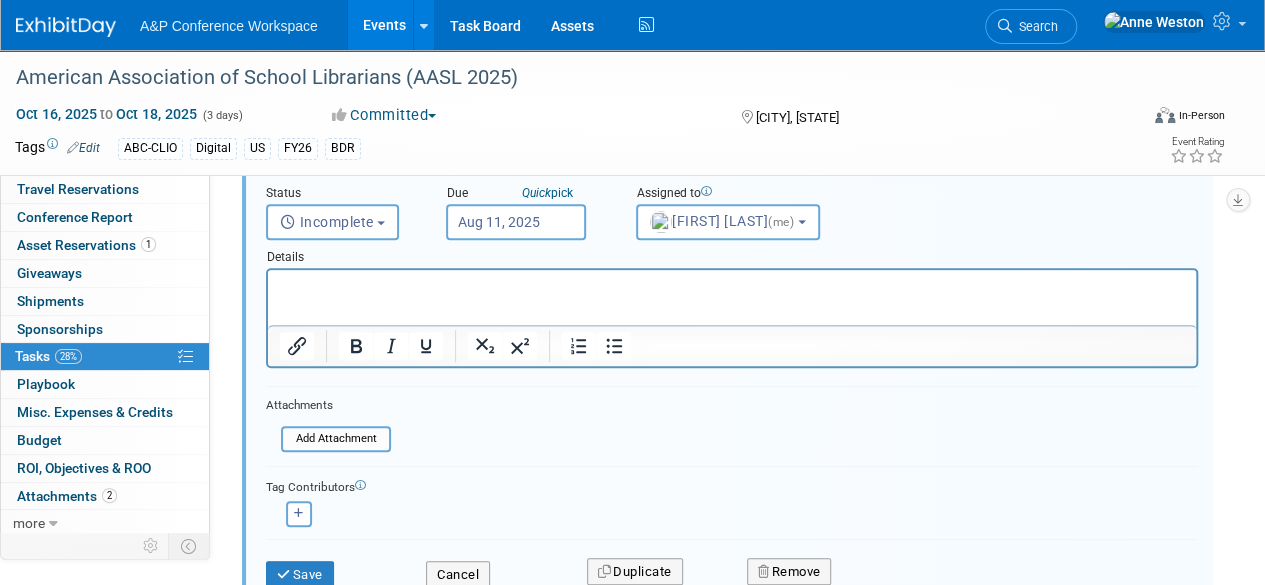 scroll, scrollTop: 410, scrollLeft: 0, axis: vertical 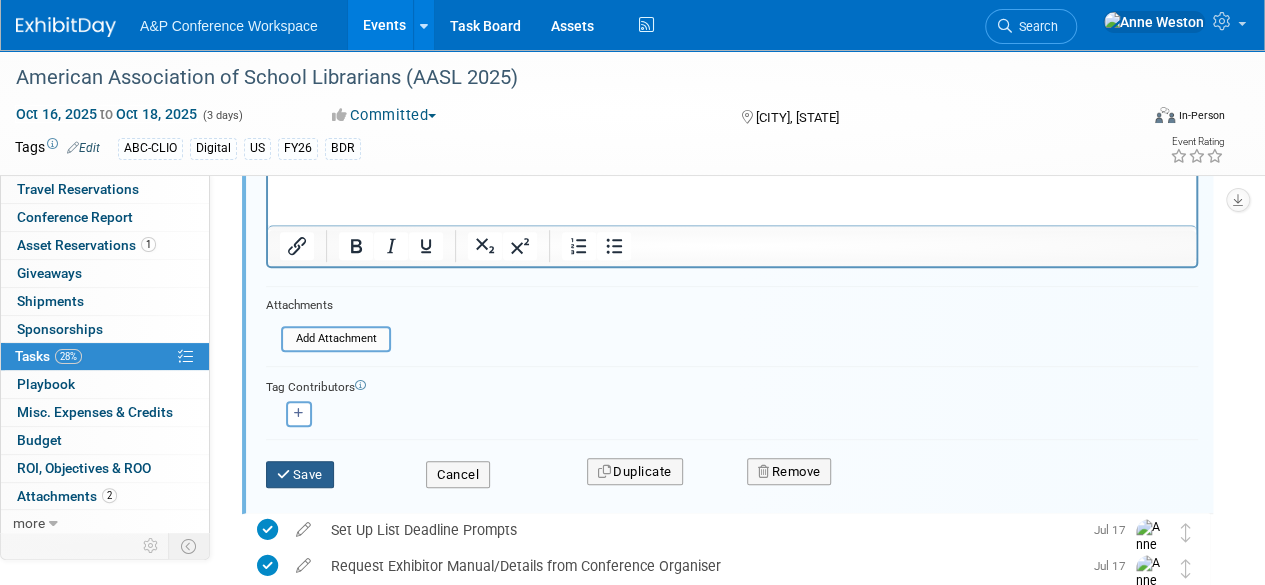 click on "Save" at bounding box center [300, 475] 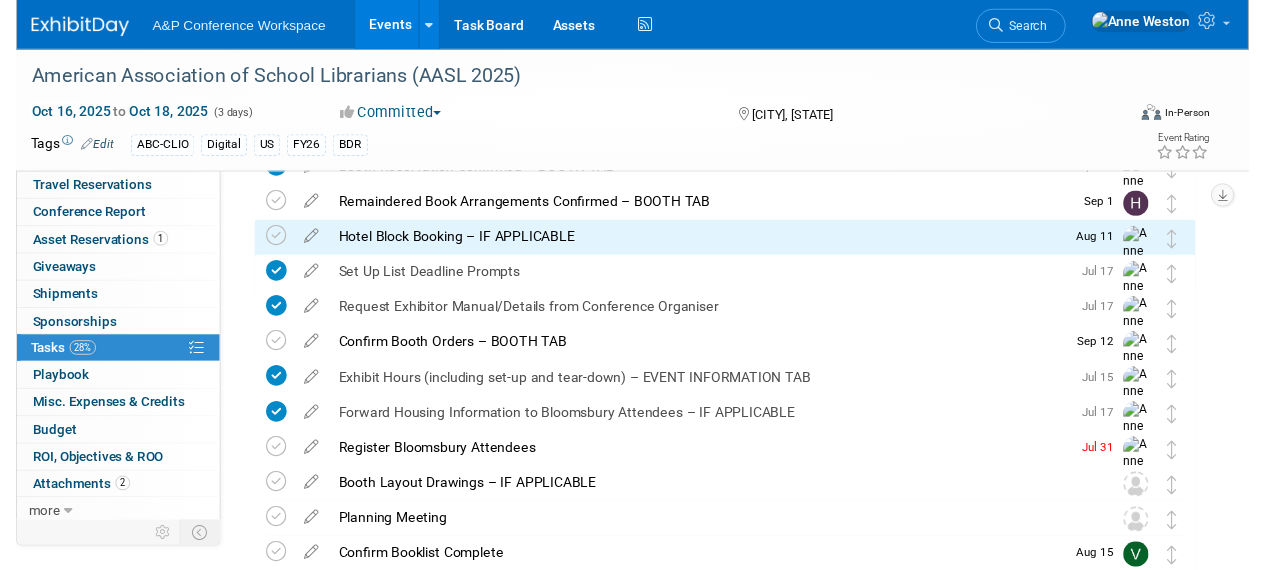 scroll, scrollTop: 210, scrollLeft: 0, axis: vertical 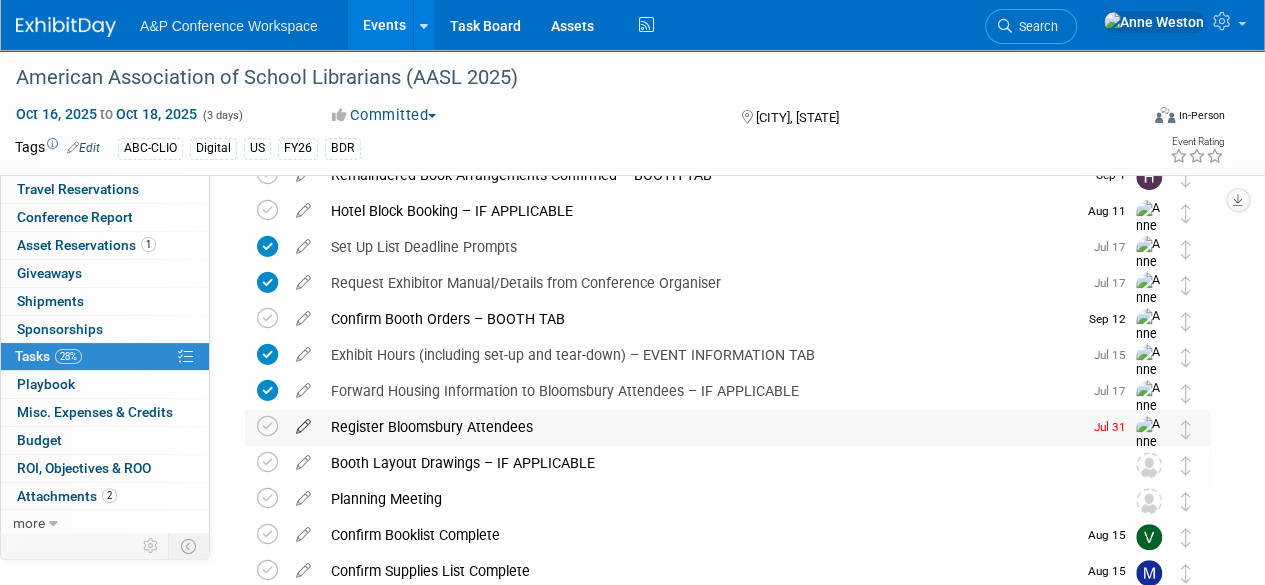 click at bounding box center (303, 422) 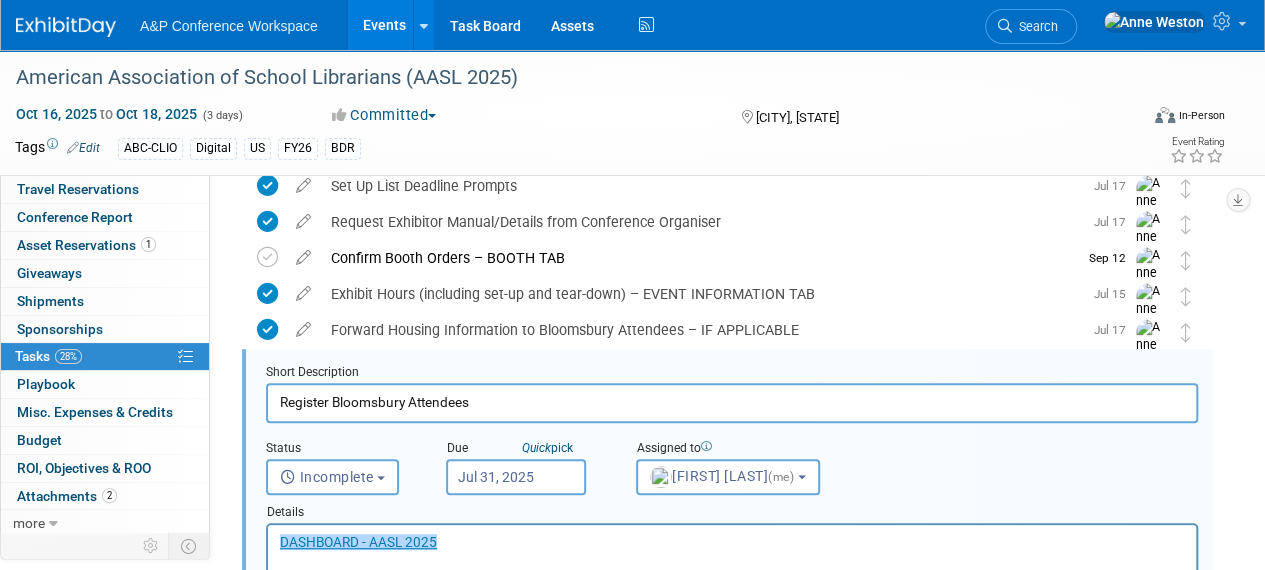 scroll, scrollTop: 326, scrollLeft: 0, axis: vertical 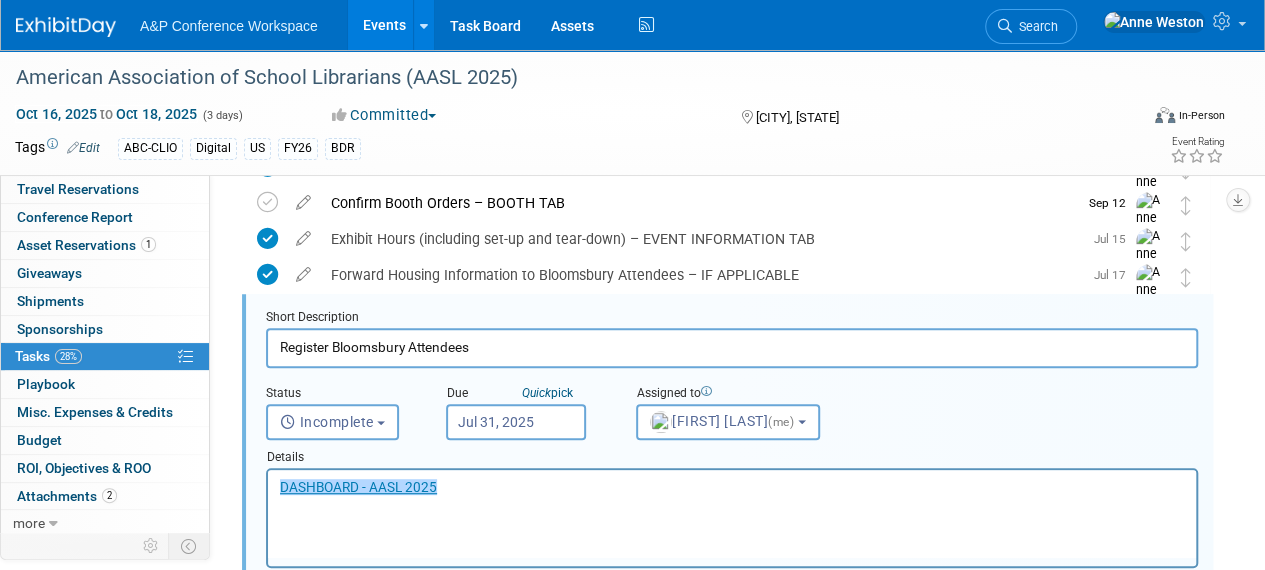click on "Jul 31, 2025" at bounding box center (516, 422) 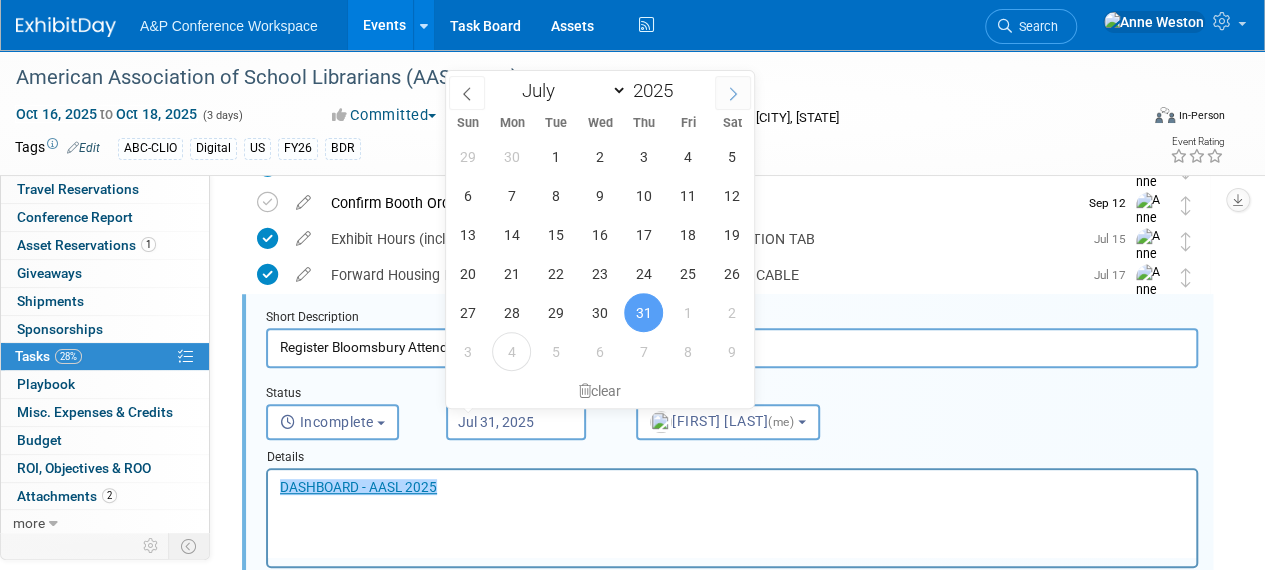 click at bounding box center (733, 93) 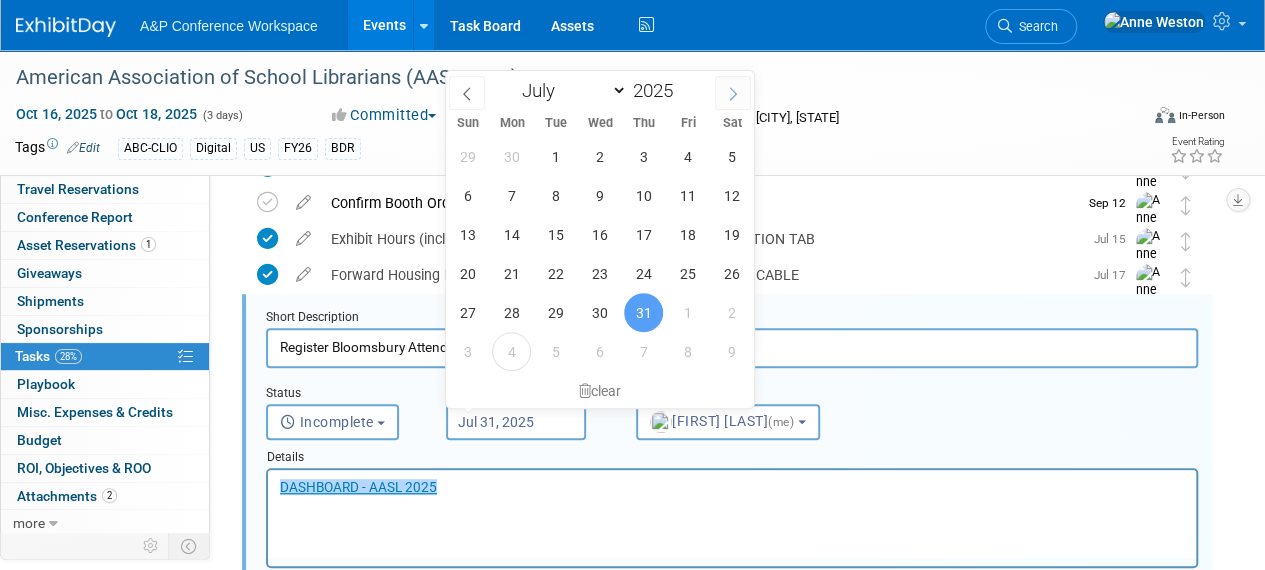 select on "7" 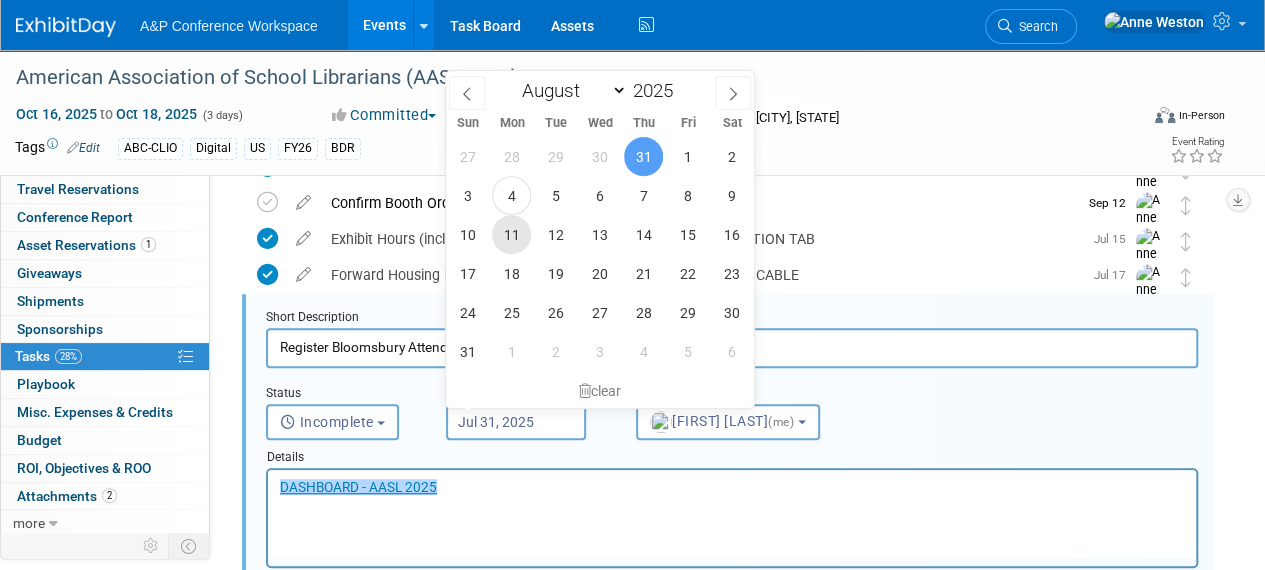 click on "11" at bounding box center (511, 234) 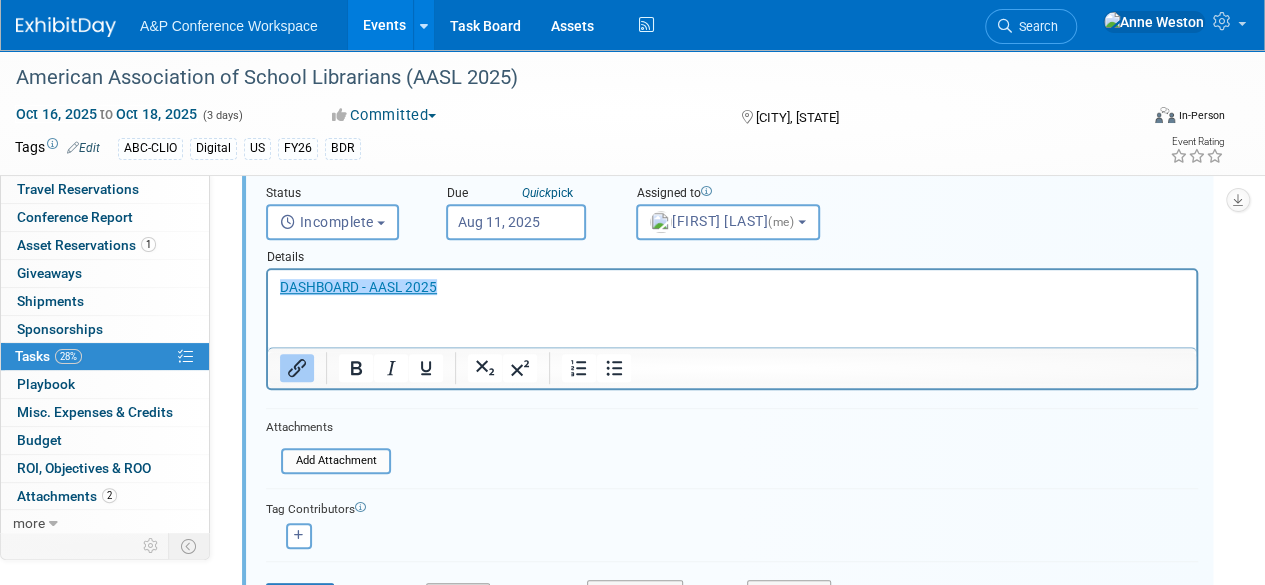 scroll, scrollTop: 626, scrollLeft: 0, axis: vertical 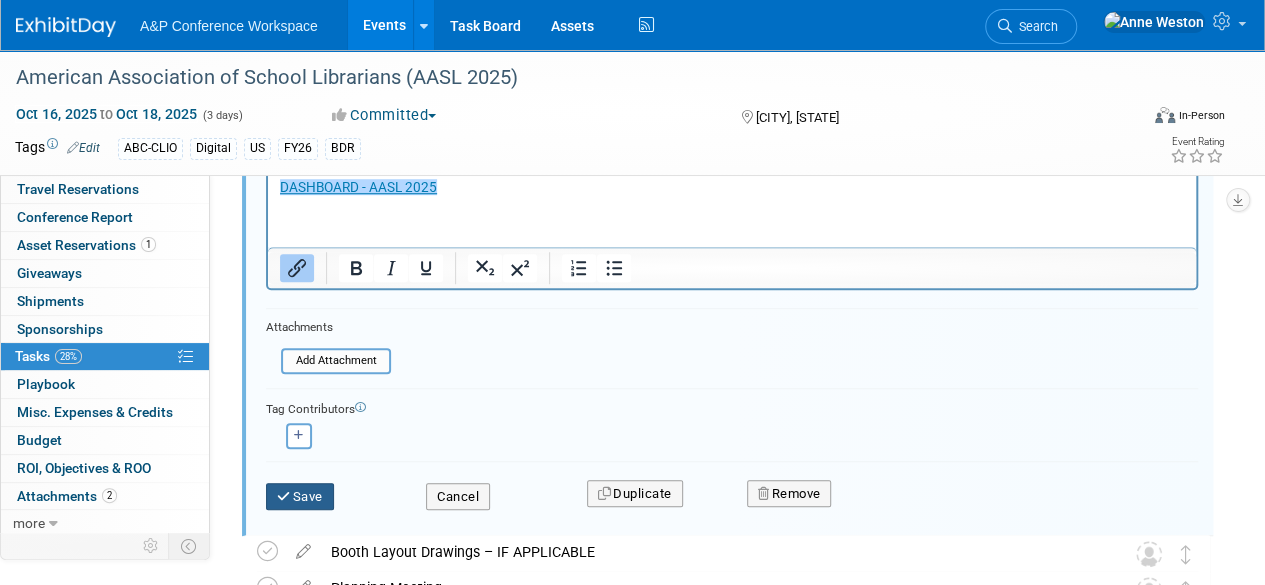 click on "Save" at bounding box center [300, 497] 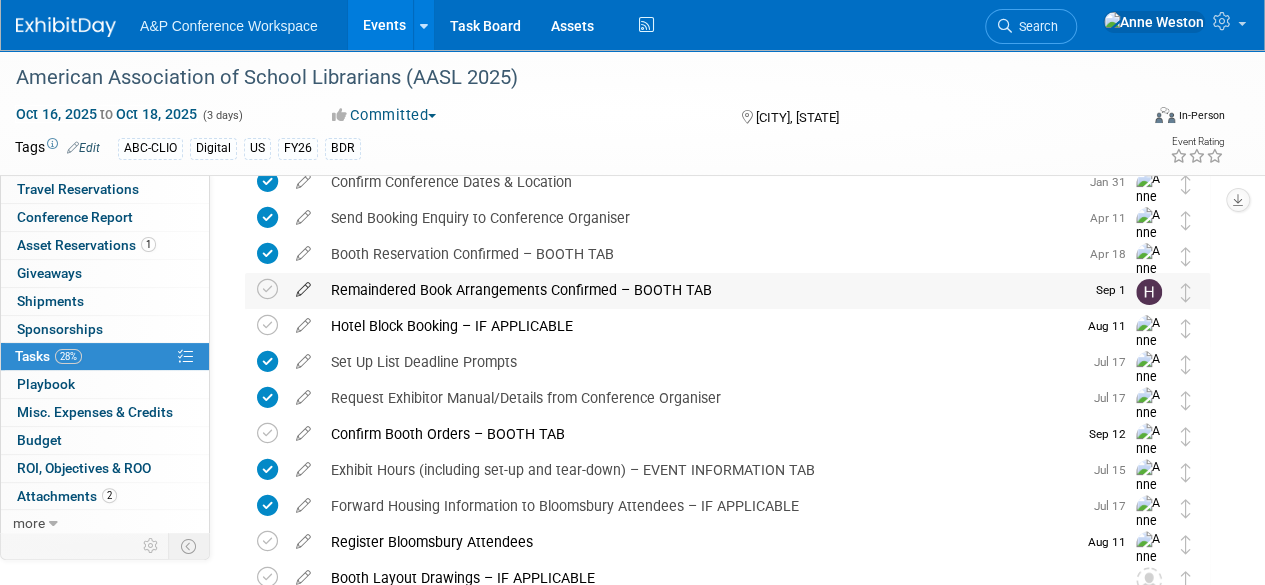 scroll, scrollTop: 0, scrollLeft: 0, axis: both 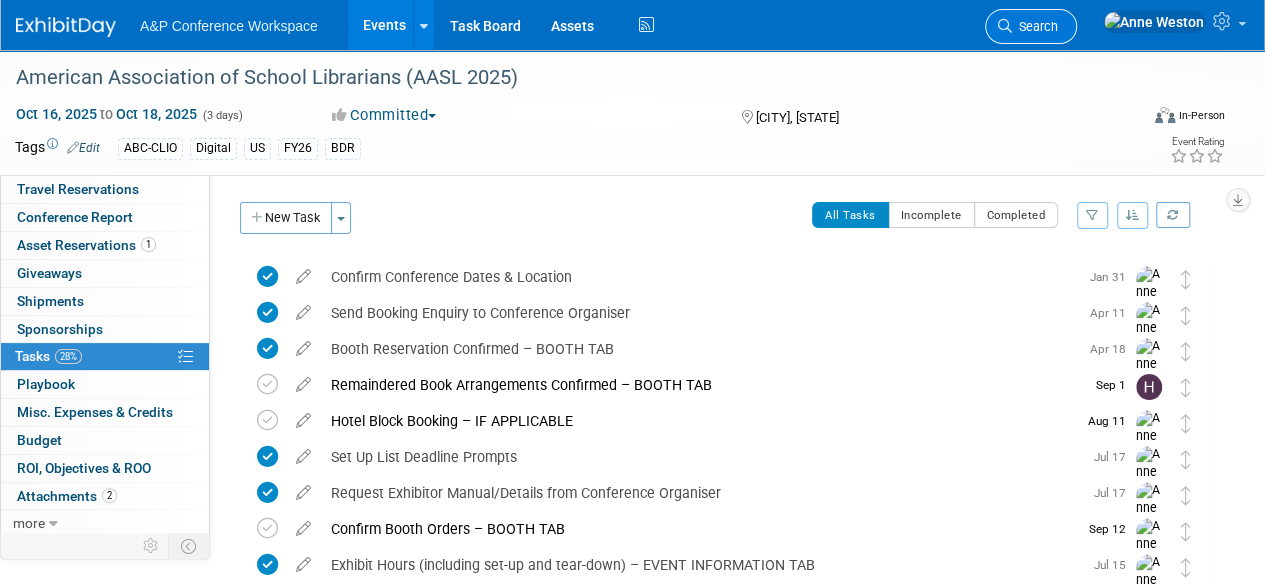 click on "Search" at bounding box center [1031, 26] 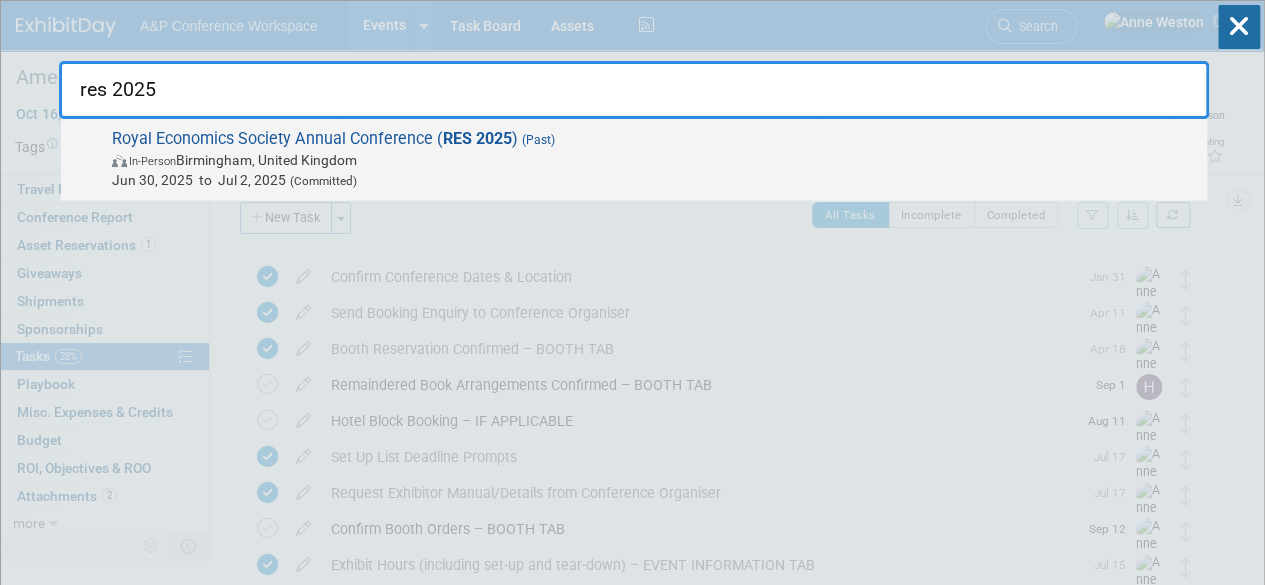 type on "res 2025" 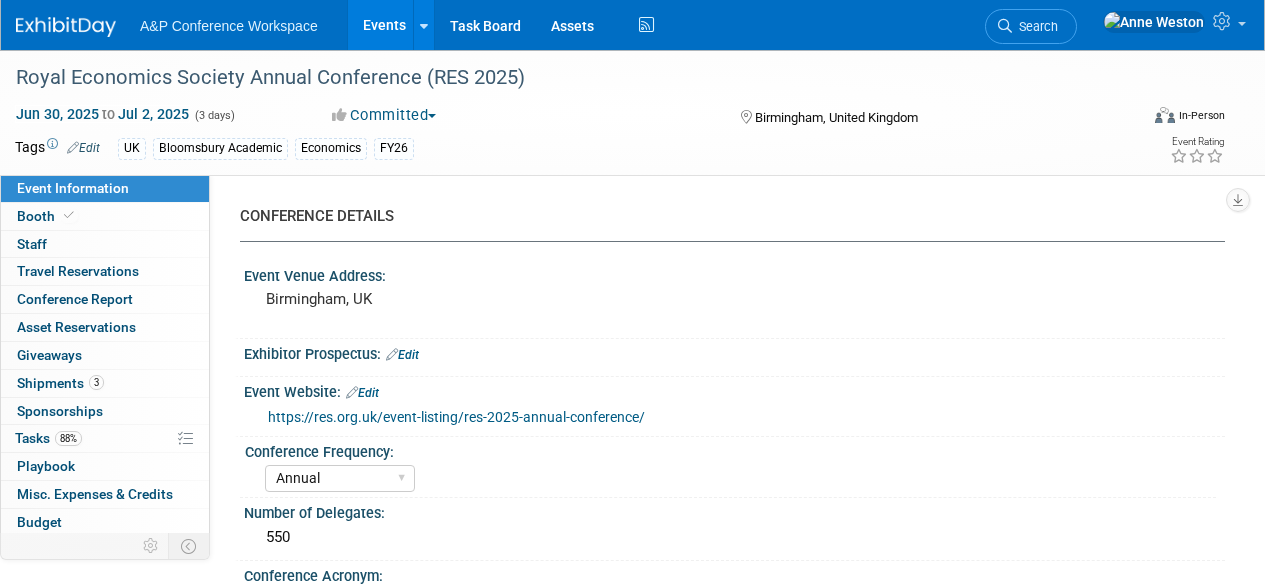 select on "Annual" 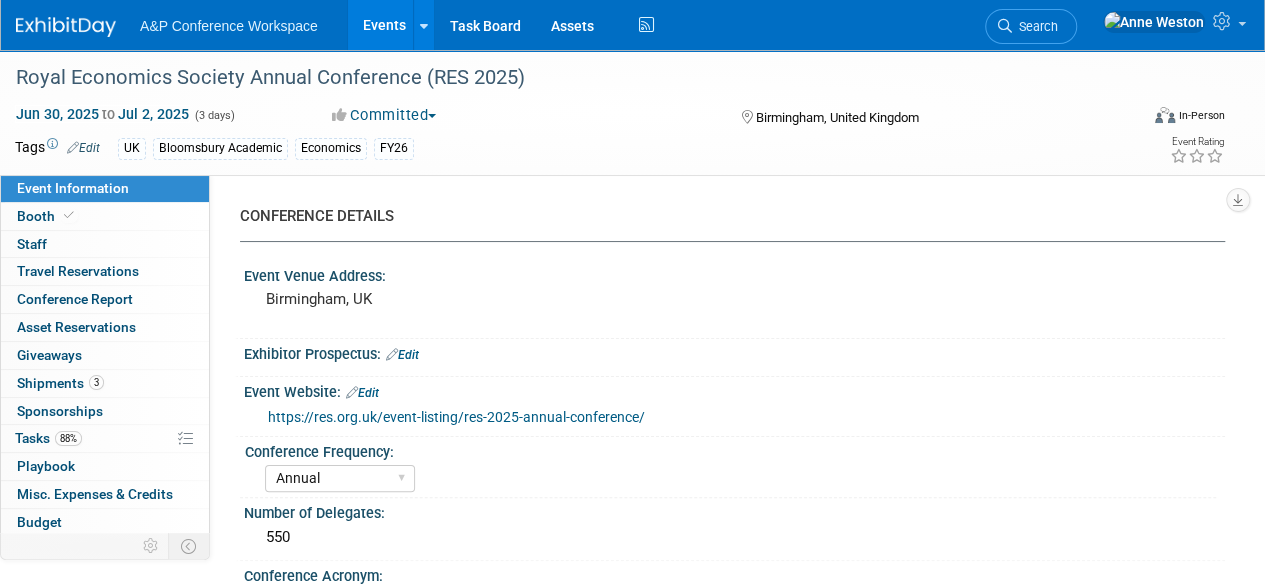 scroll, scrollTop: 0, scrollLeft: 0, axis: both 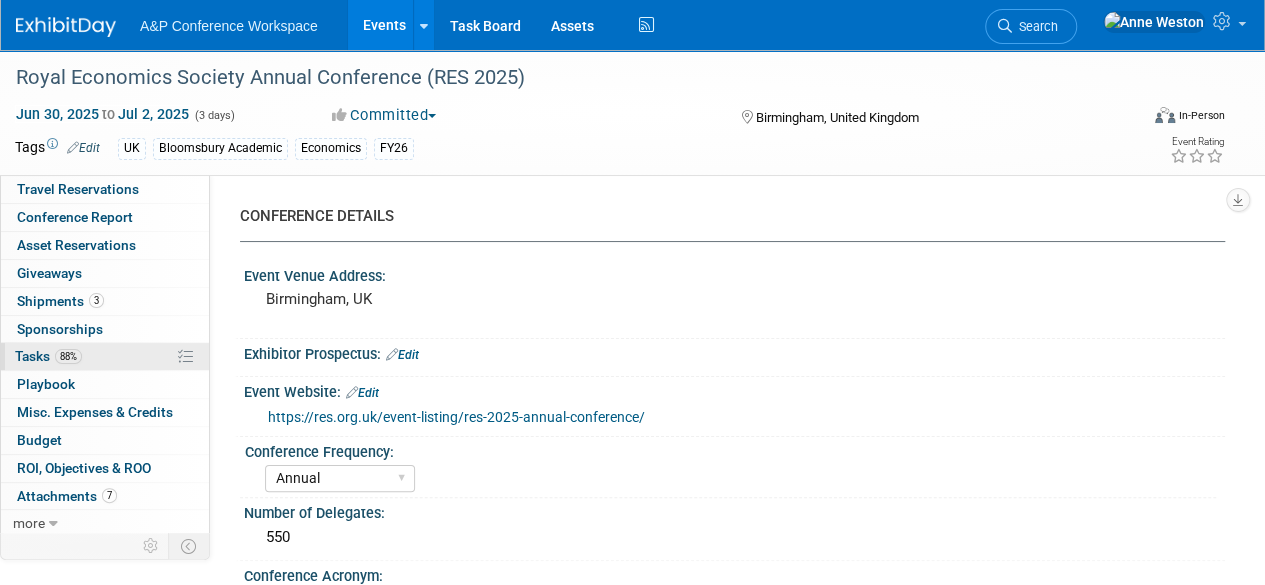 click on "88%
Tasks 88%" at bounding box center [105, 356] 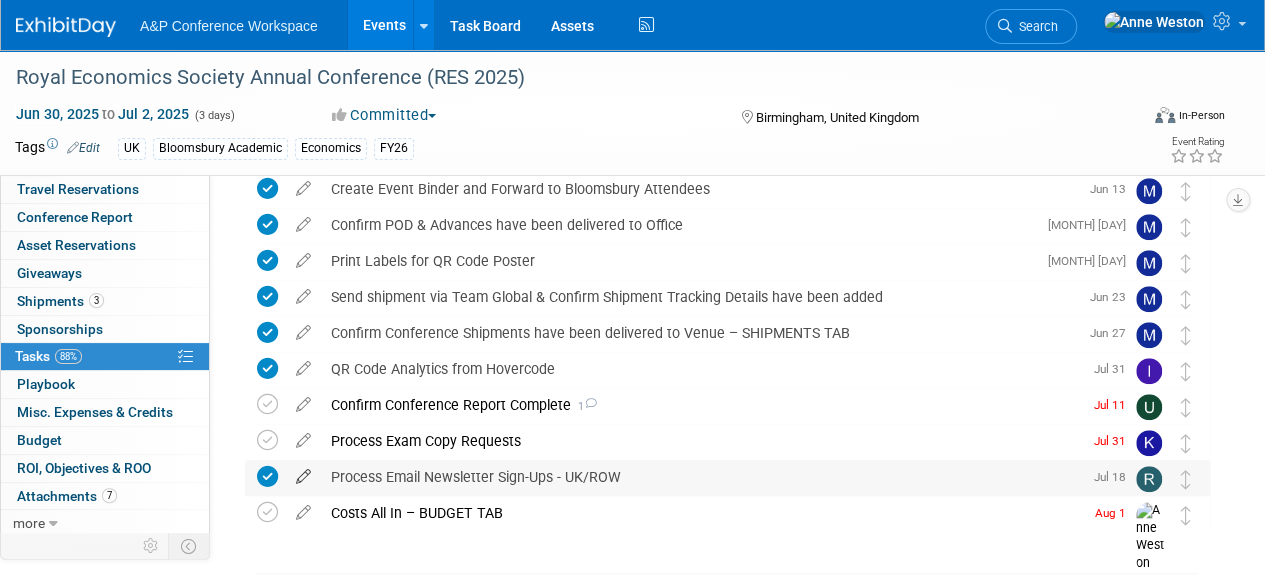 scroll, scrollTop: 696, scrollLeft: 0, axis: vertical 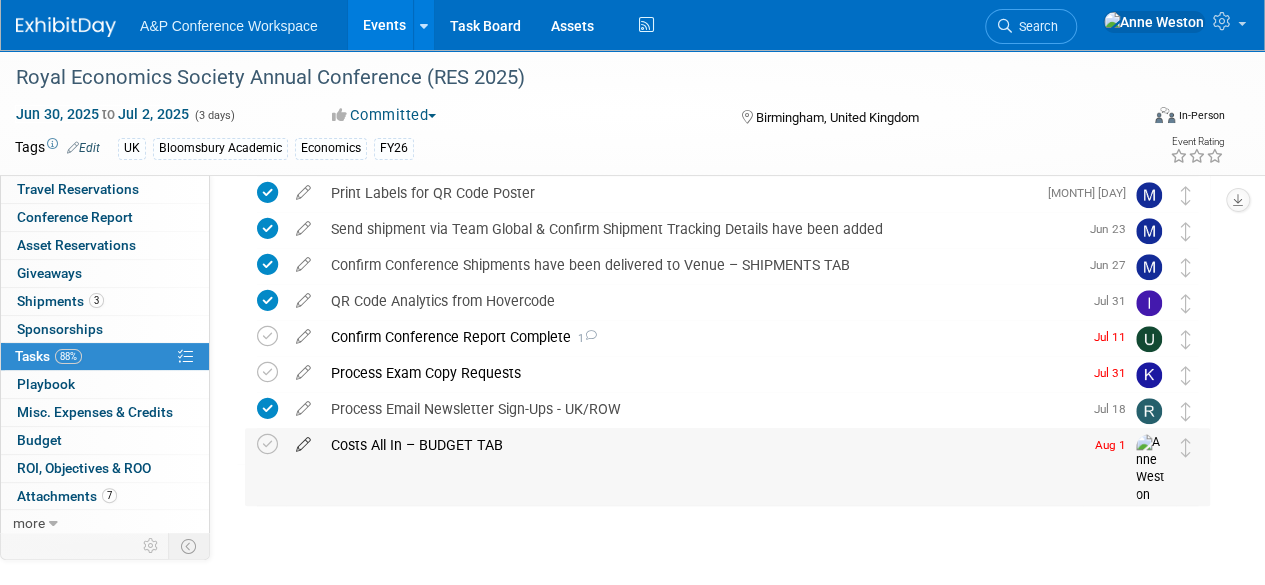 click at bounding box center [303, 440] 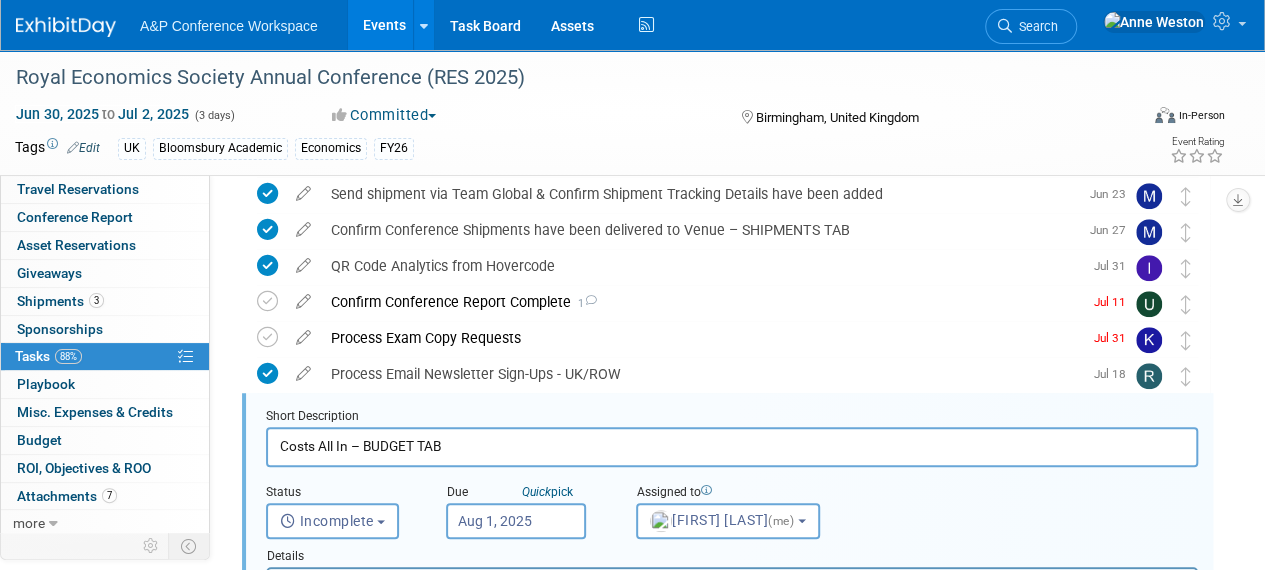 scroll, scrollTop: 730, scrollLeft: 0, axis: vertical 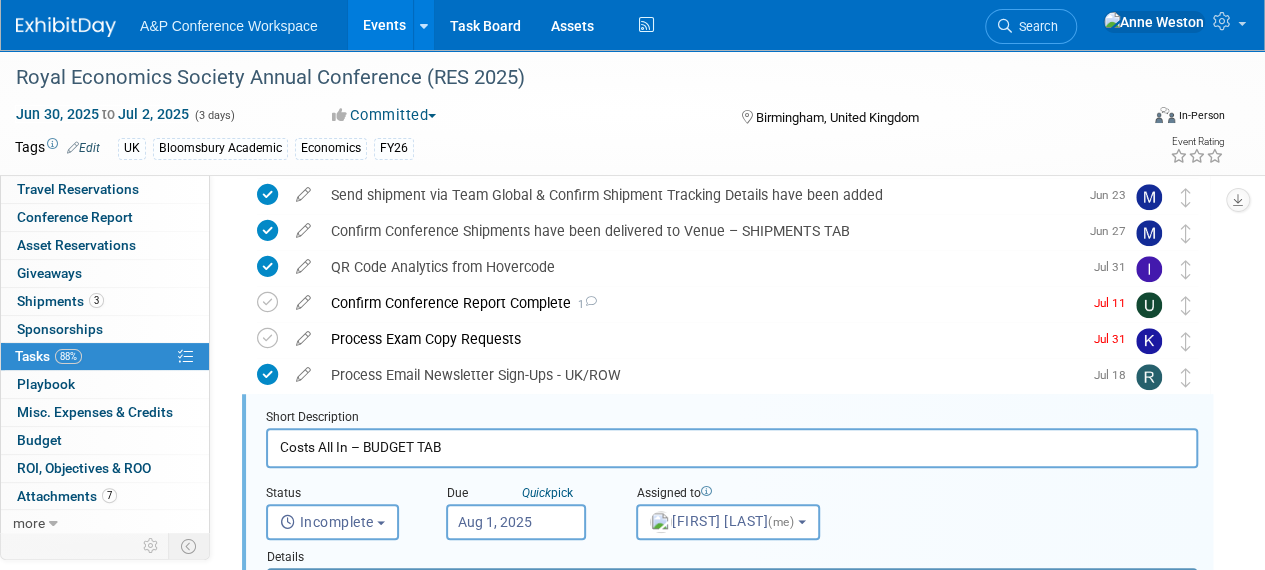 click on "Aug 1, 2025" at bounding box center (516, 522) 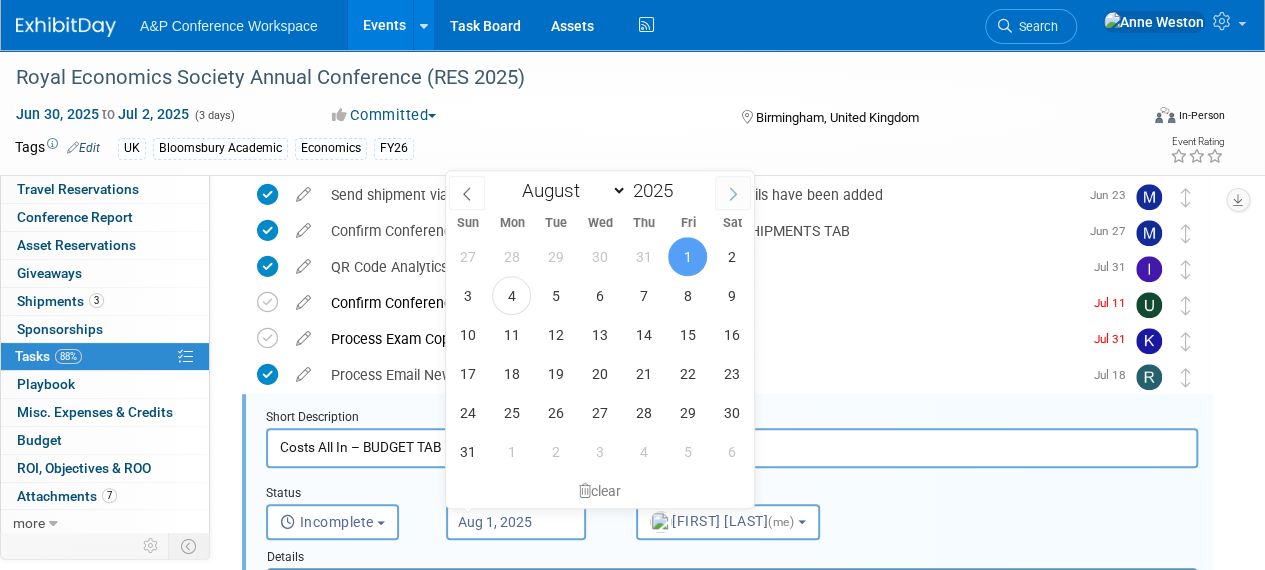 click 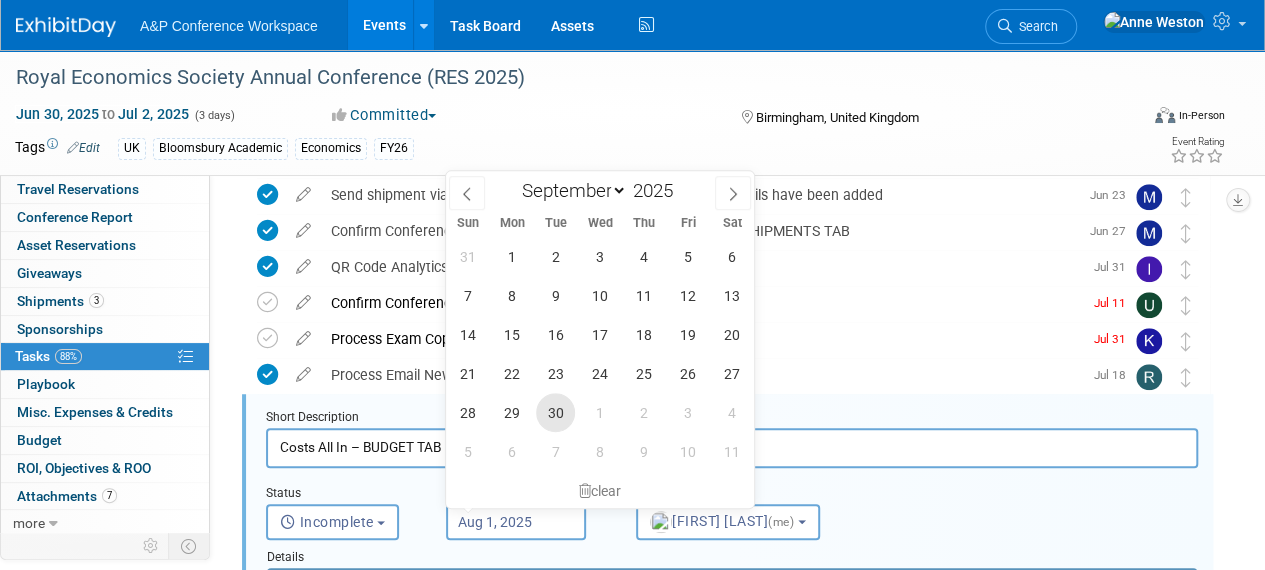 click on "30" at bounding box center [555, 412] 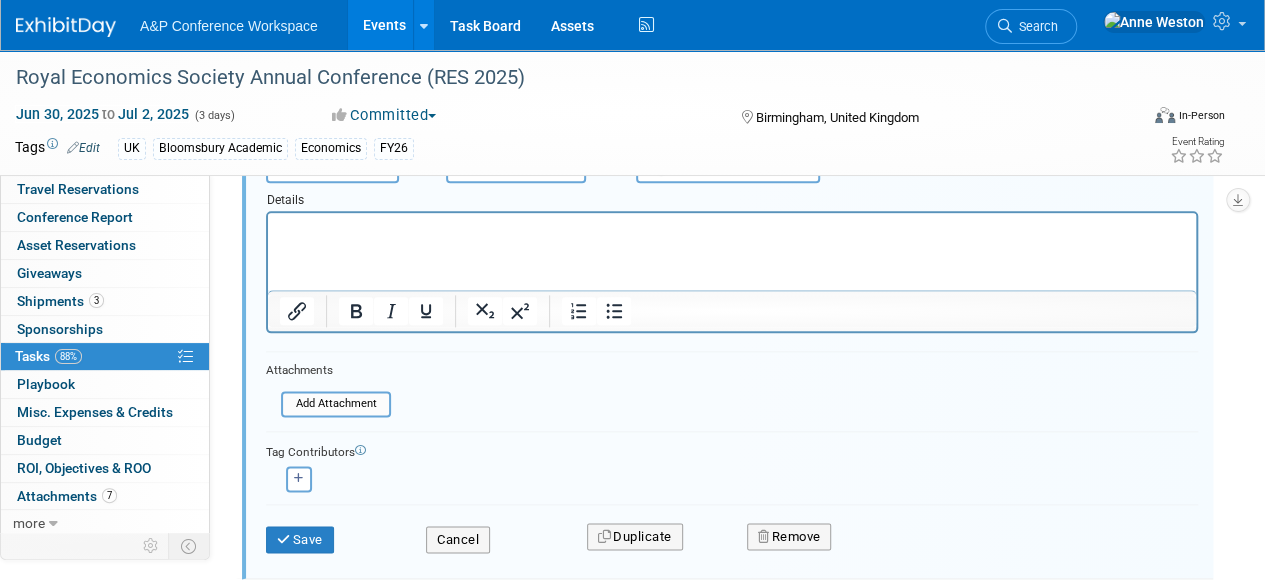 scroll, scrollTop: 1130, scrollLeft: 0, axis: vertical 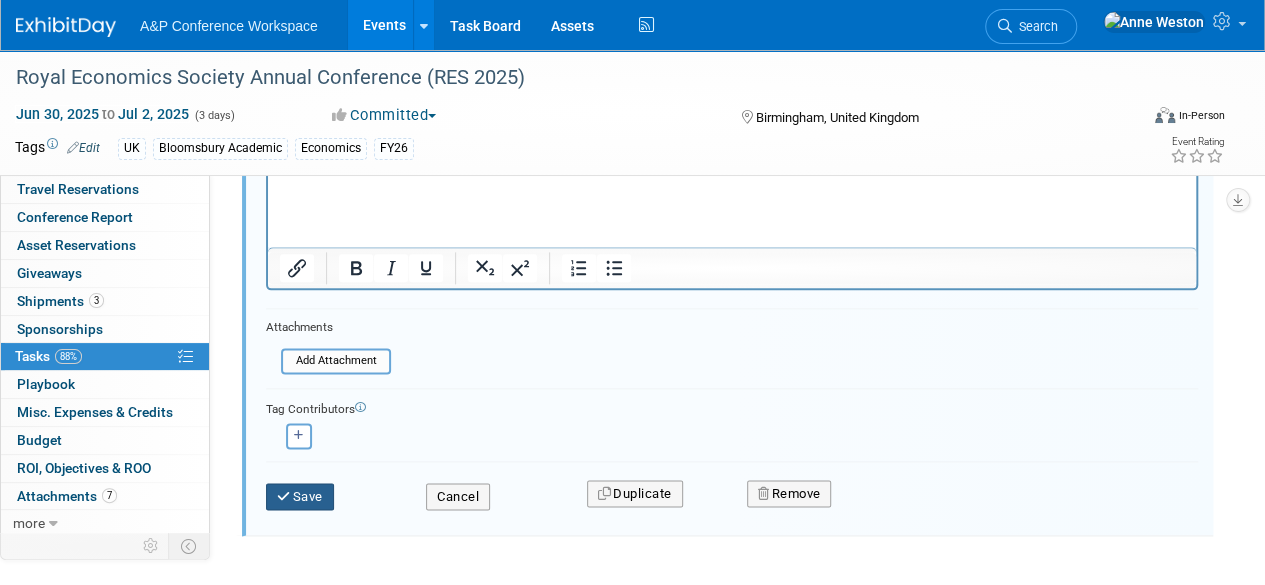 click at bounding box center [285, 496] 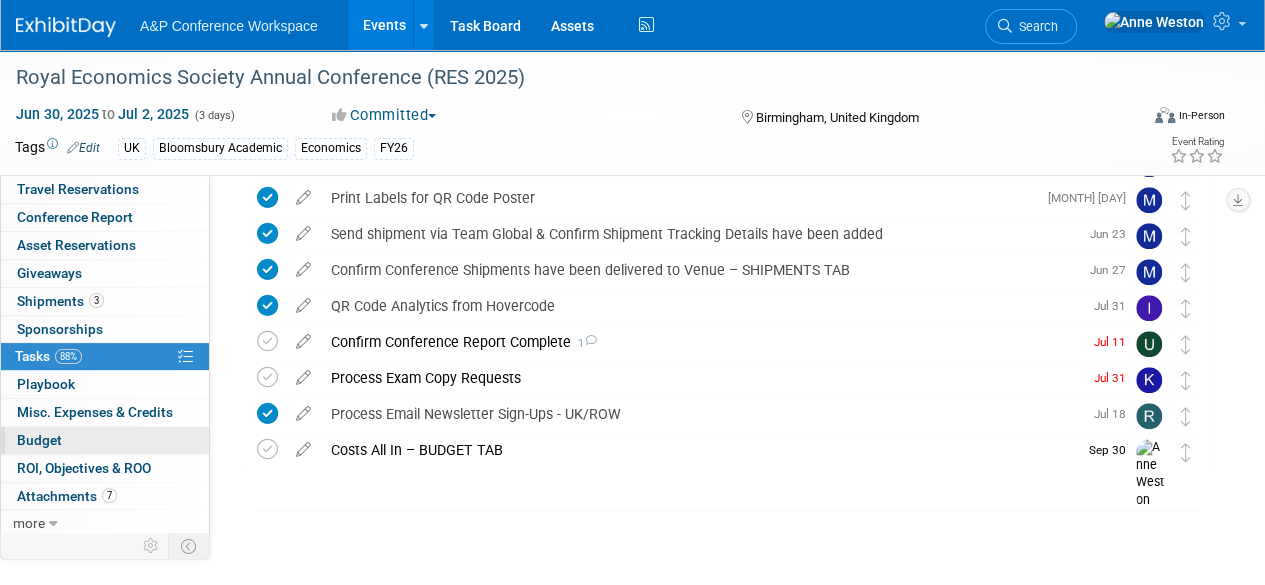 scroll, scrollTop: 696, scrollLeft: 0, axis: vertical 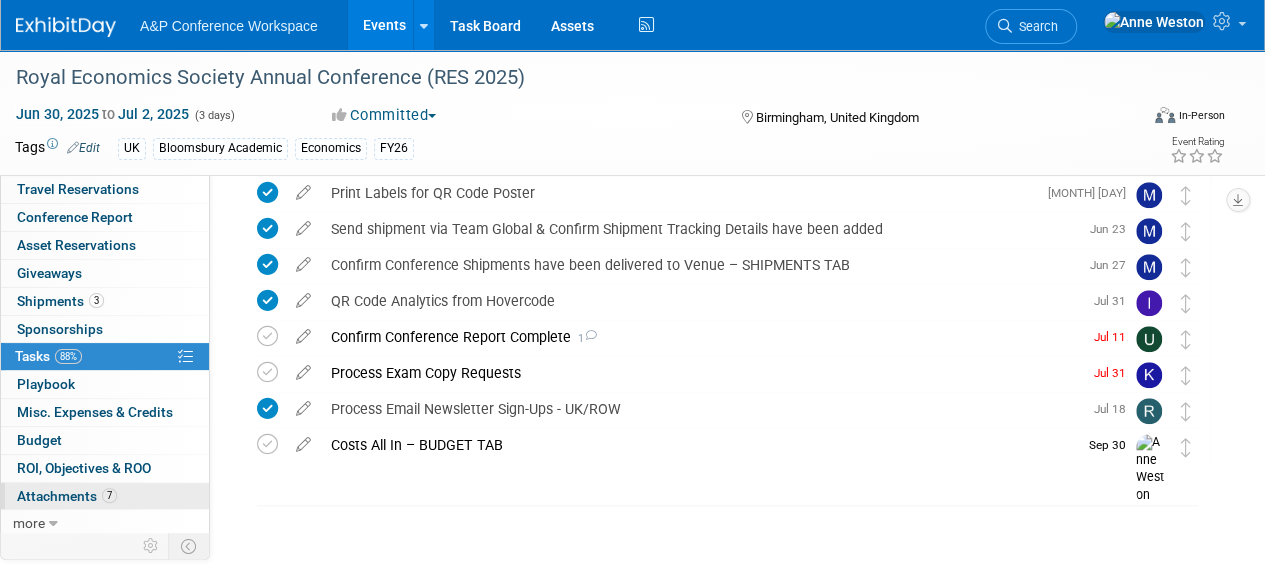 click on "Attachments 7" at bounding box center (67, 496) 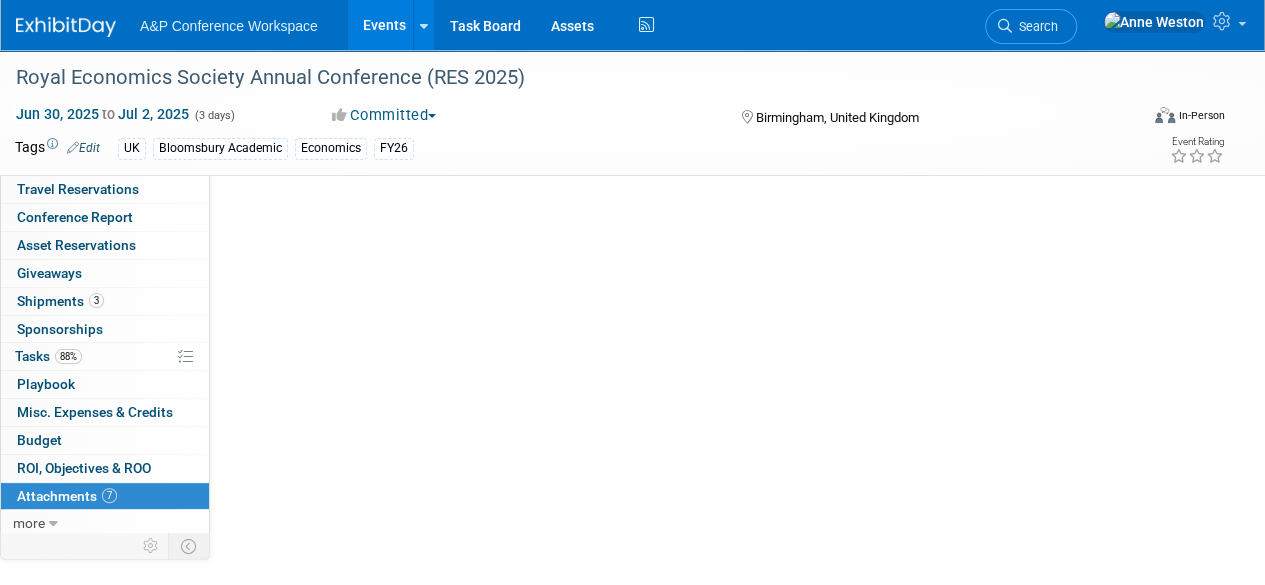 scroll, scrollTop: 0, scrollLeft: 0, axis: both 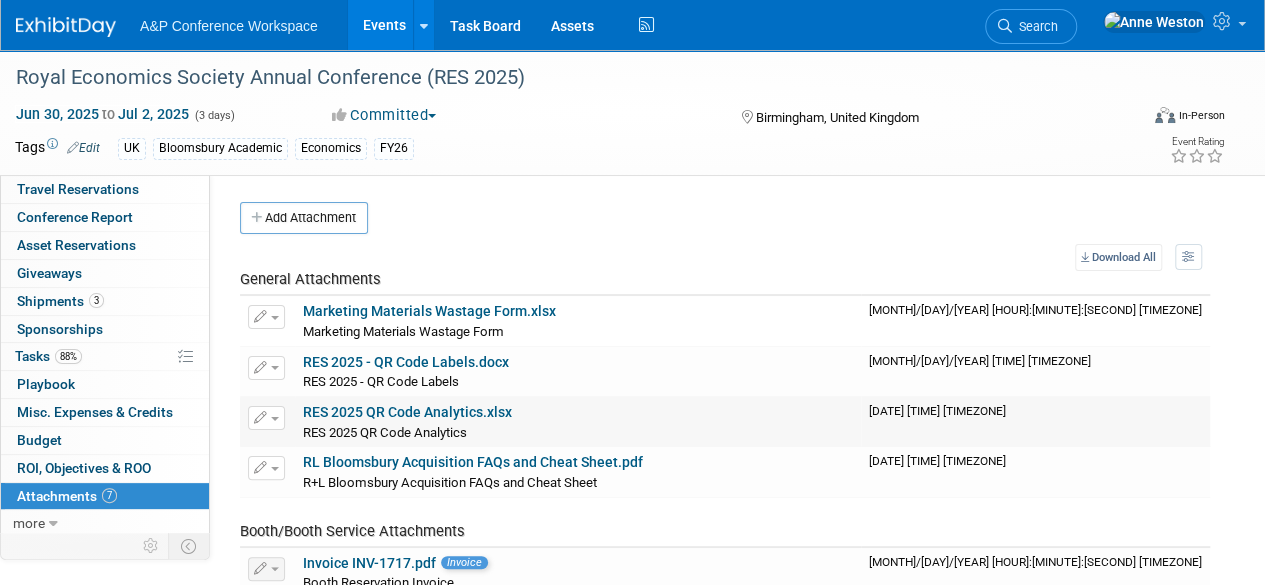 click on "RES 2025 QR Code Analytics.xlsx" at bounding box center (407, 412) 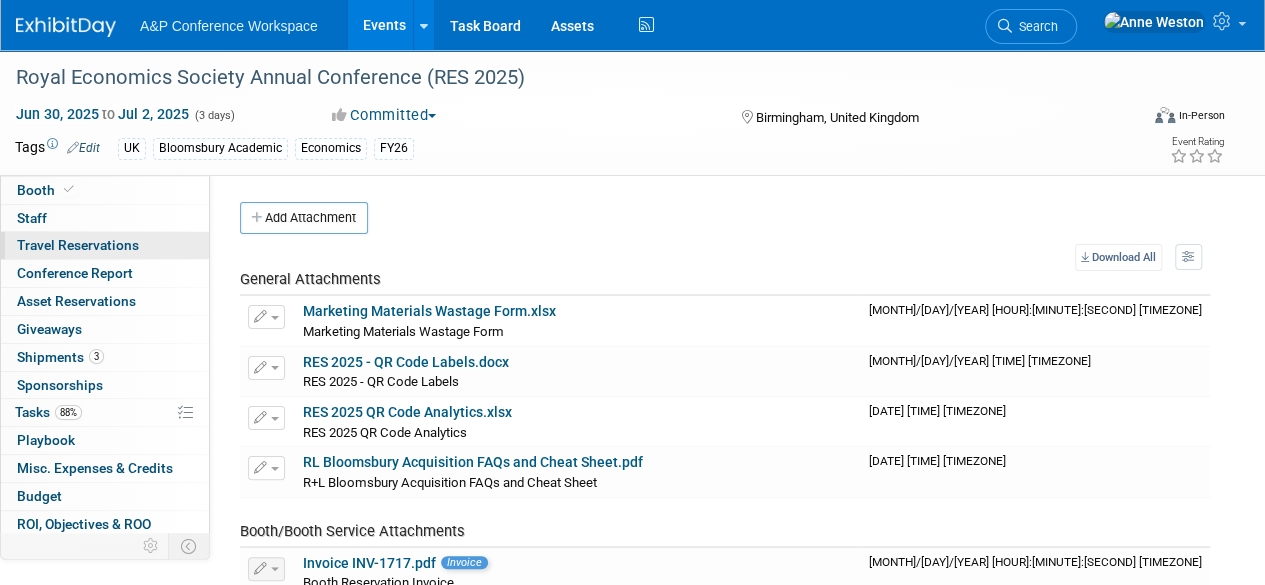scroll, scrollTop: 0, scrollLeft: 0, axis: both 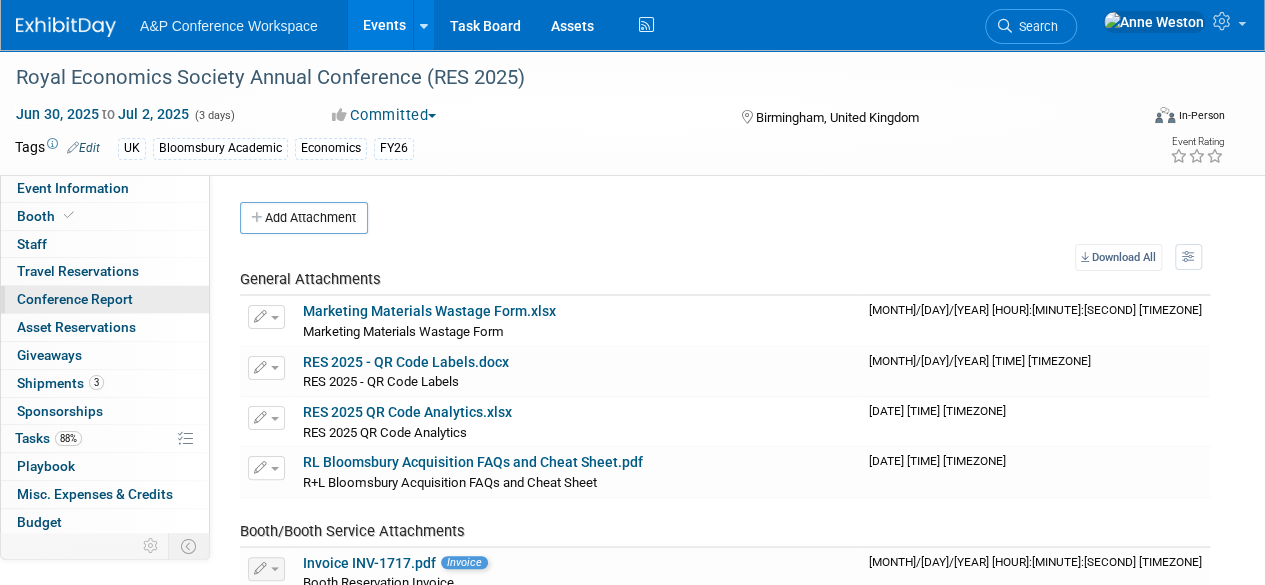 click on "Conference Report" at bounding box center [75, 299] 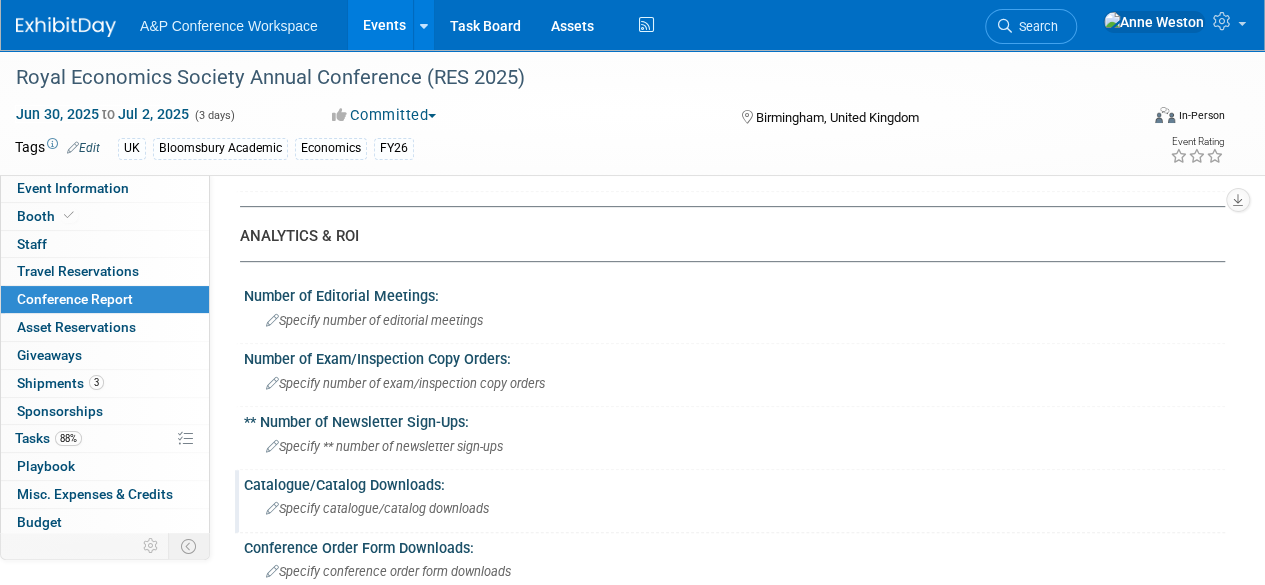 scroll, scrollTop: 400, scrollLeft: 0, axis: vertical 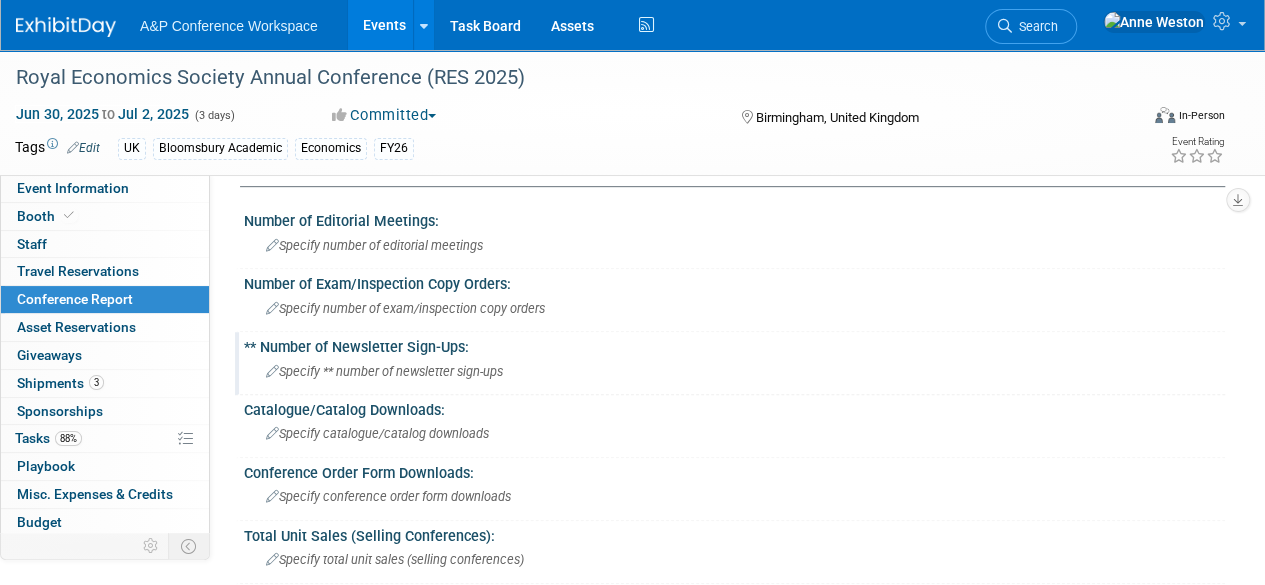 click on "Specify ** number of newsletter sign-ups" at bounding box center (384, 371) 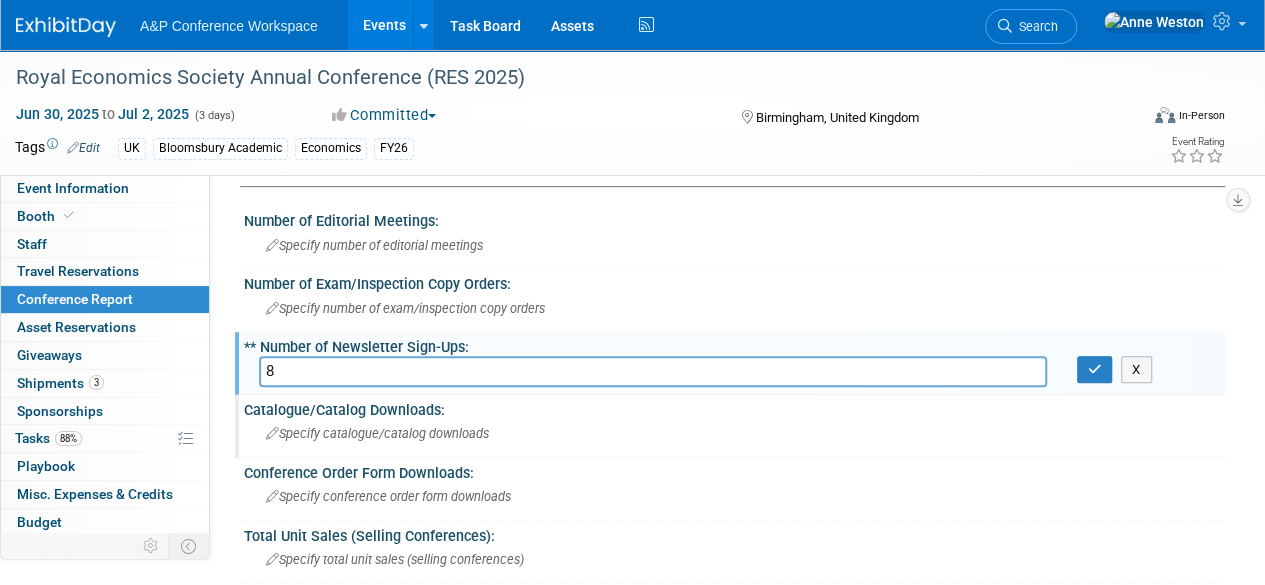 type on "8" 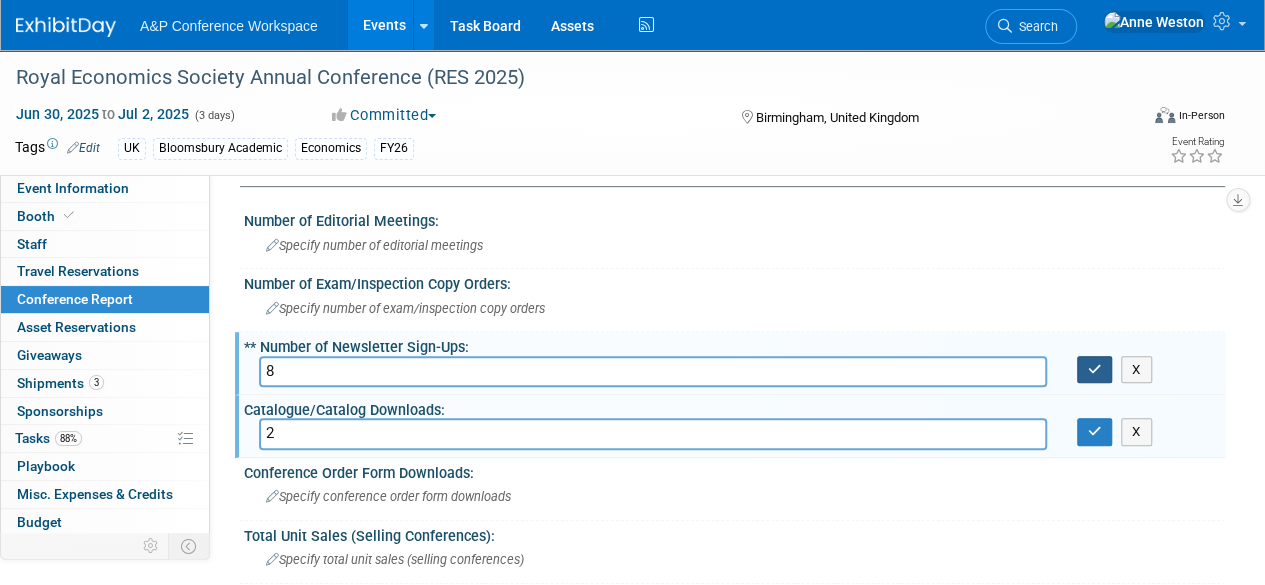 type on "2" 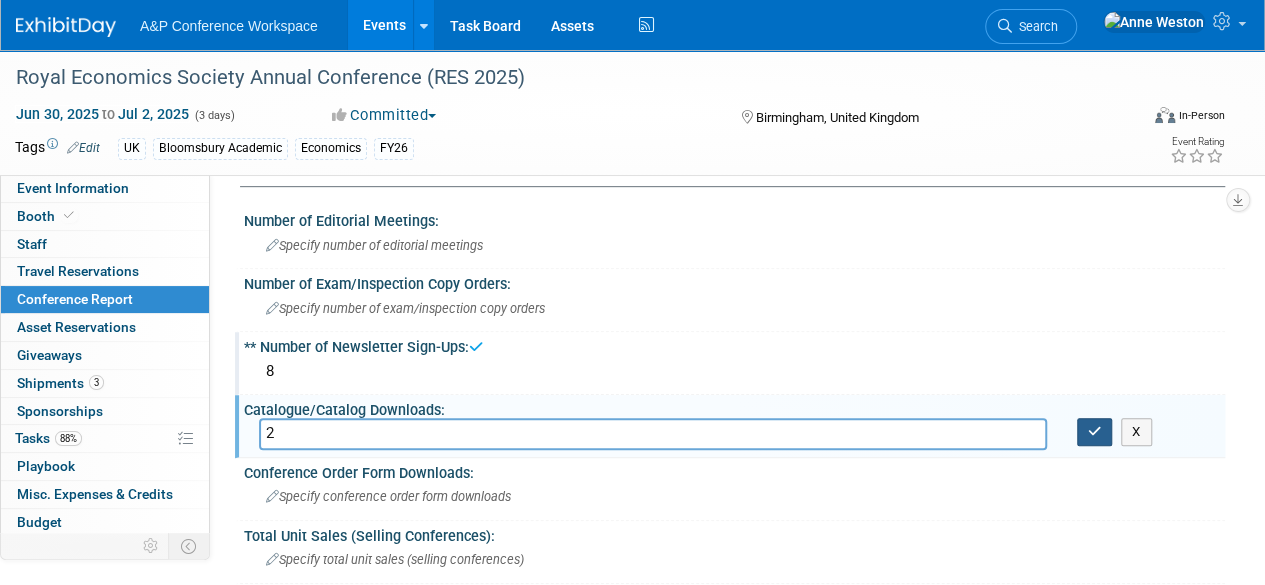 click at bounding box center [1095, 432] 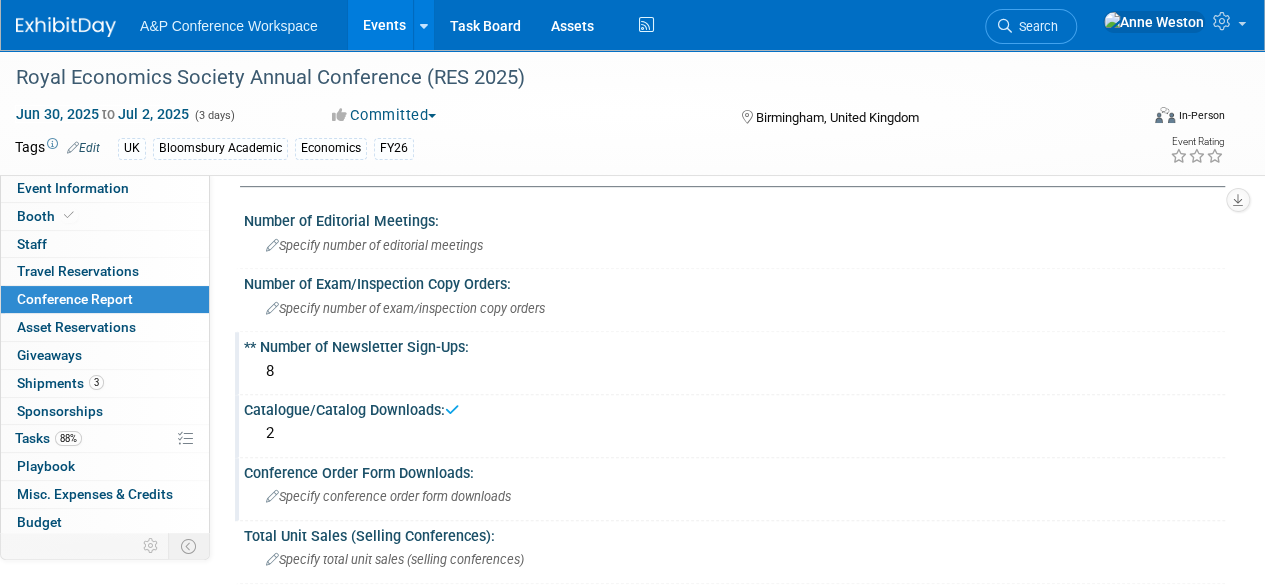 click on "Specify conference order form downloads" at bounding box center (388, 496) 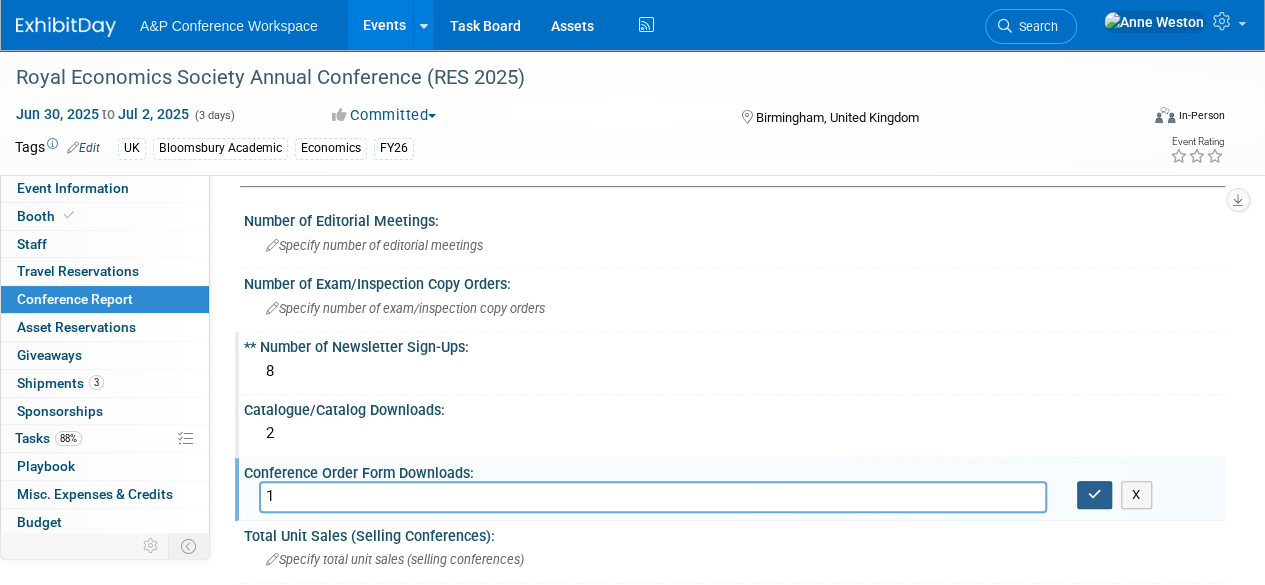 type on "1" 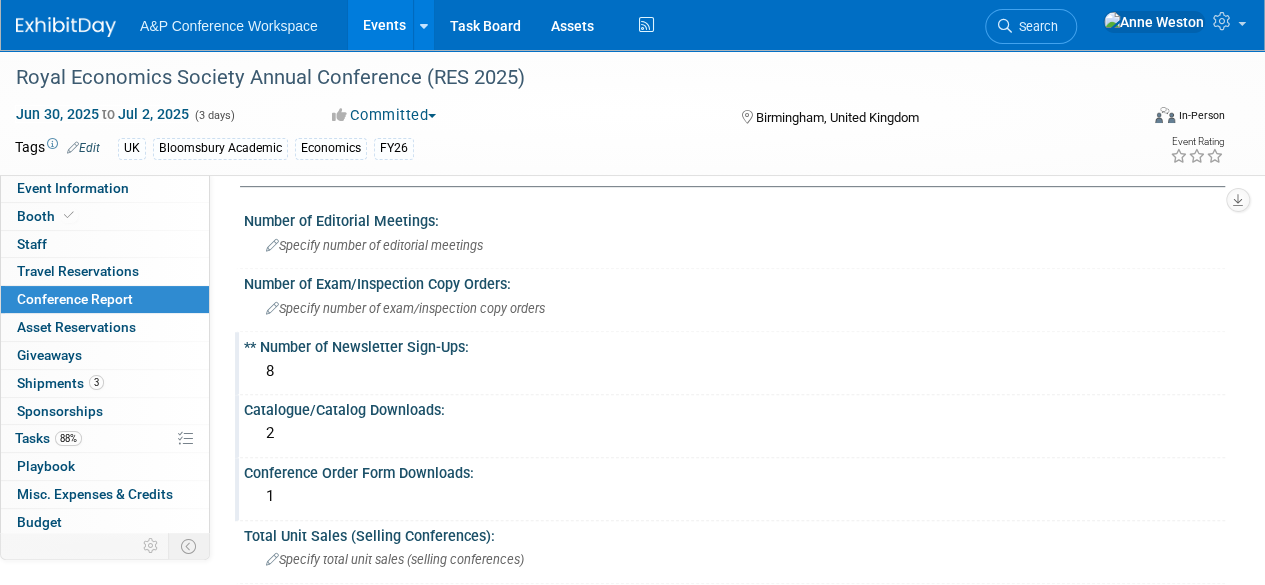 scroll, scrollTop: 500, scrollLeft: 0, axis: vertical 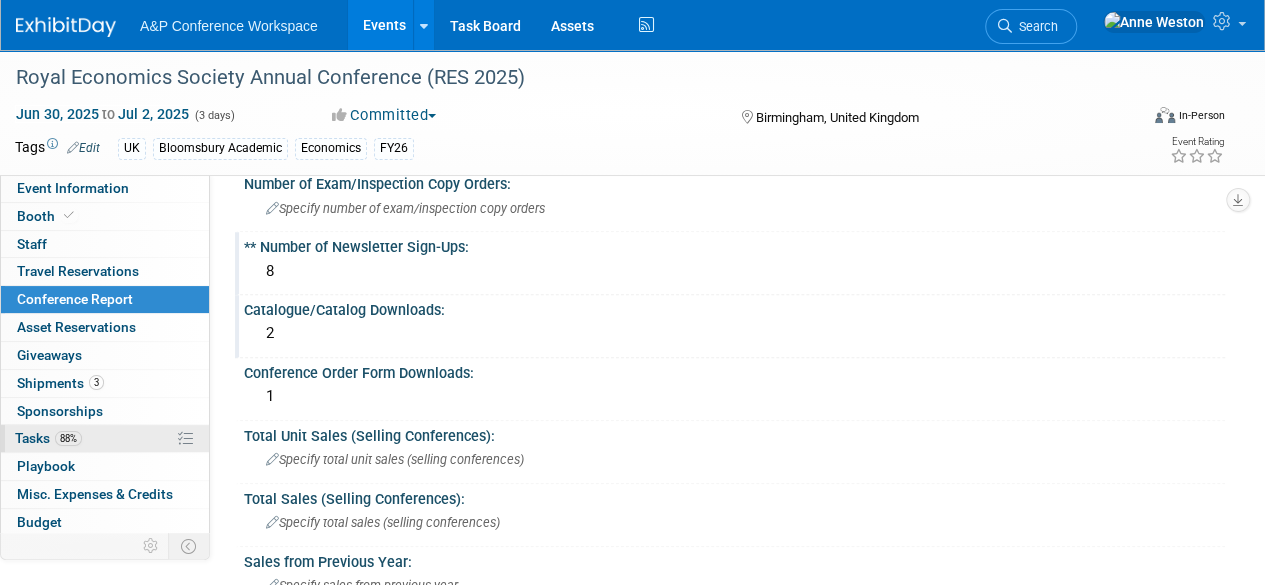 click on "Tasks 88%" at bounding box center (48, 438) 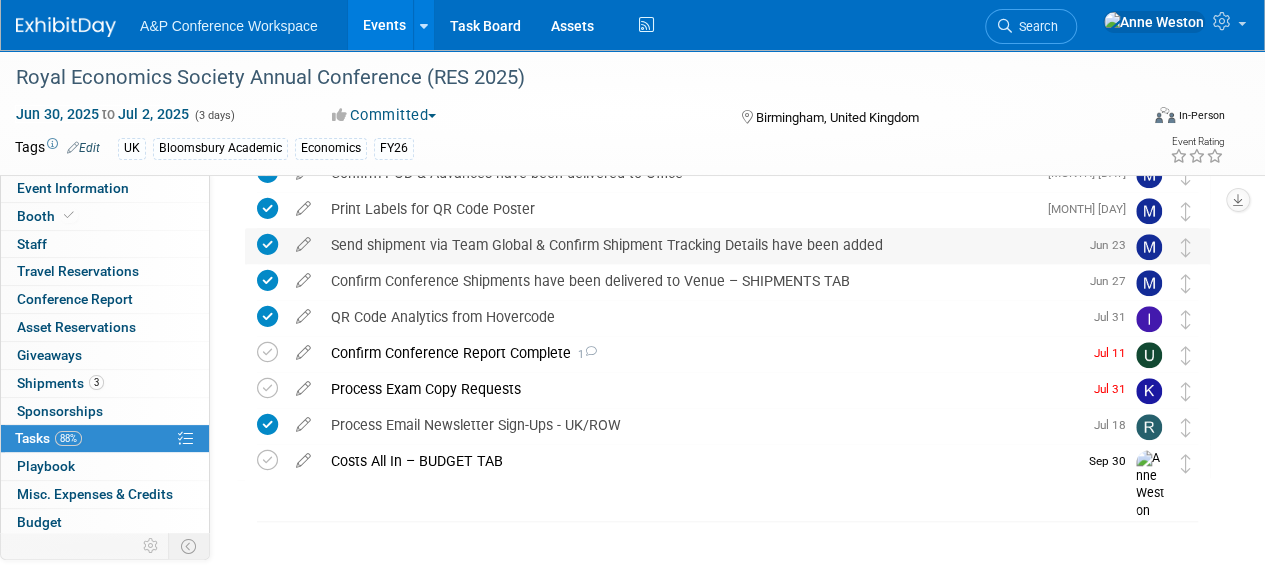 scroll, scrollTop: 696, scrollLeft: 0, axis: vertical 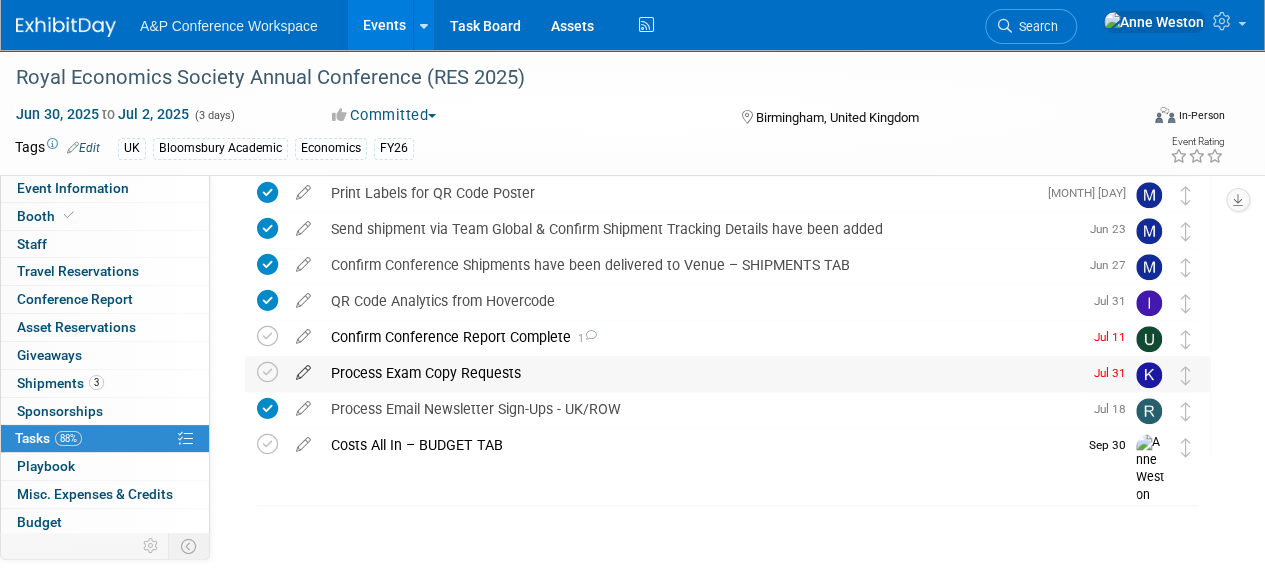 click at bounding box center (303, 368) 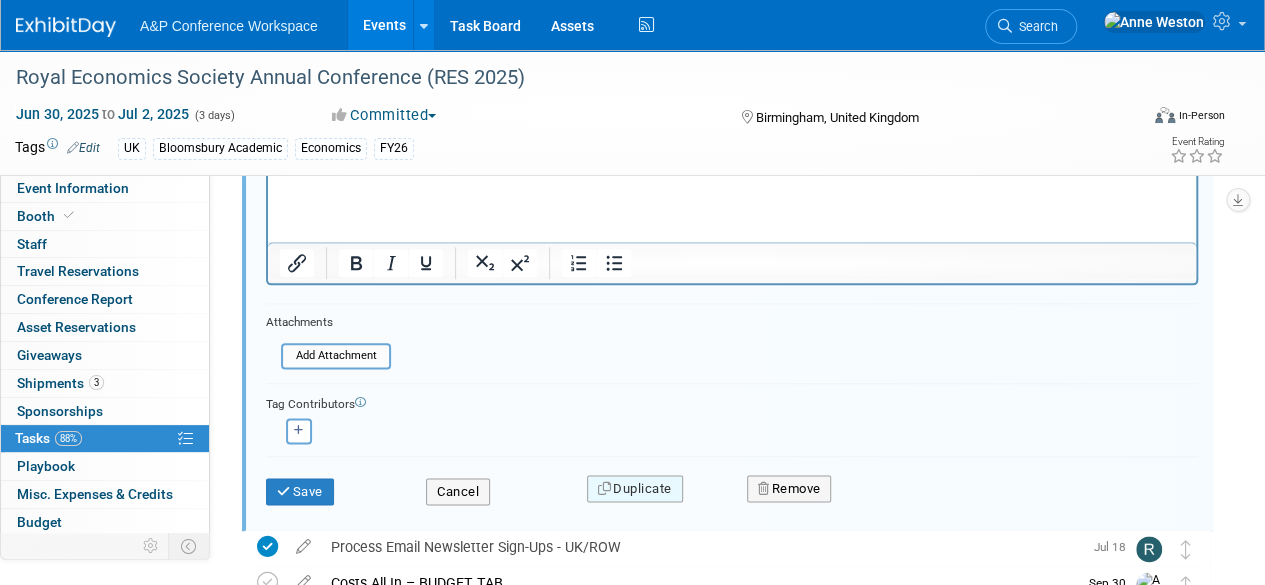 scroll, scrollTop: 1158, scrollLeft: 0, axis: vertical 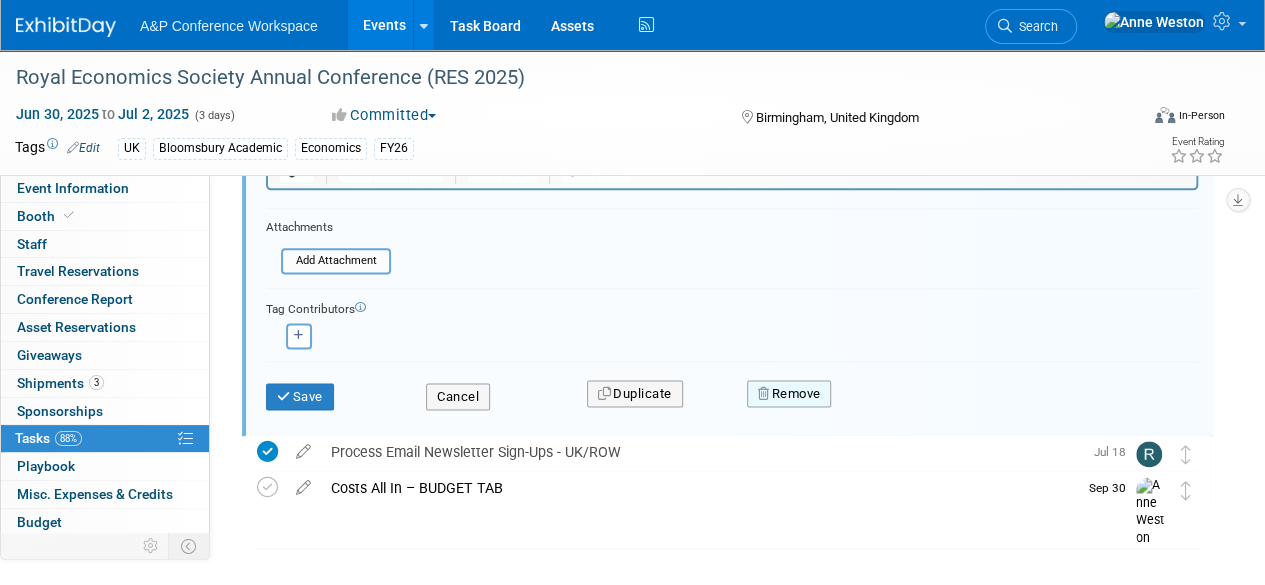 click on "Remove" at bounding box center (789, 394) 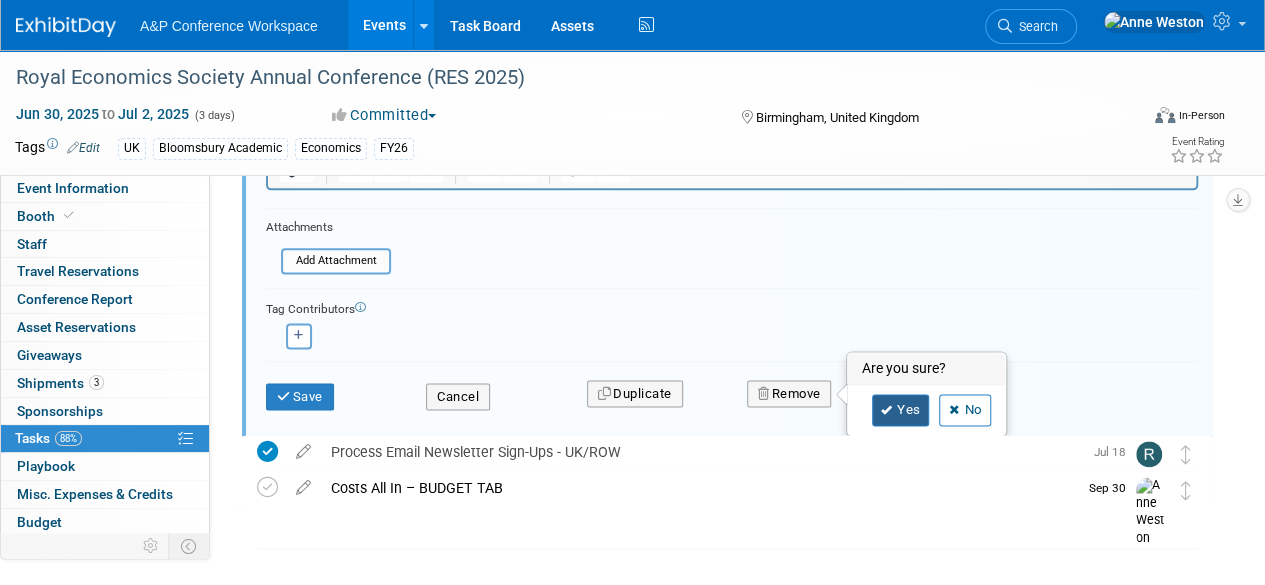 click on "Yes" at bounding box center (901, 410) 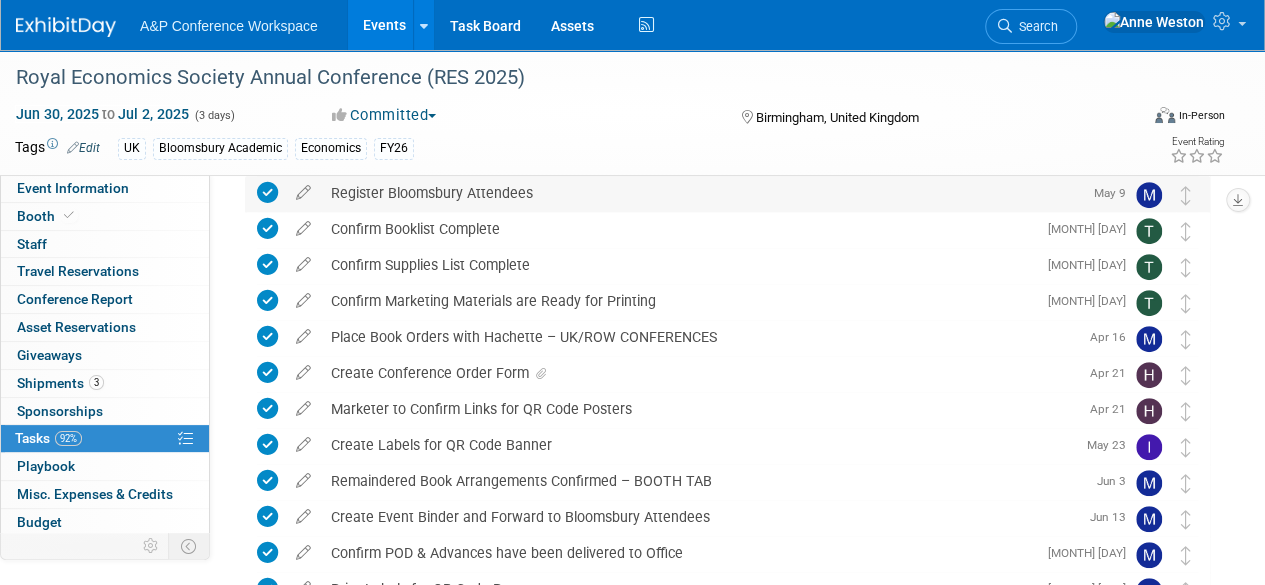 scroll, scrollTop: 600, scrollLeft: 0, axis: vertical 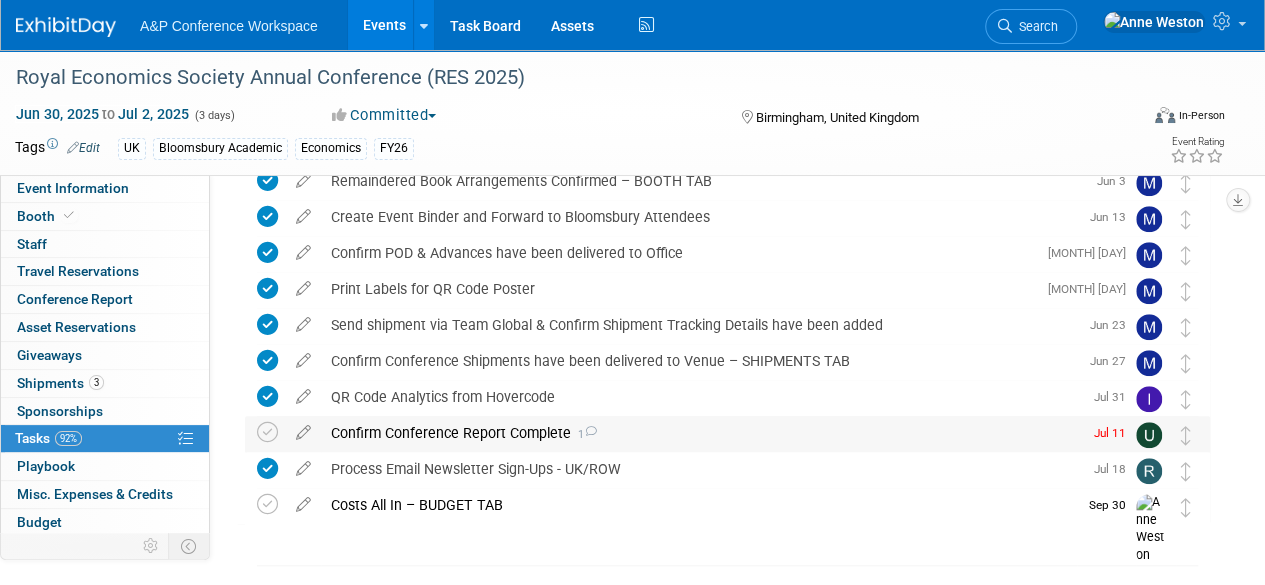 click on "Confirm Conference Report Complete
1" at bounding box center (701, 433) 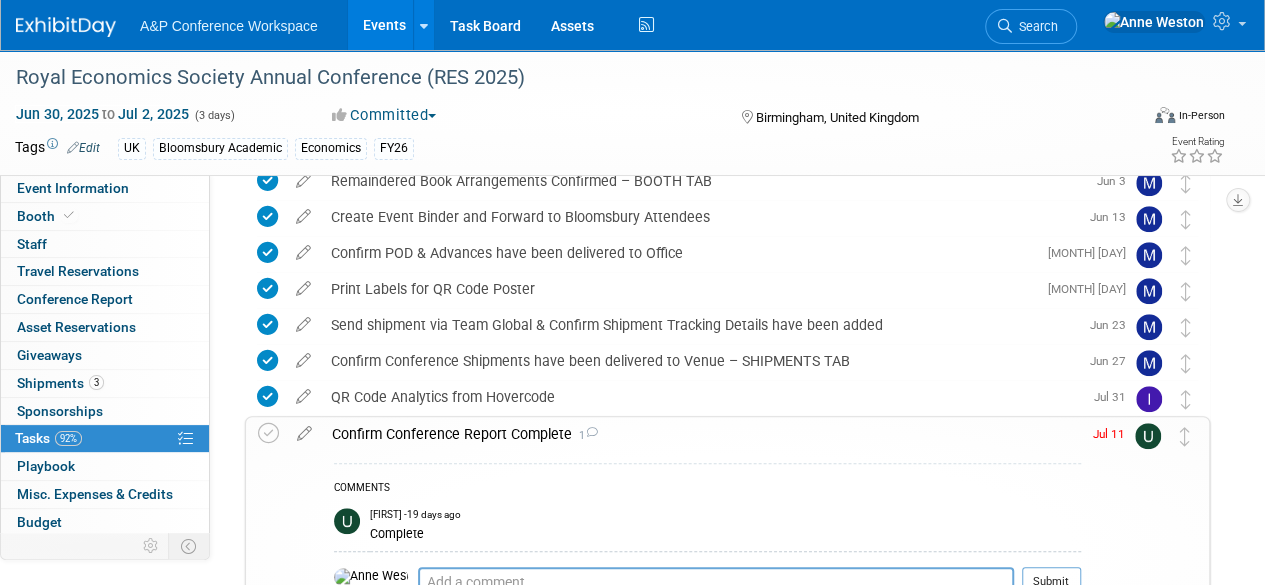 click on "Confirm Conference Report Complete
1" at bounding box center (701, 434) 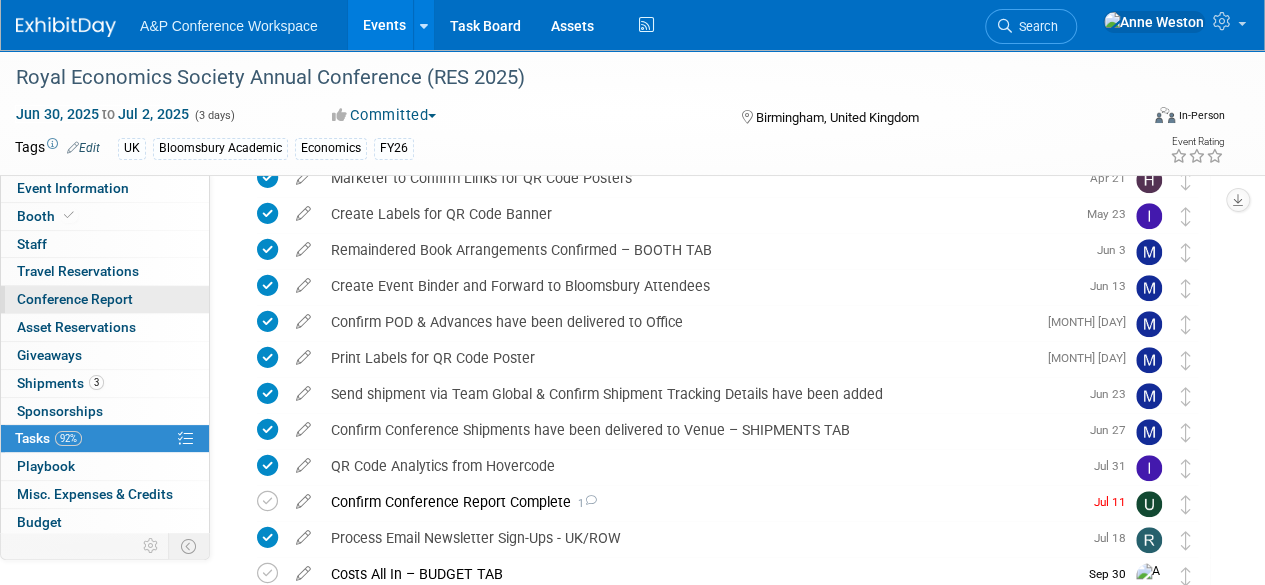 scroll, scrollTop: 500, scrollLeft: 0, axis: vertical 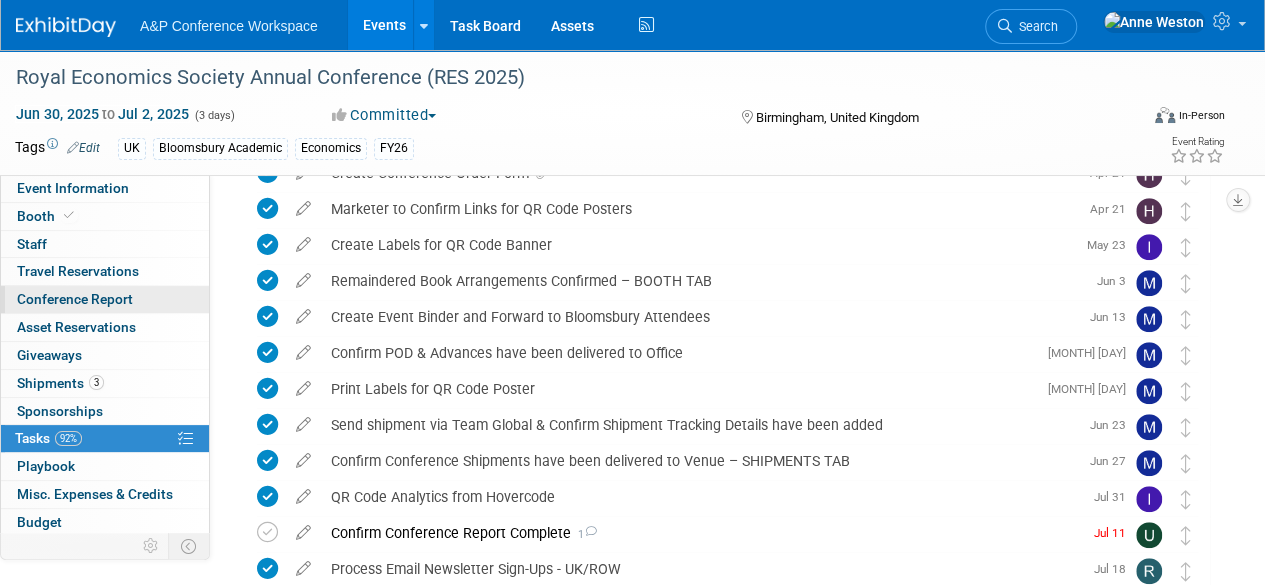 click on "Conference Report" at bounding box center (75, 299) 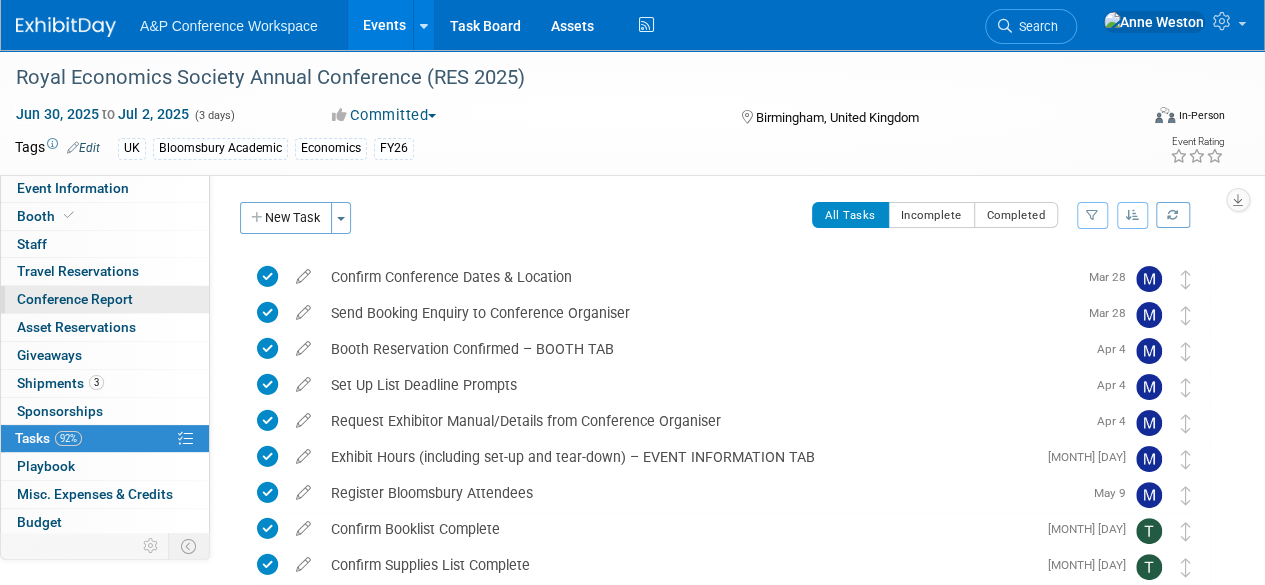 select on "NO" 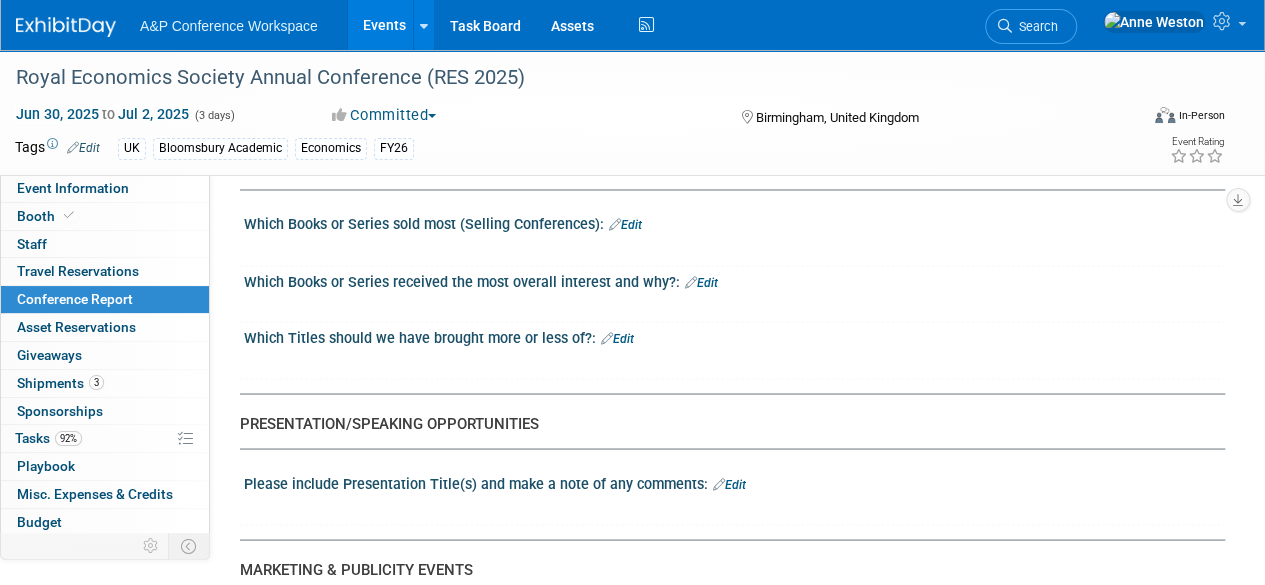 scroll, scrollTop: 1598, scrollLeft: 0, axis: vertical 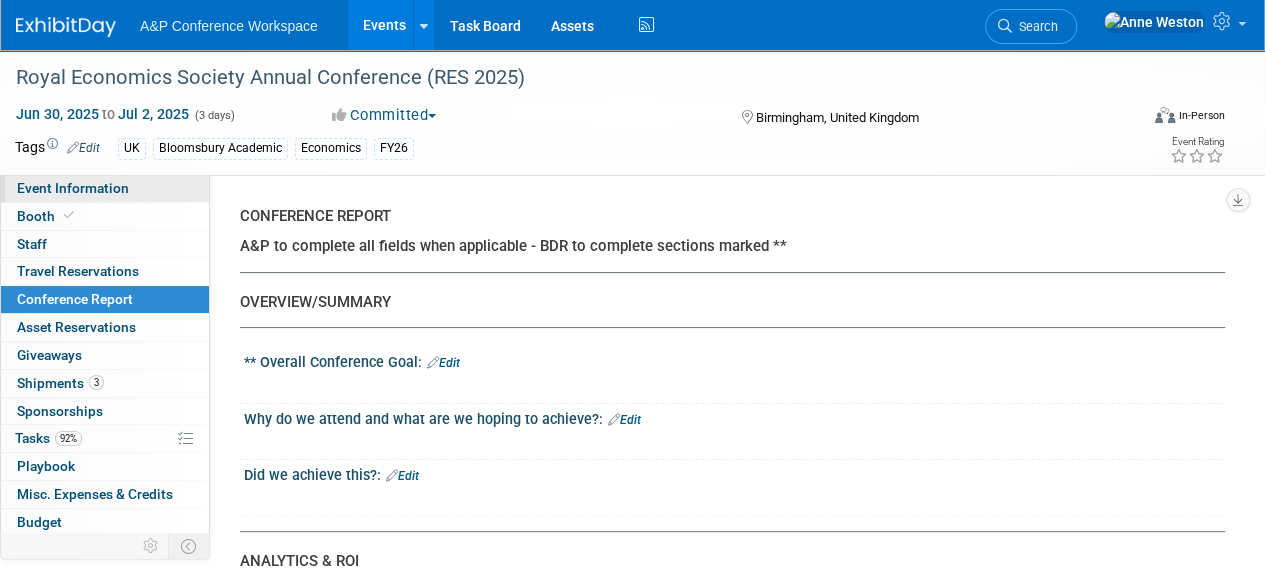 click on "Event Information" at bounding box center [73, 188] 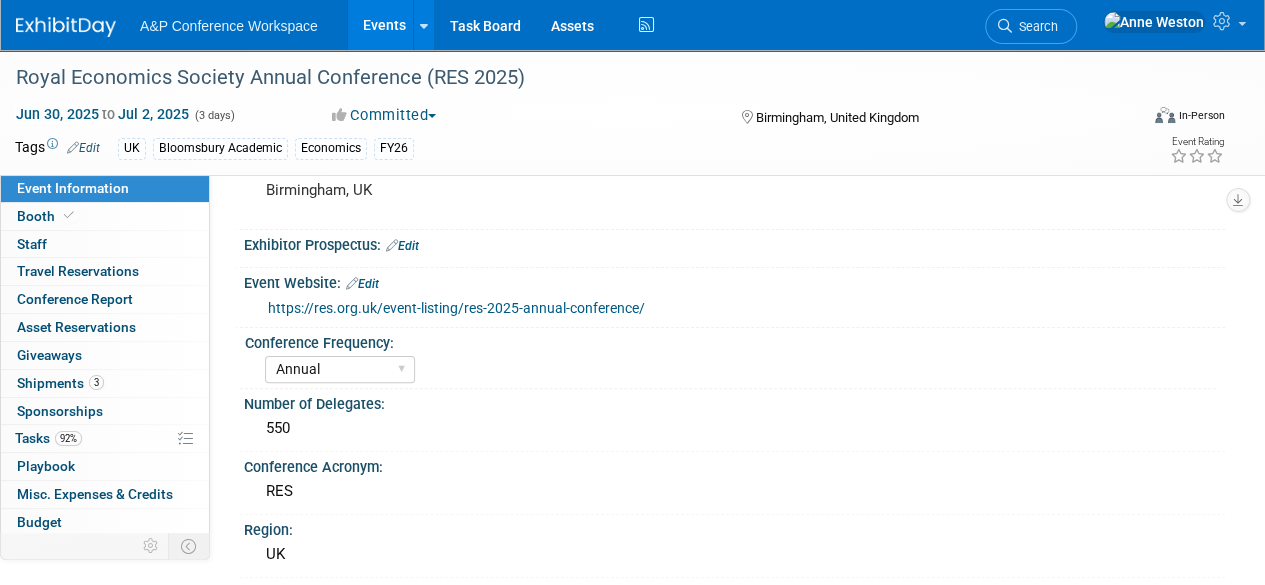 scroll, scrollTop: 0, scrollLeft: 0, axis: both 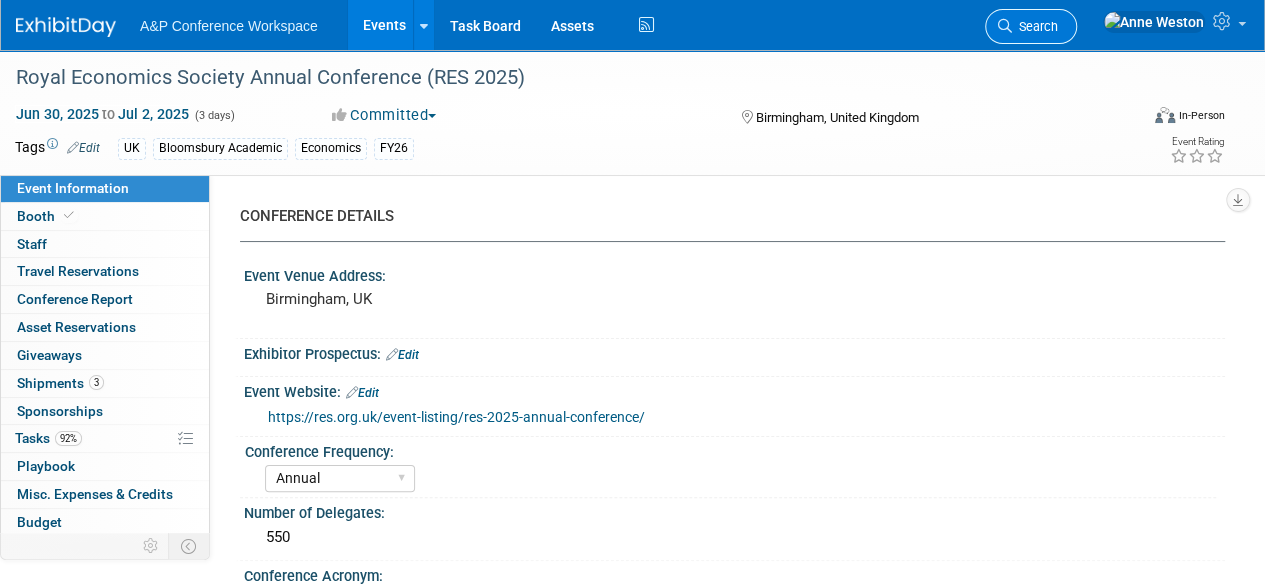 click on "Search" at bounding box center (1035, 26) 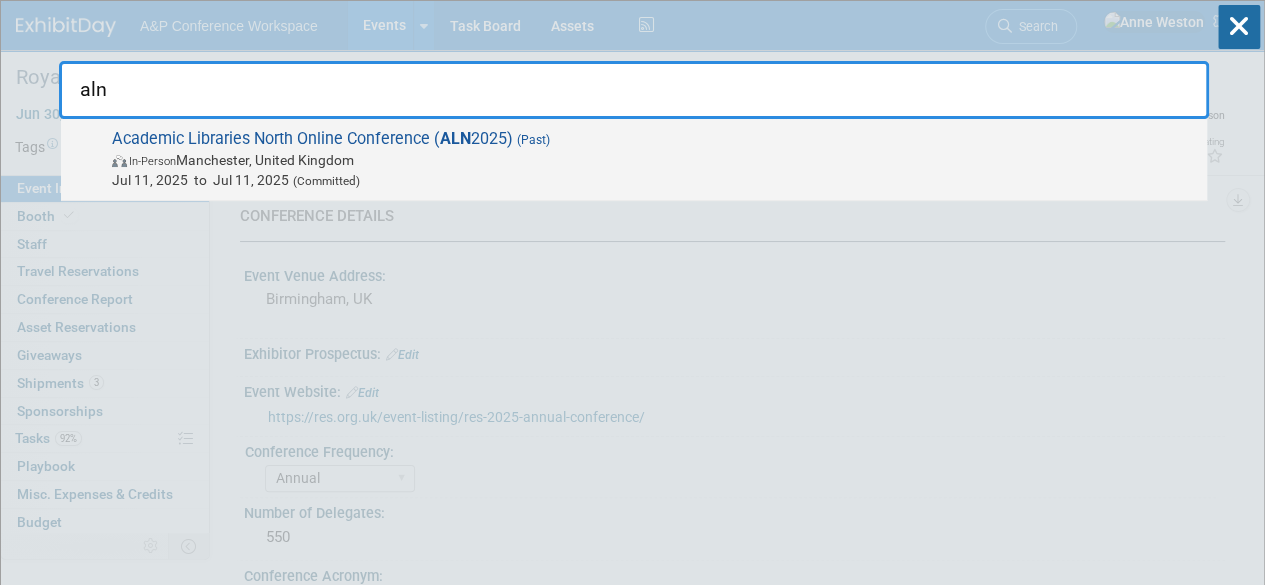 type on "aln" 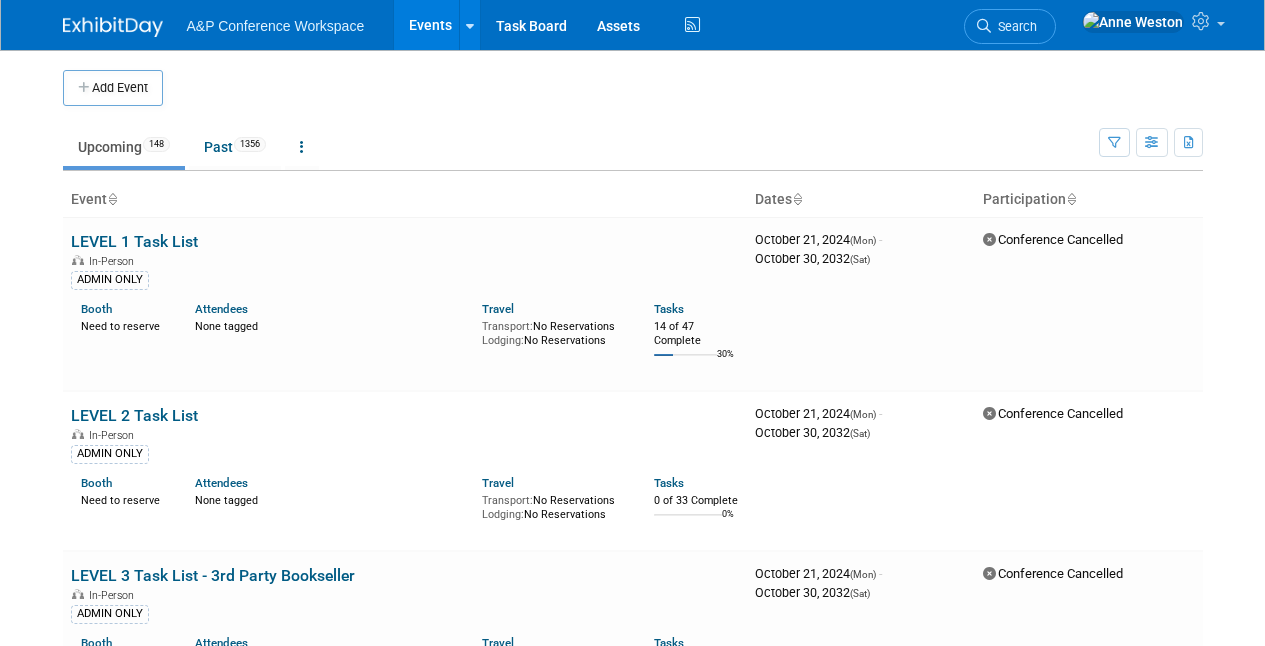 scroll, scrollTop: 0, scrollLeft: 0, axis: both 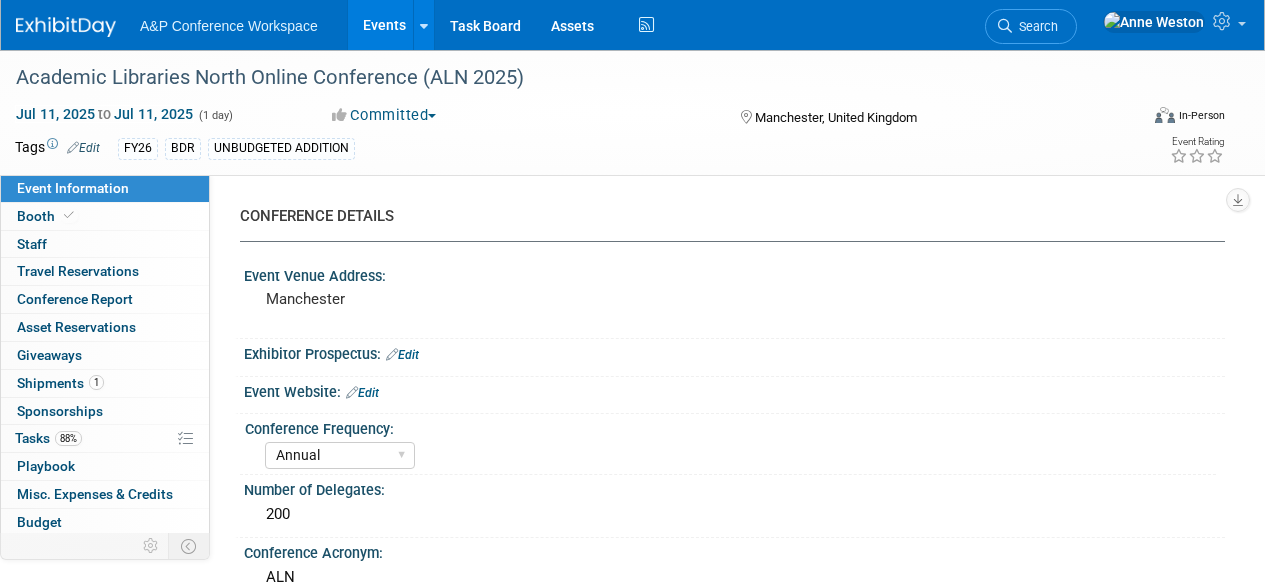 select on "Annual" 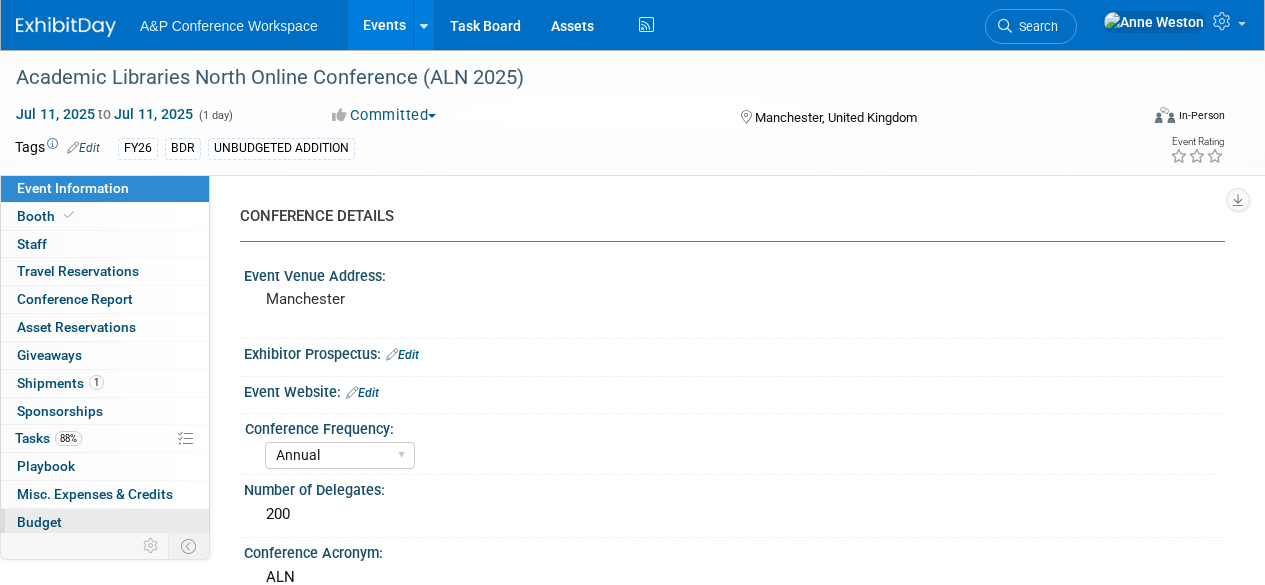 scroll, scrollTop: 0, scrollLeft: 0, axis: both 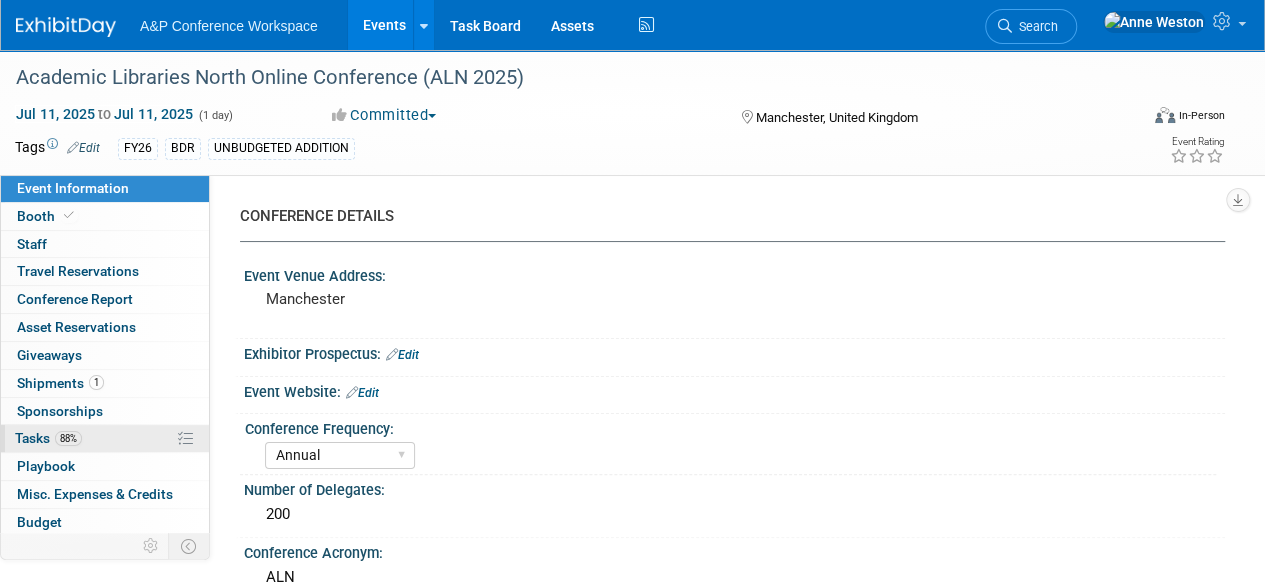 click on "88%" at bounding box center [68, 438] 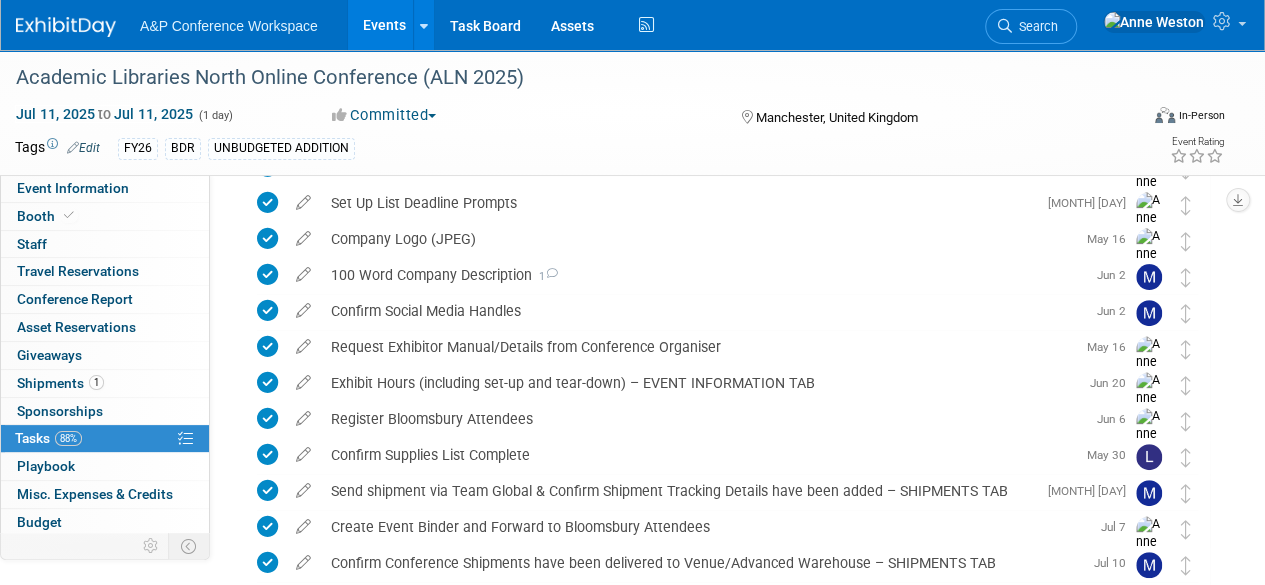 scroll, scrollTop: 372, scrollLeft: 0, axis: vertical 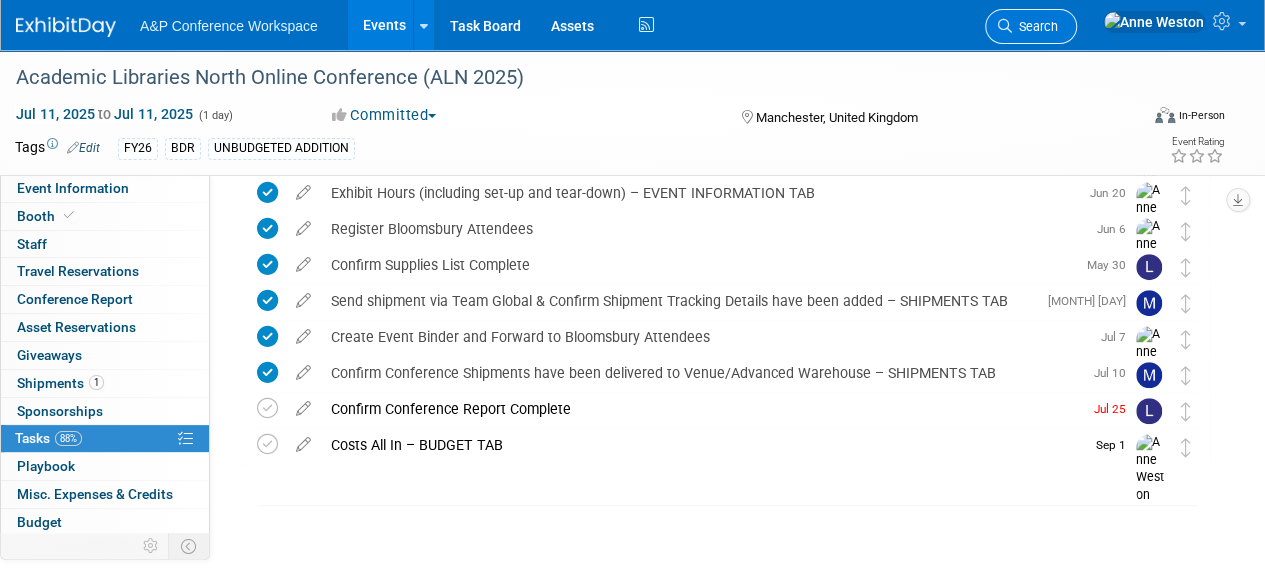 click on "Search" at bounding box center (1035, 26) 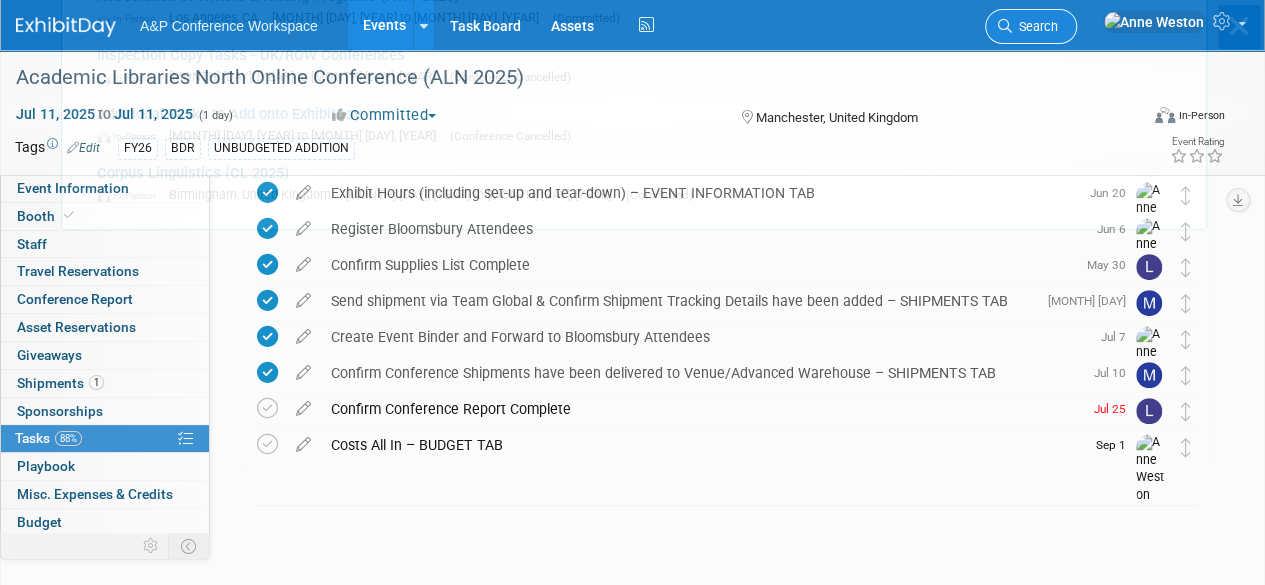 scroll, scrollTop: 0, scrollLeft: 0, axis: both 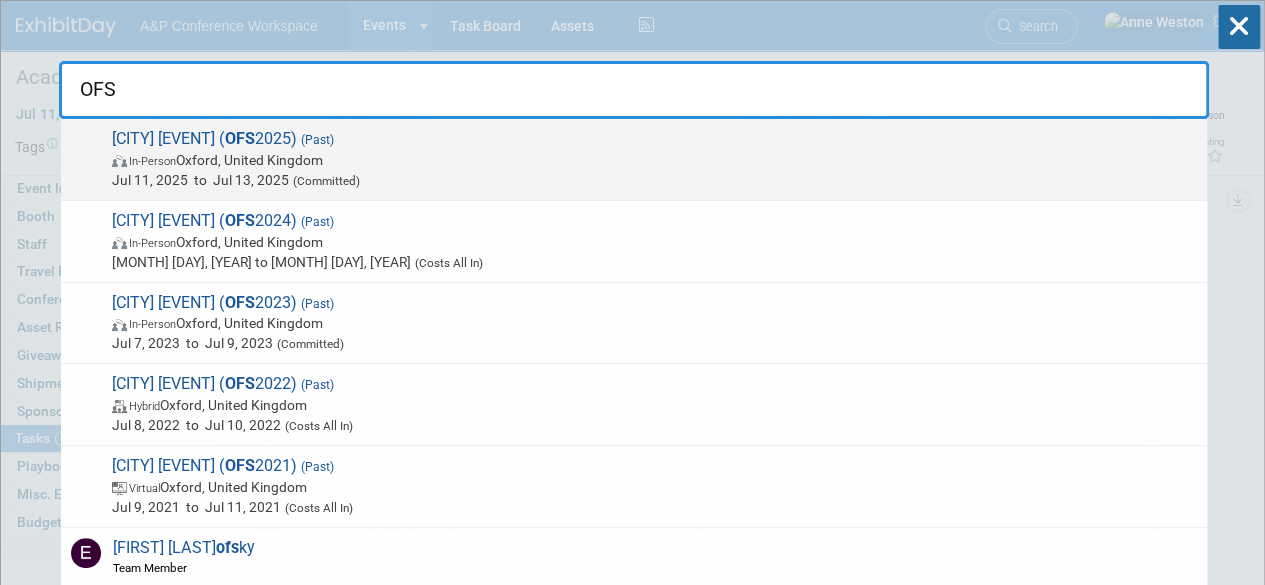 type on "OFS" 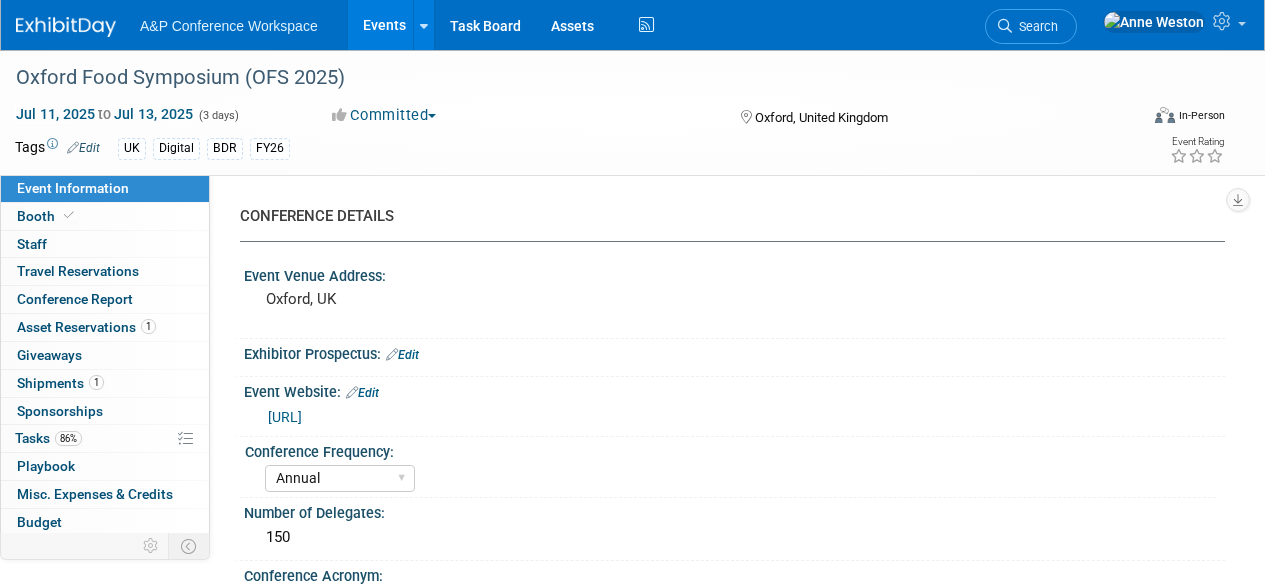 select on "Annual" 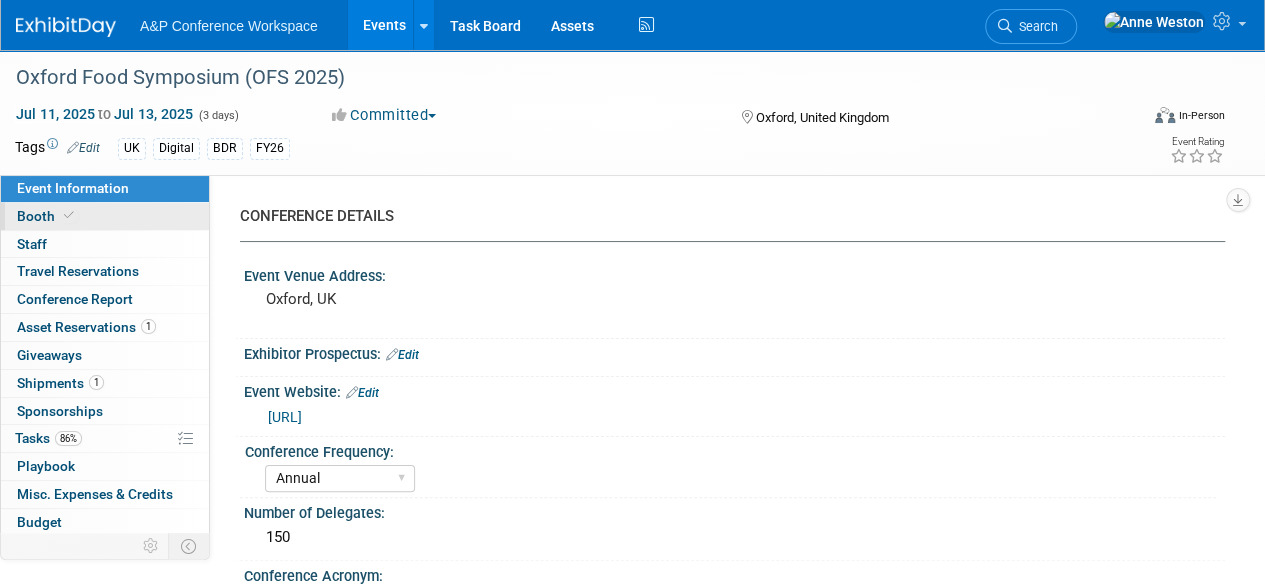 scroll, scrollTop: 0, scrollLeft: 0, axis: both 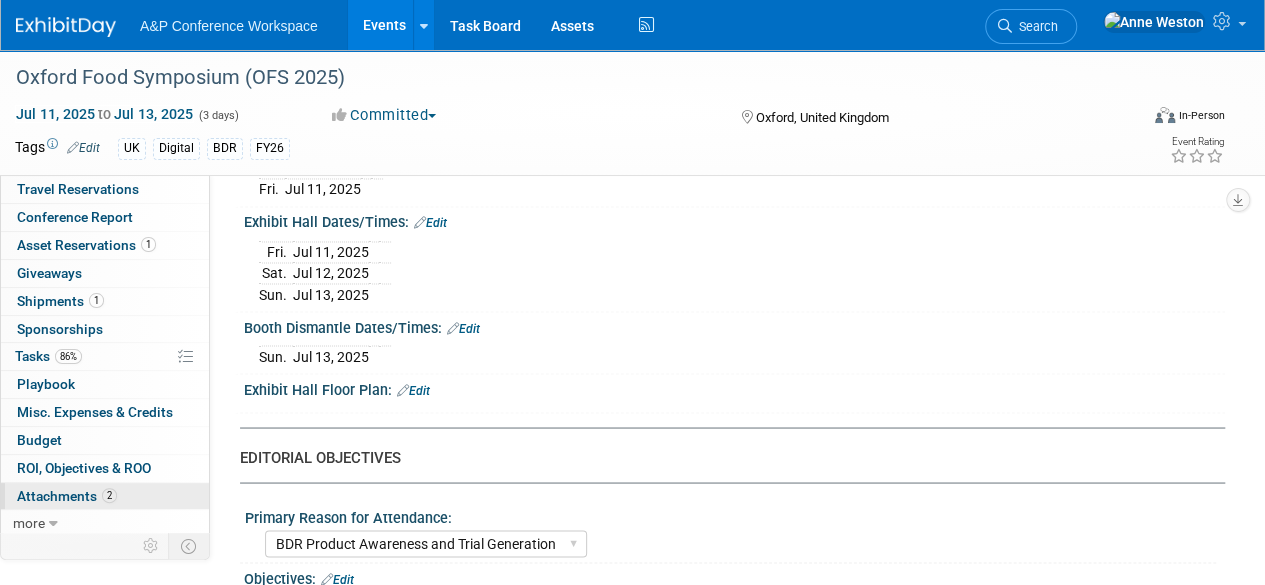 click on "Attachments 2" at bounding box center (67, 496) 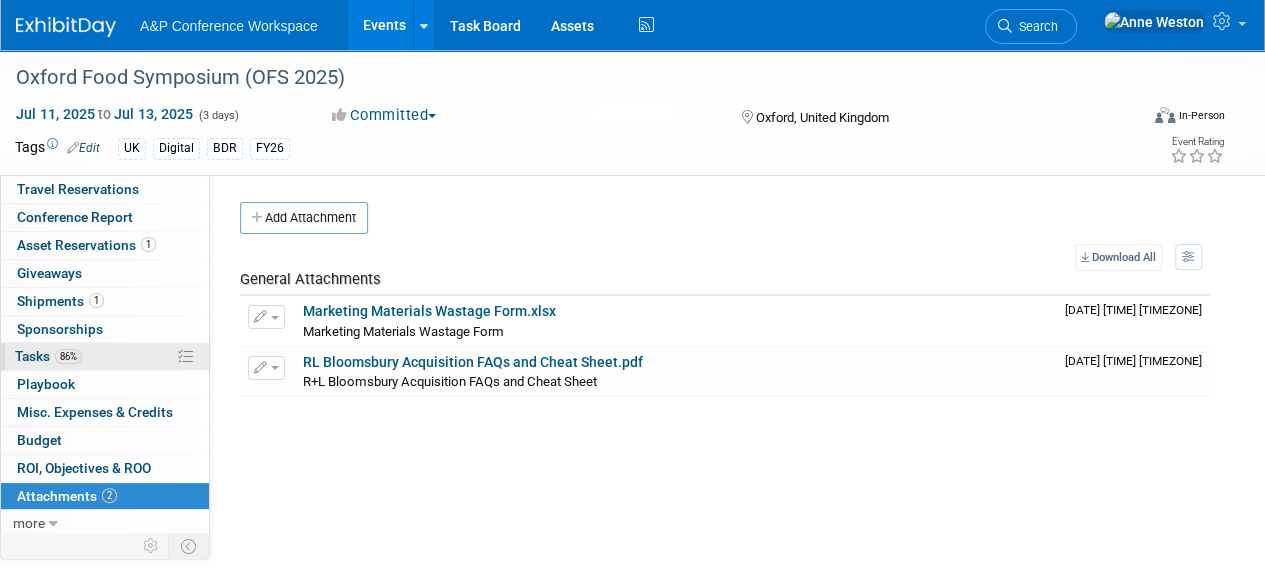 click on "86%" at bounding box center [68, 356] 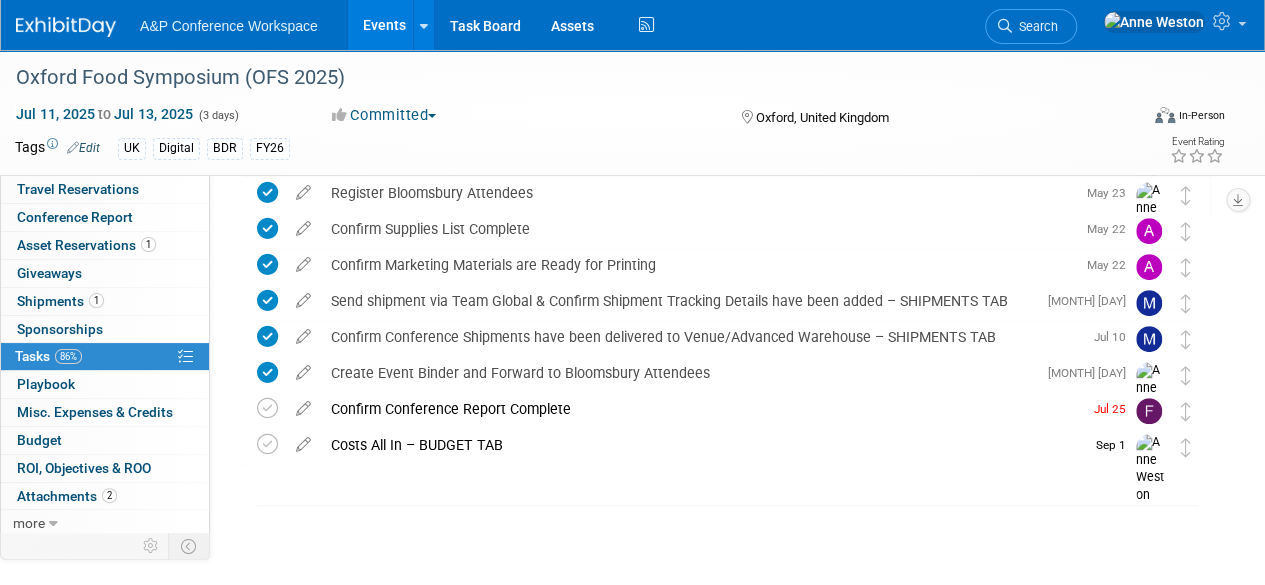 scroll, scrollTop: 0, scrollLeft: 0, axis: both 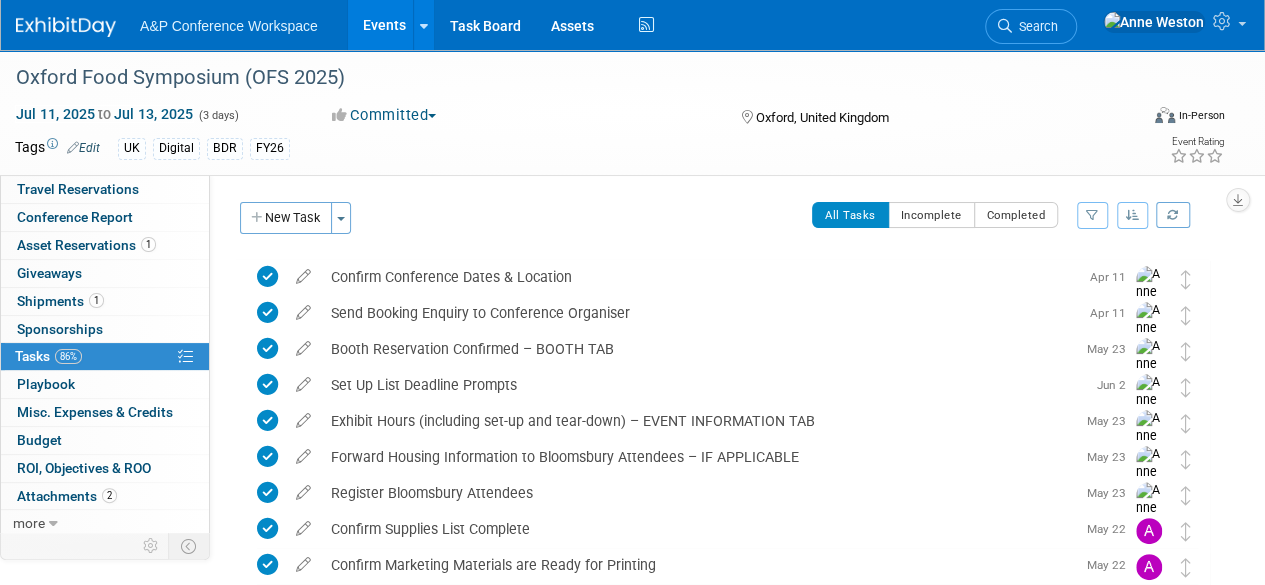 click at bounding box center (66, 27) 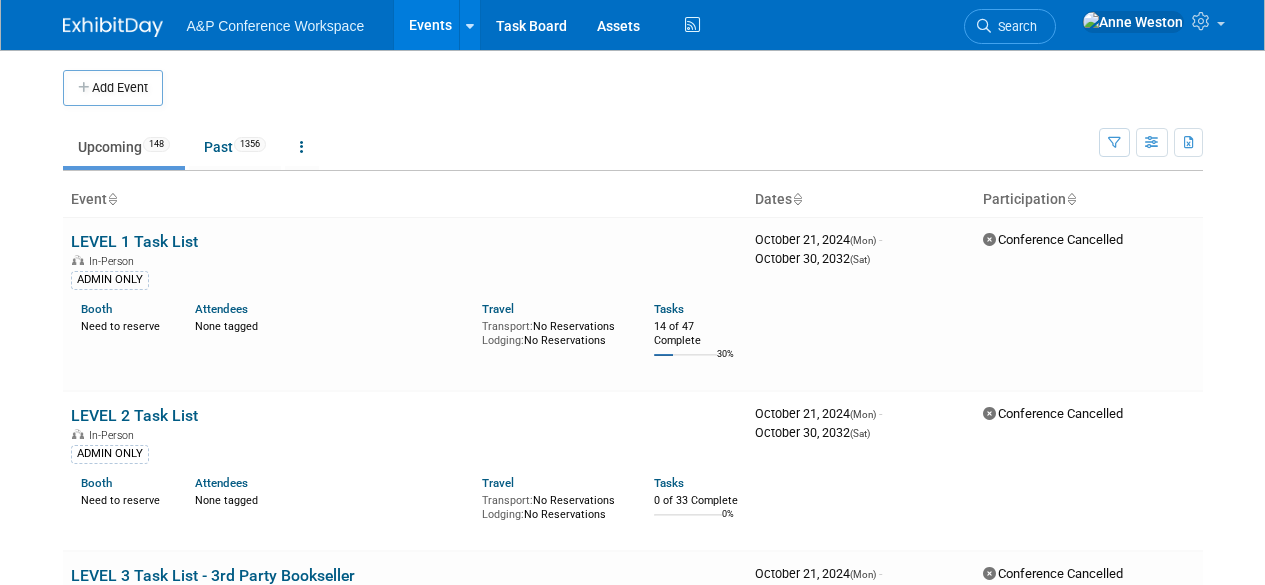 scroll, scrollTop: 0, scrollLeft: 0, axis: both 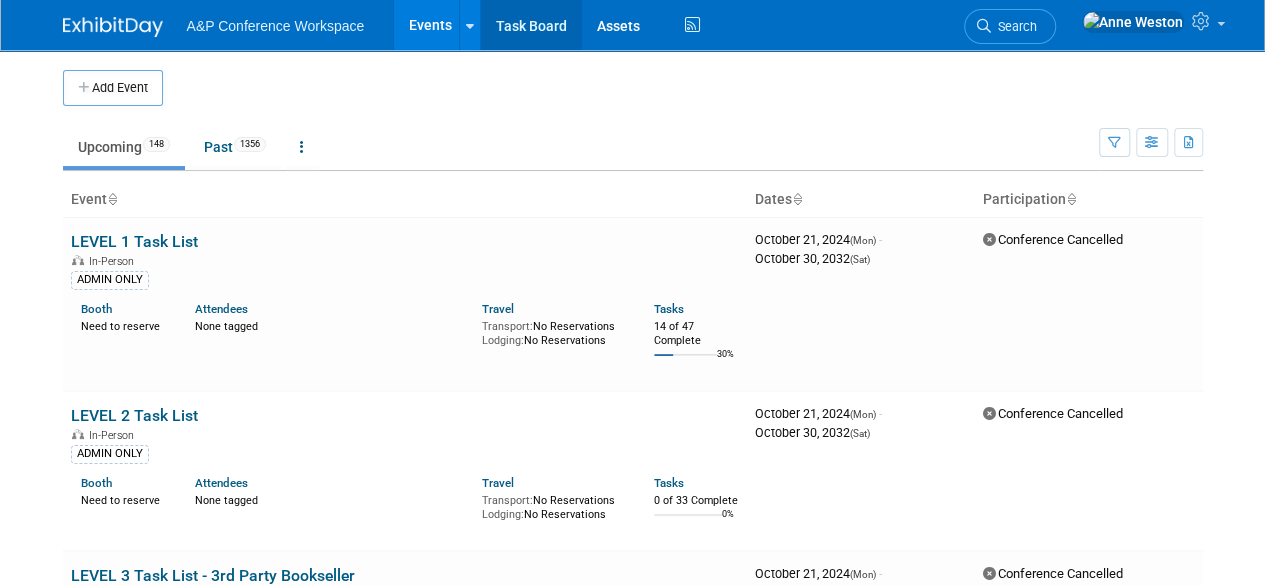 click on "Task Board" at bounding box center (531, 25) 